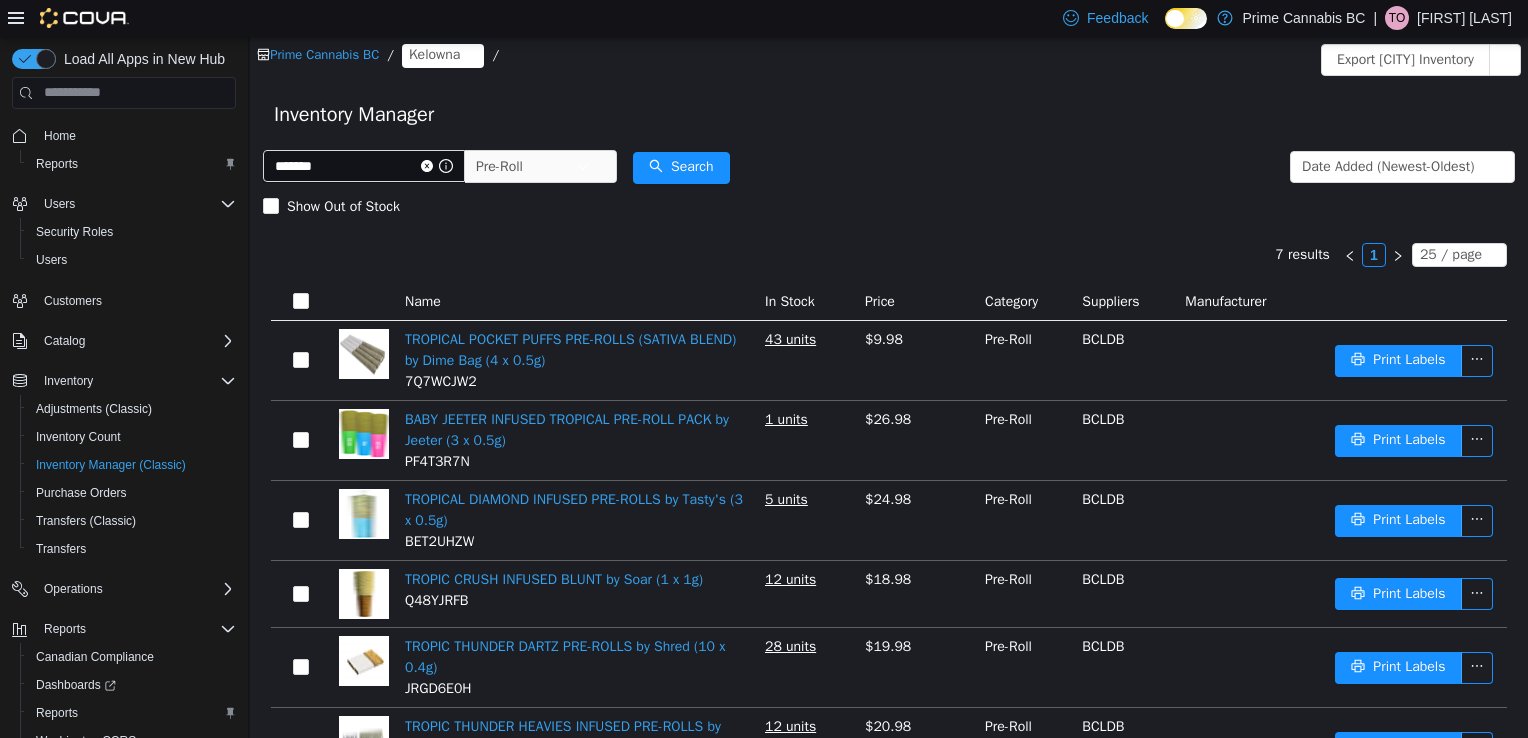 scroll, scrollTop: 0, scrollLeft: 0, axis: both 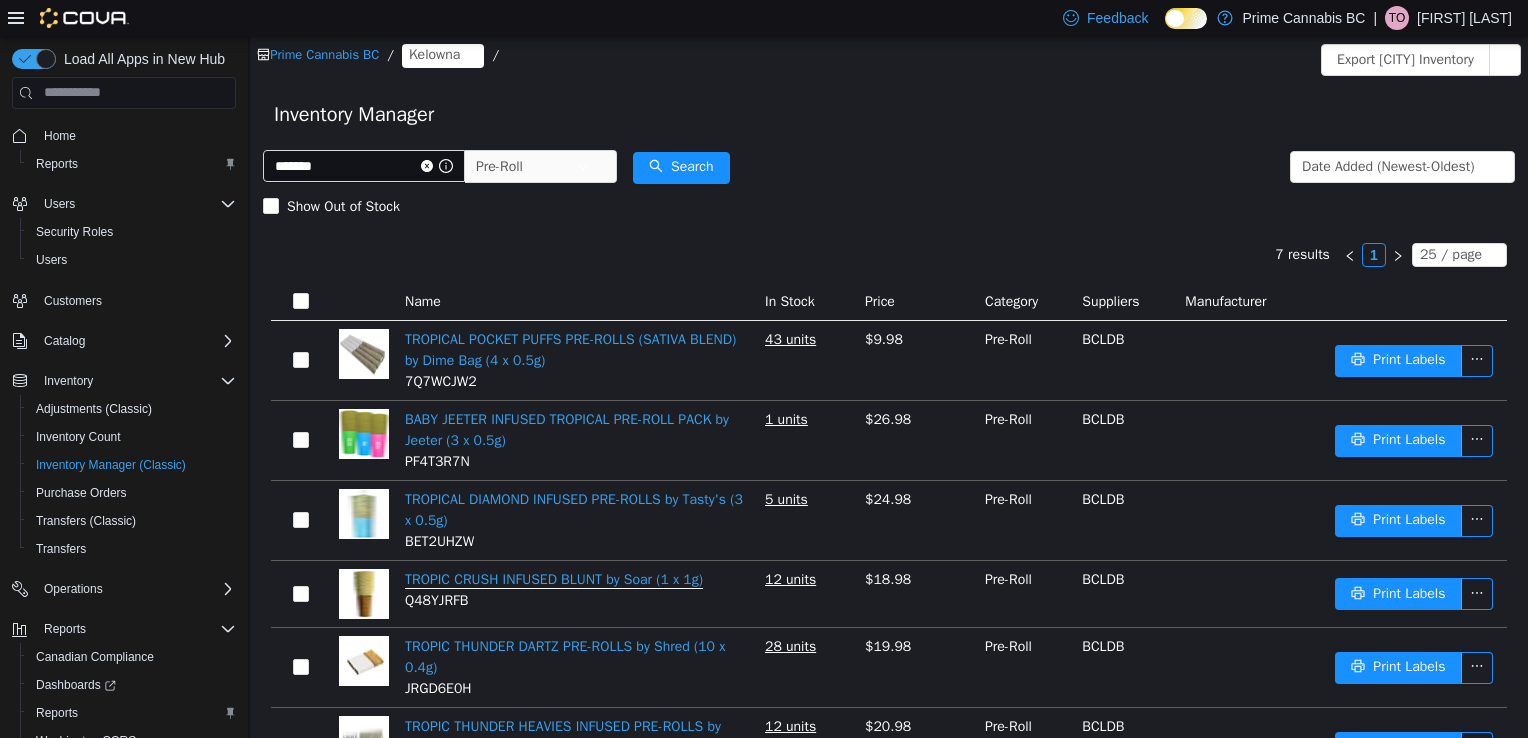click on "TROPIC CRUSH INFUSED BLUNT by Soar (1 x 1g)" at bounding box center (554, 579) 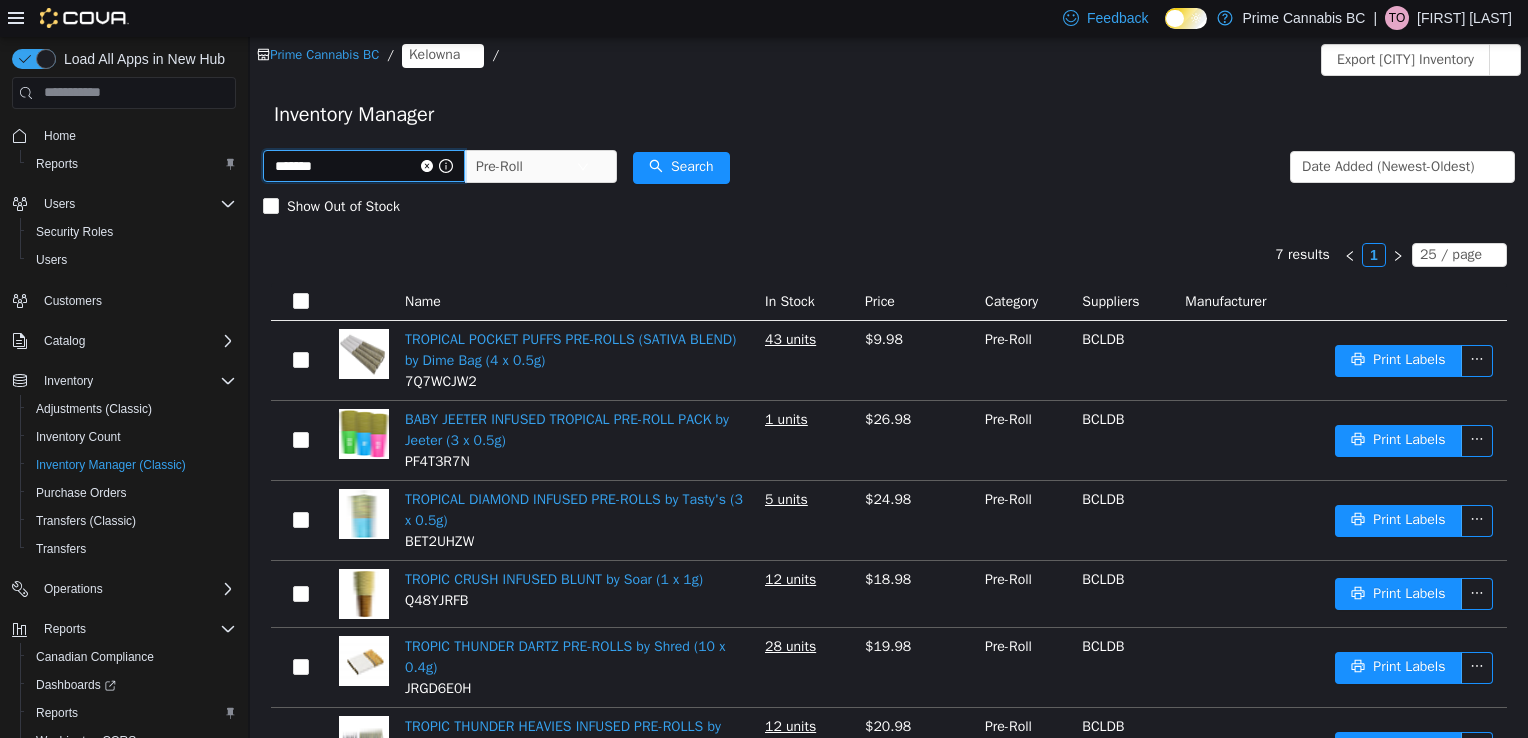 click on "******" at bounding box center (364, 165) 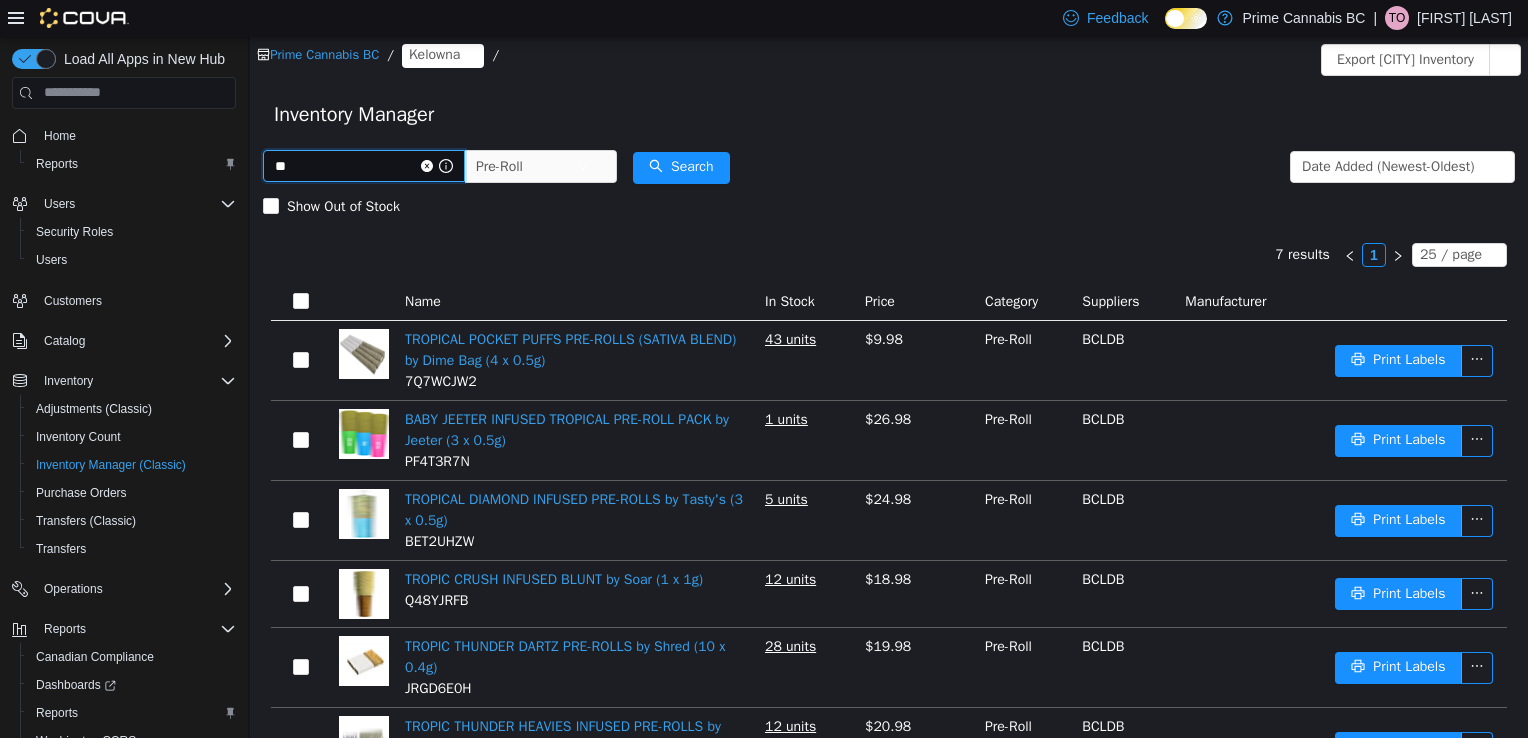 type on "*" 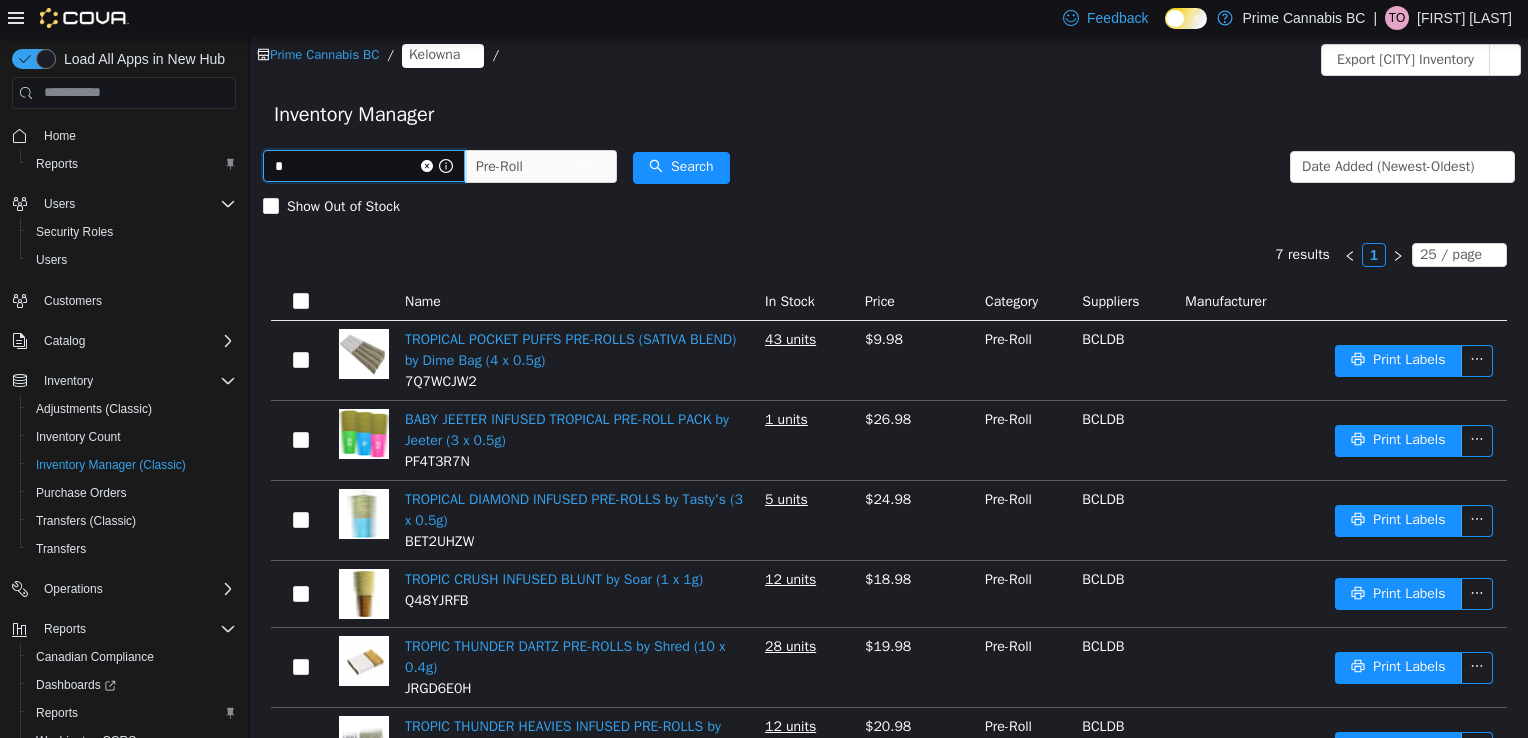 type 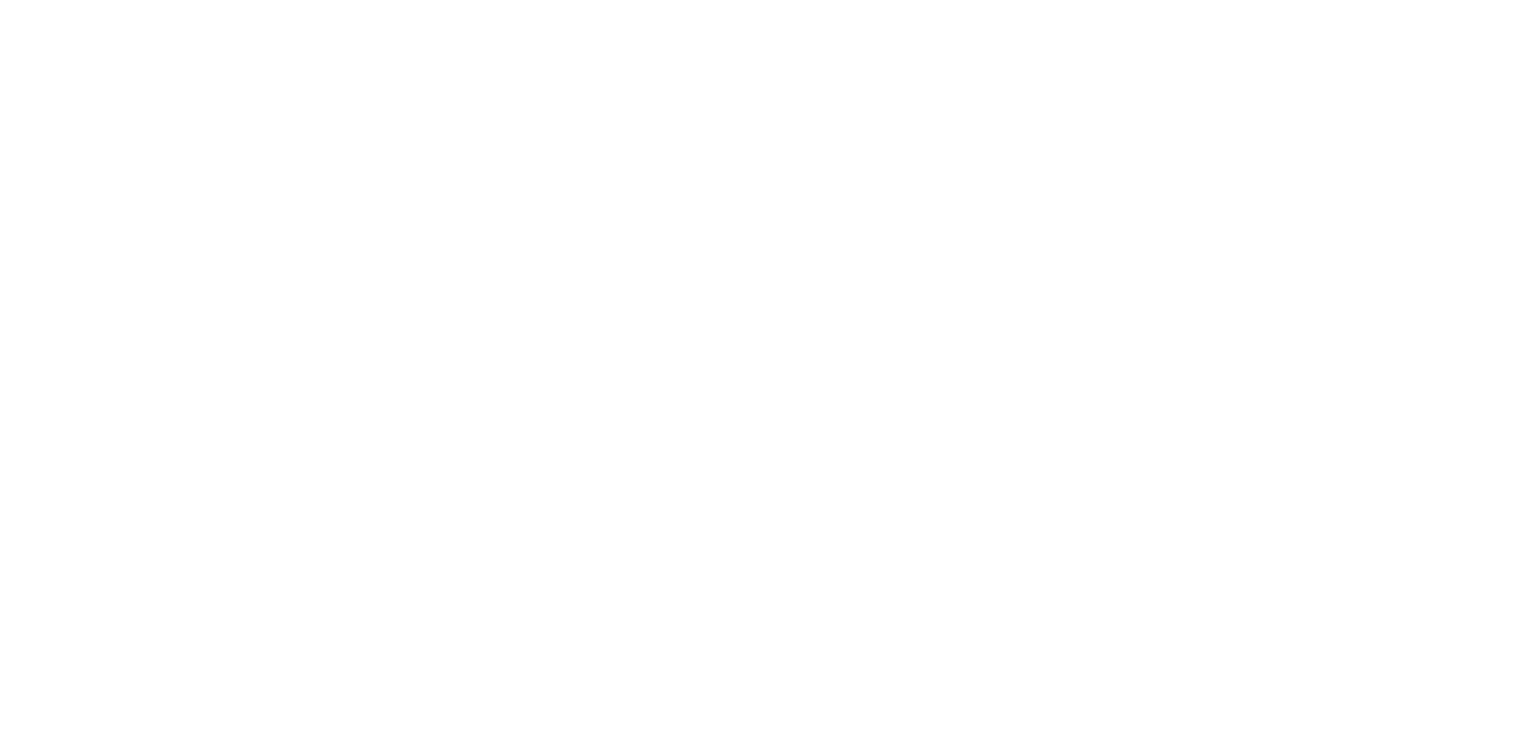 scroll, scrollTop: 0, scrollLeft: 0, axis: both 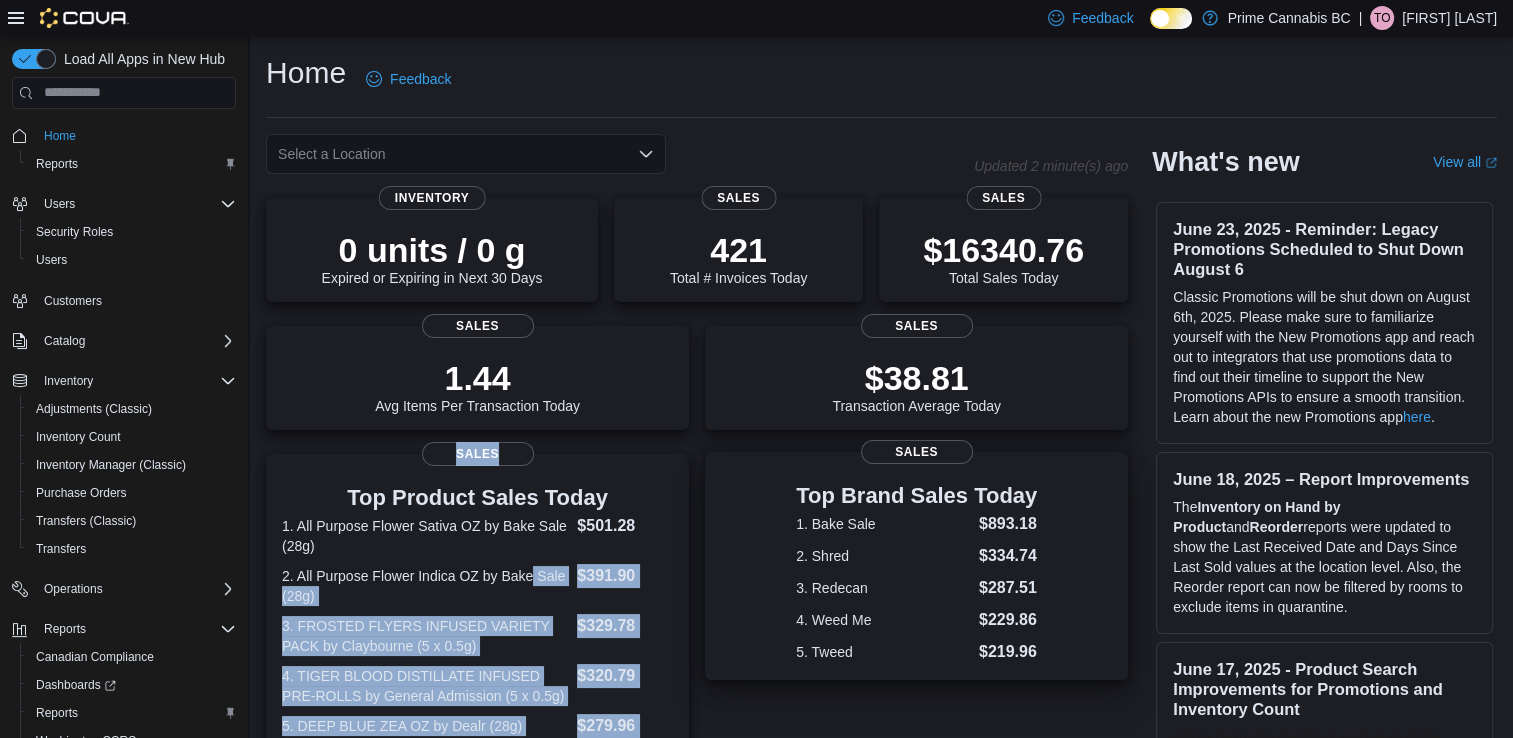 drag, startPoint x: 0, startPoint y: 0, endPoint x: 711, endPoint y: 505, distance: 872.0929 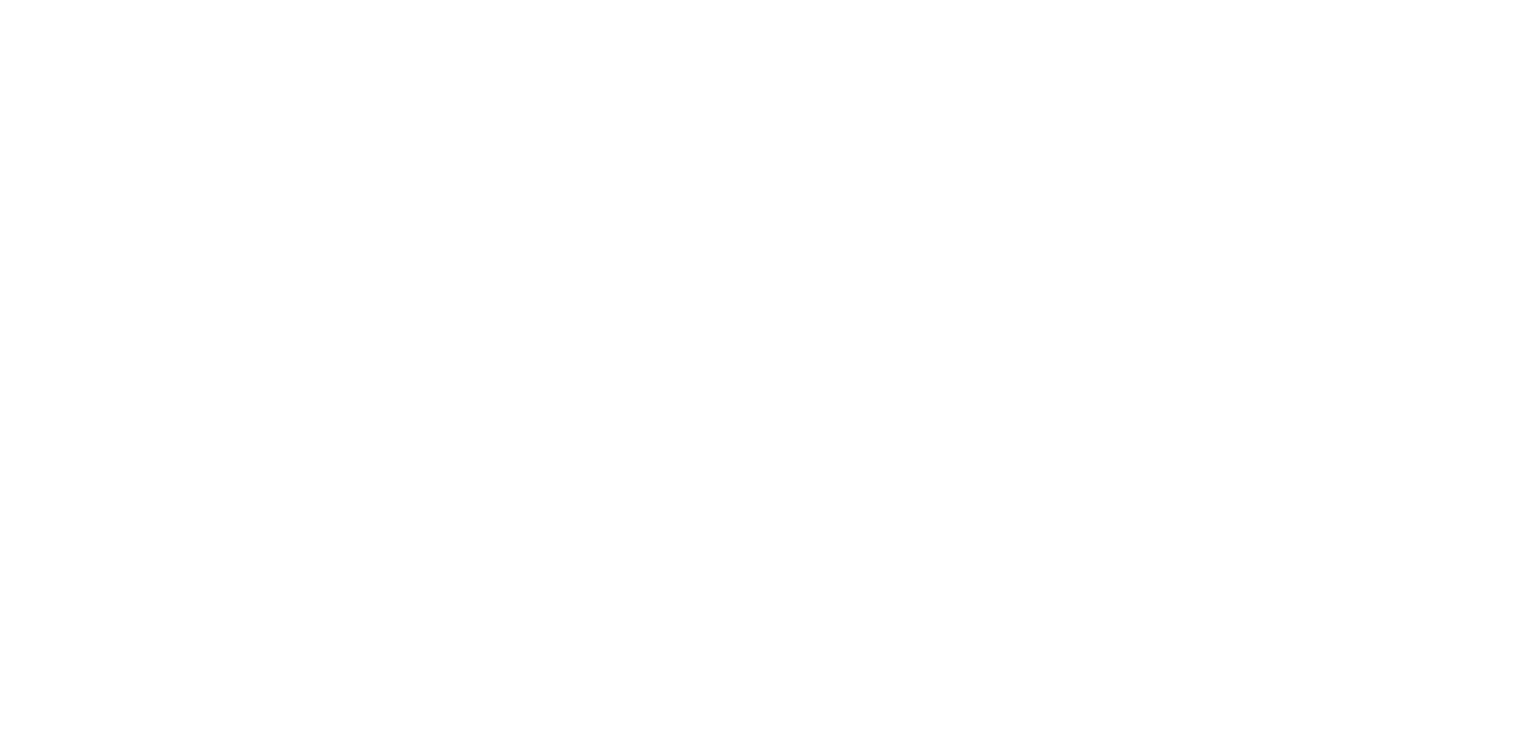 scroll, scrollTop: 0, scrollLeft: 0, axis: both 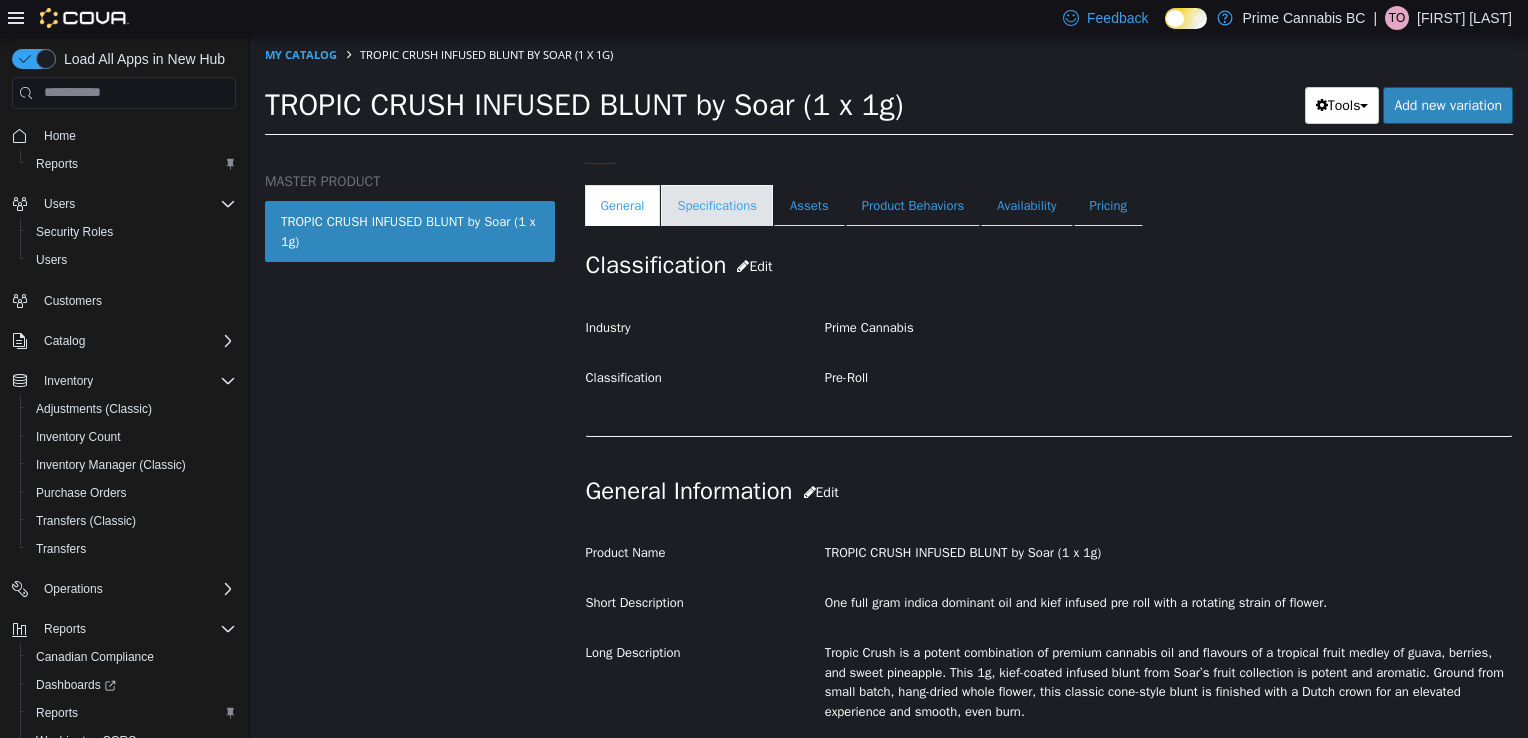 click on "Specifications" at bounding box center [717, 205] 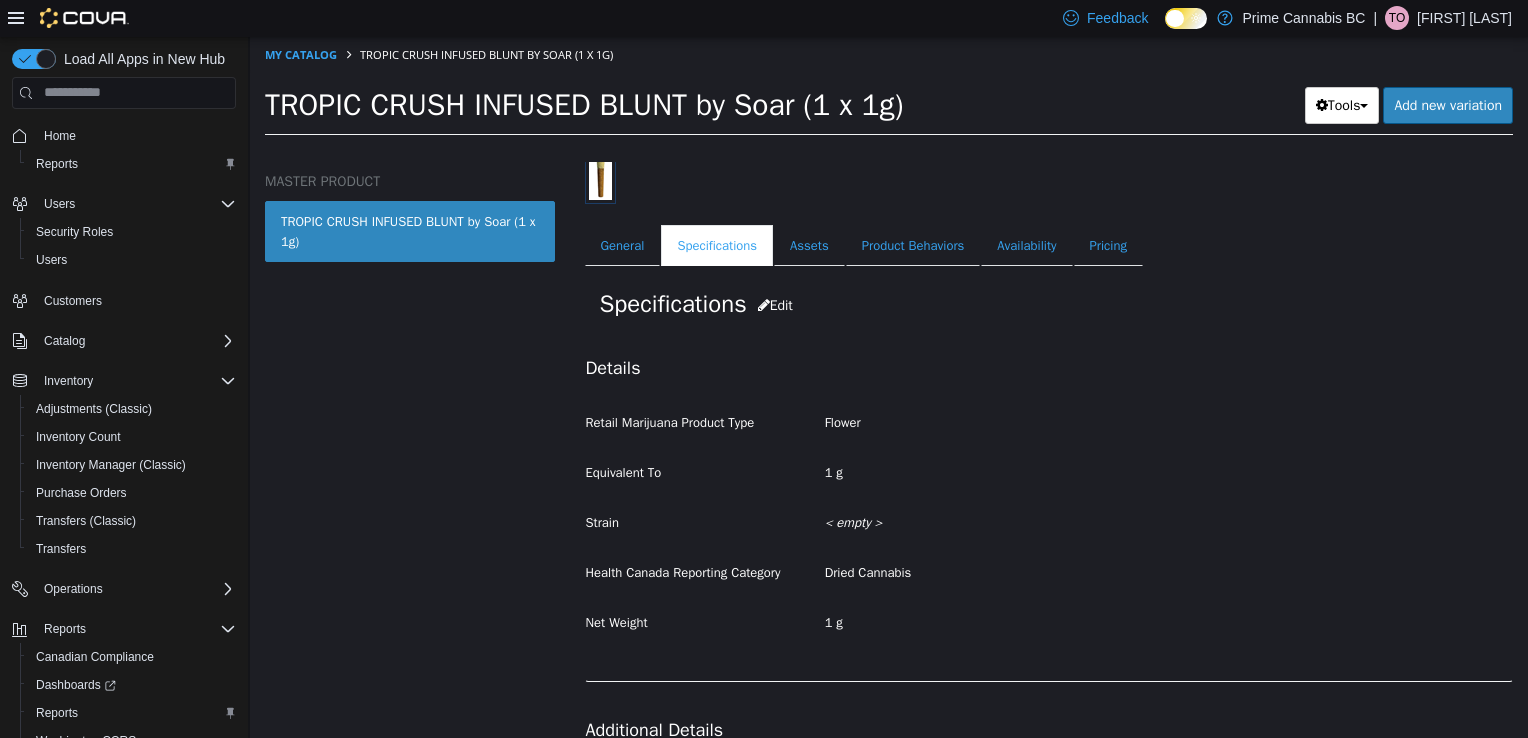 scroll, scrollTop: 0, scrollLeft: 0, axis: both 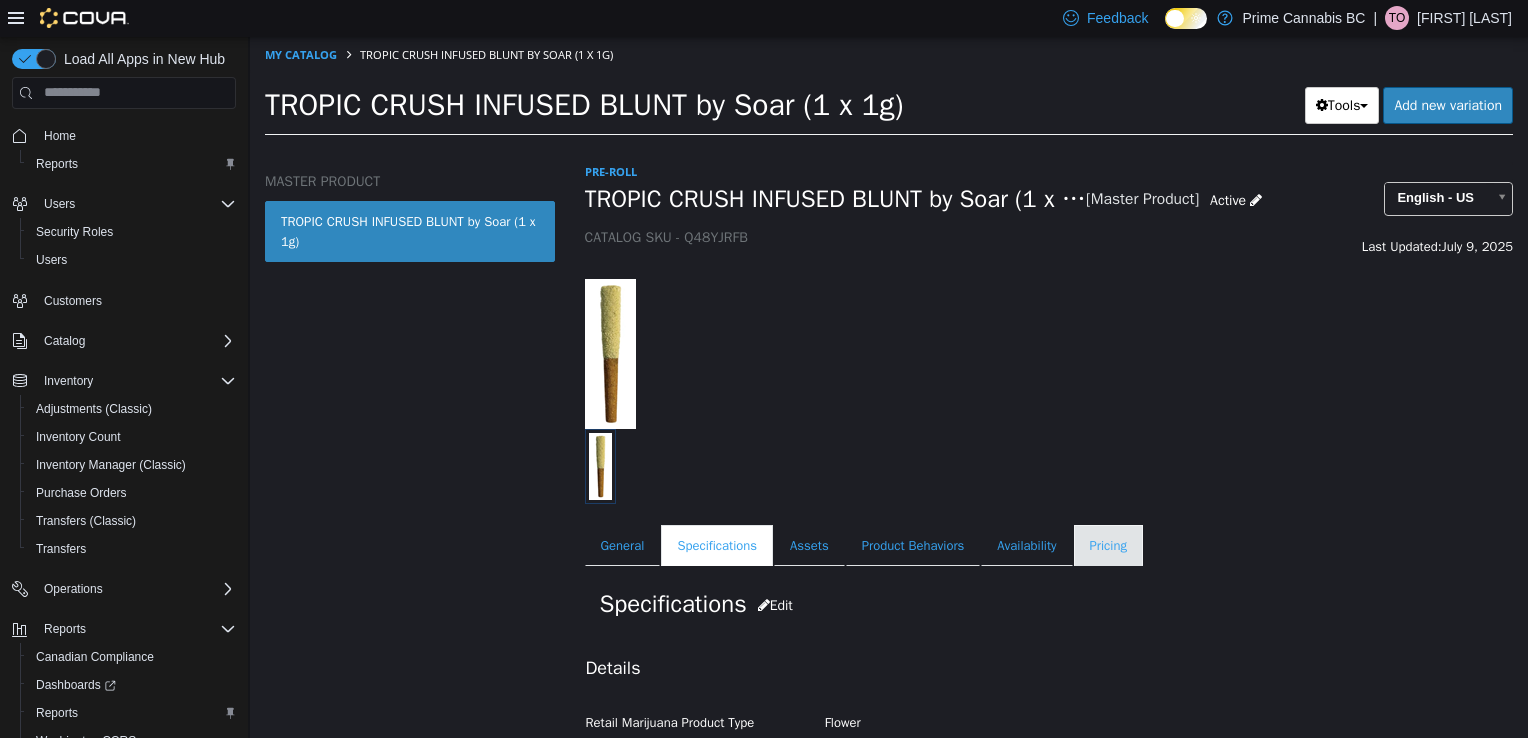 click on "Pricing" at bounding box center [1108, 545] 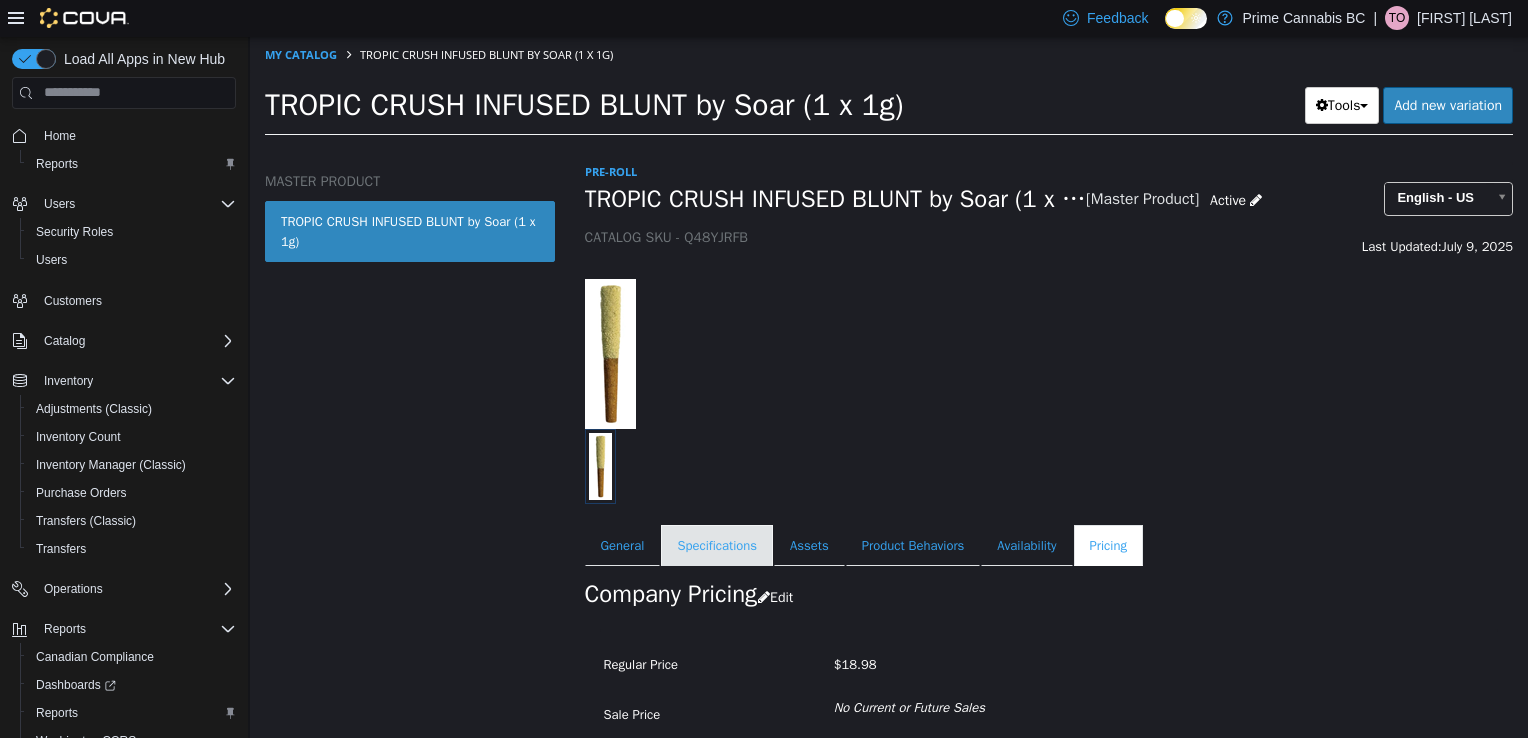 click on "Specifications" at bounding box center (717, 545) 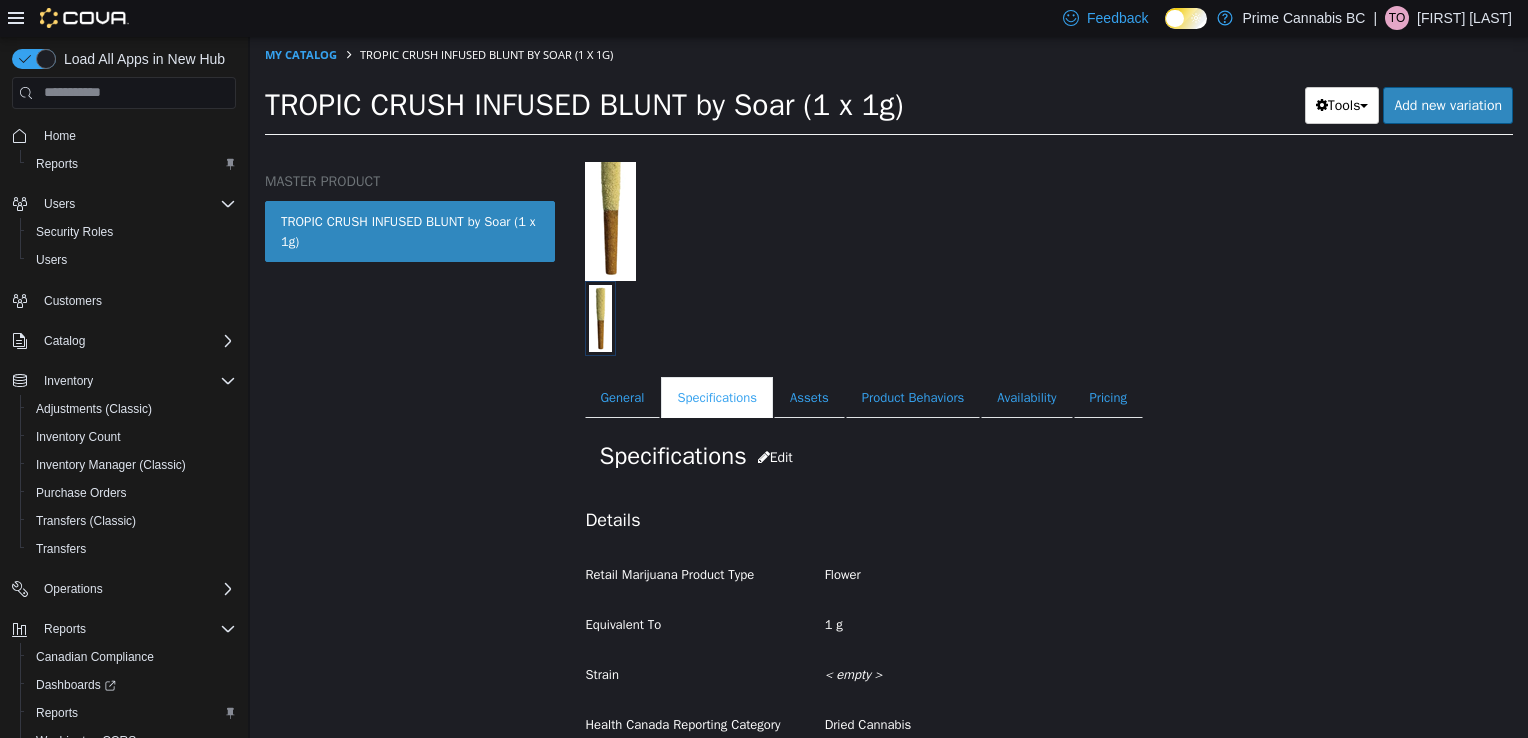 scroll, scrollTop: 153, scrollLeft: 0, axis: vertical 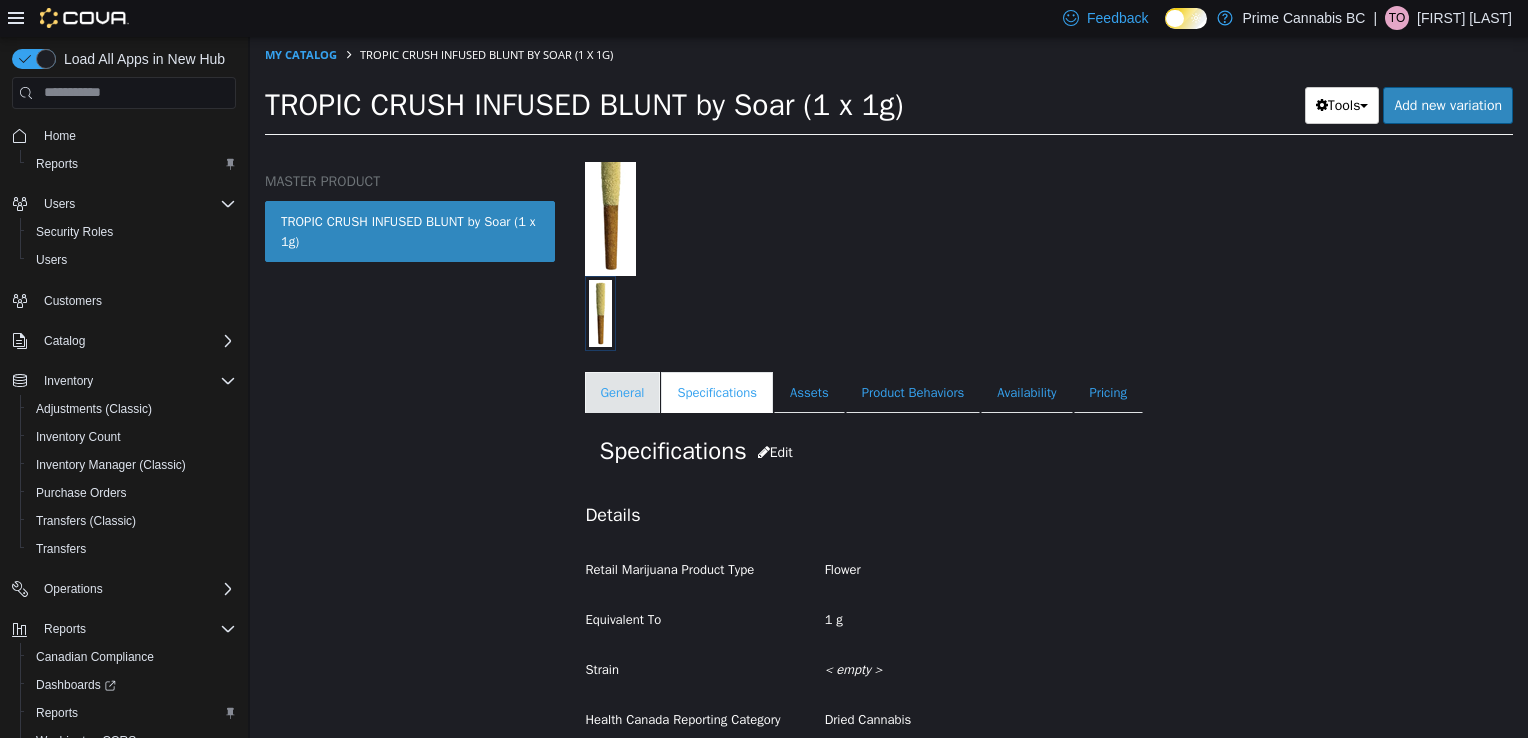 click on "General" at bounding box center [623, 392] 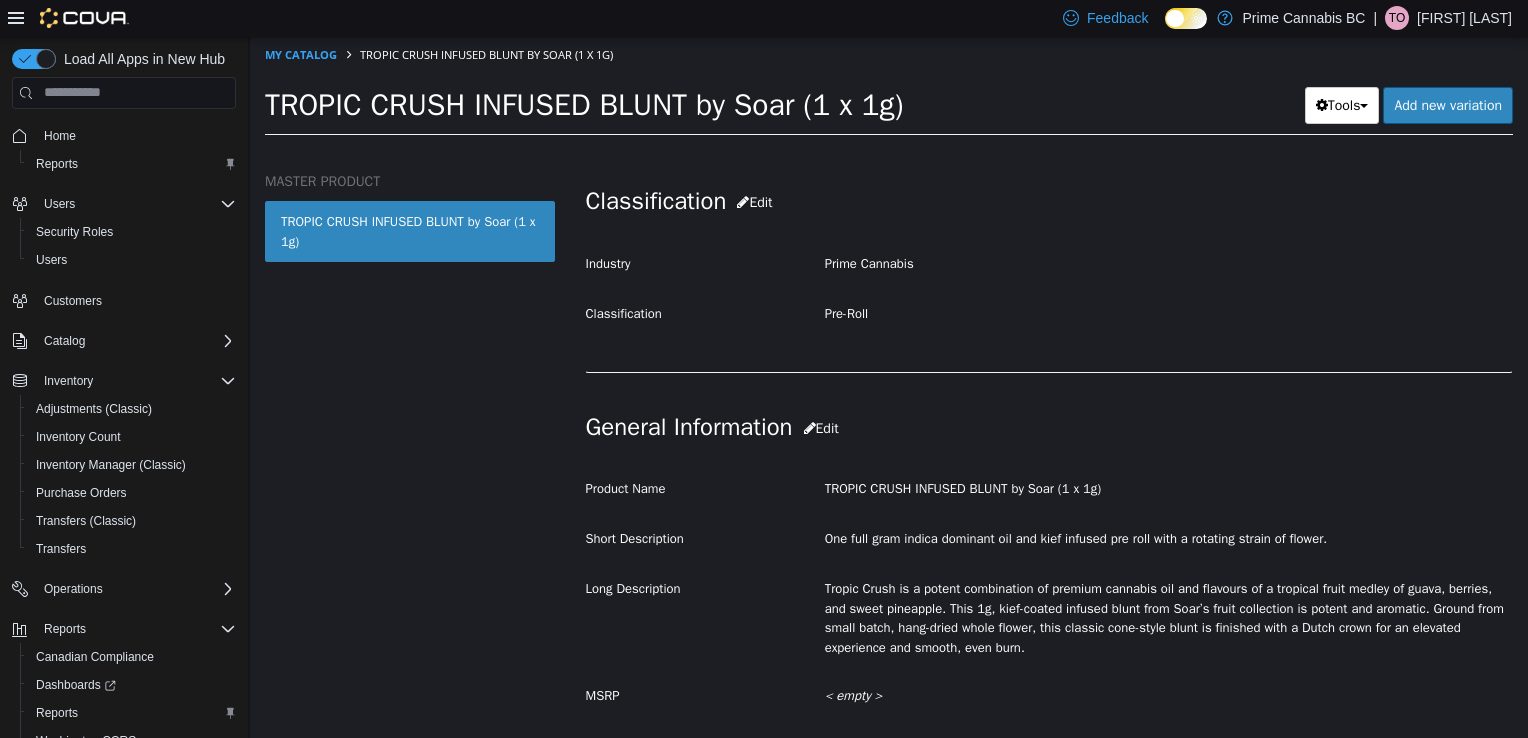 scroll, scrollTop: 404, scrollLeft: 0, axis: vertical 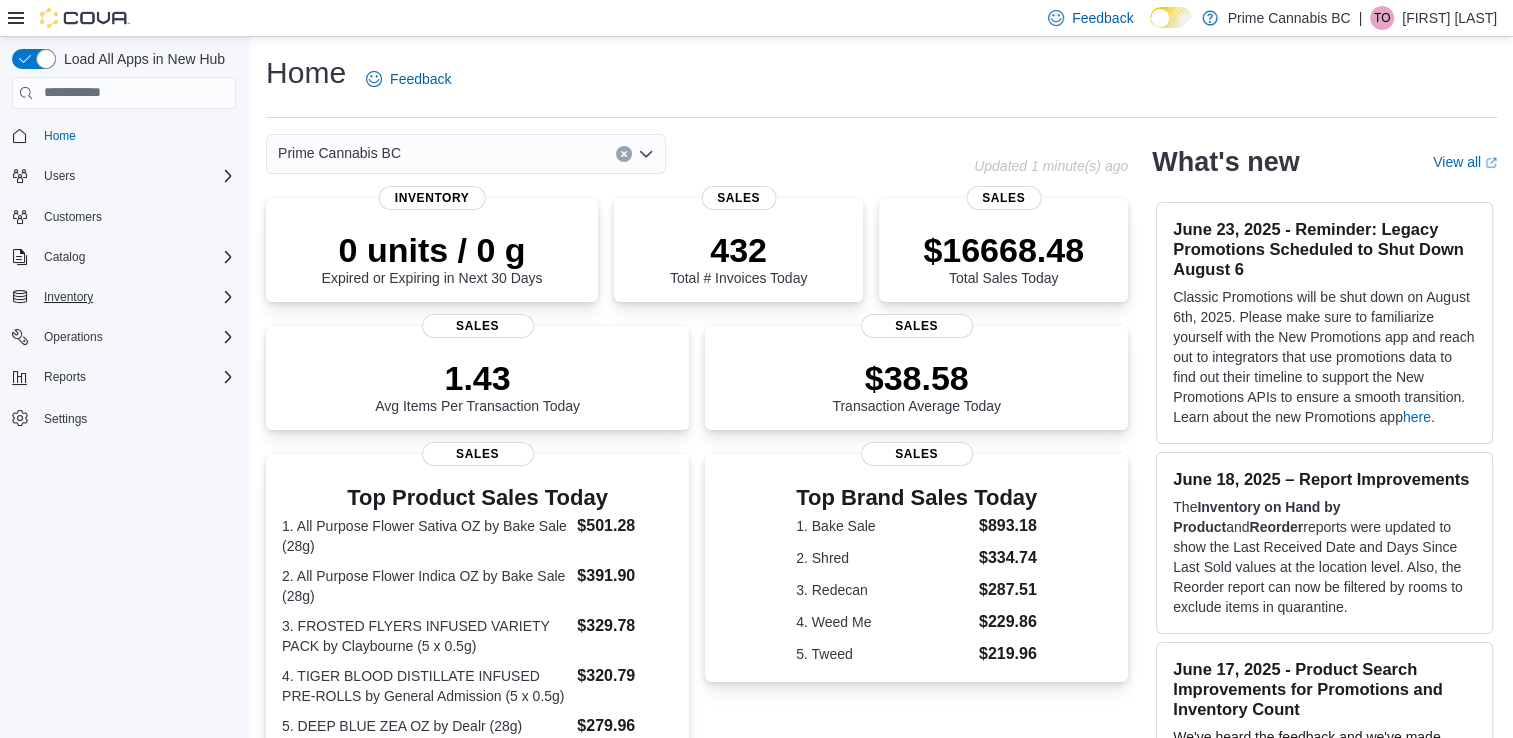 click on "Inventory" at bounding box center [136, 297] 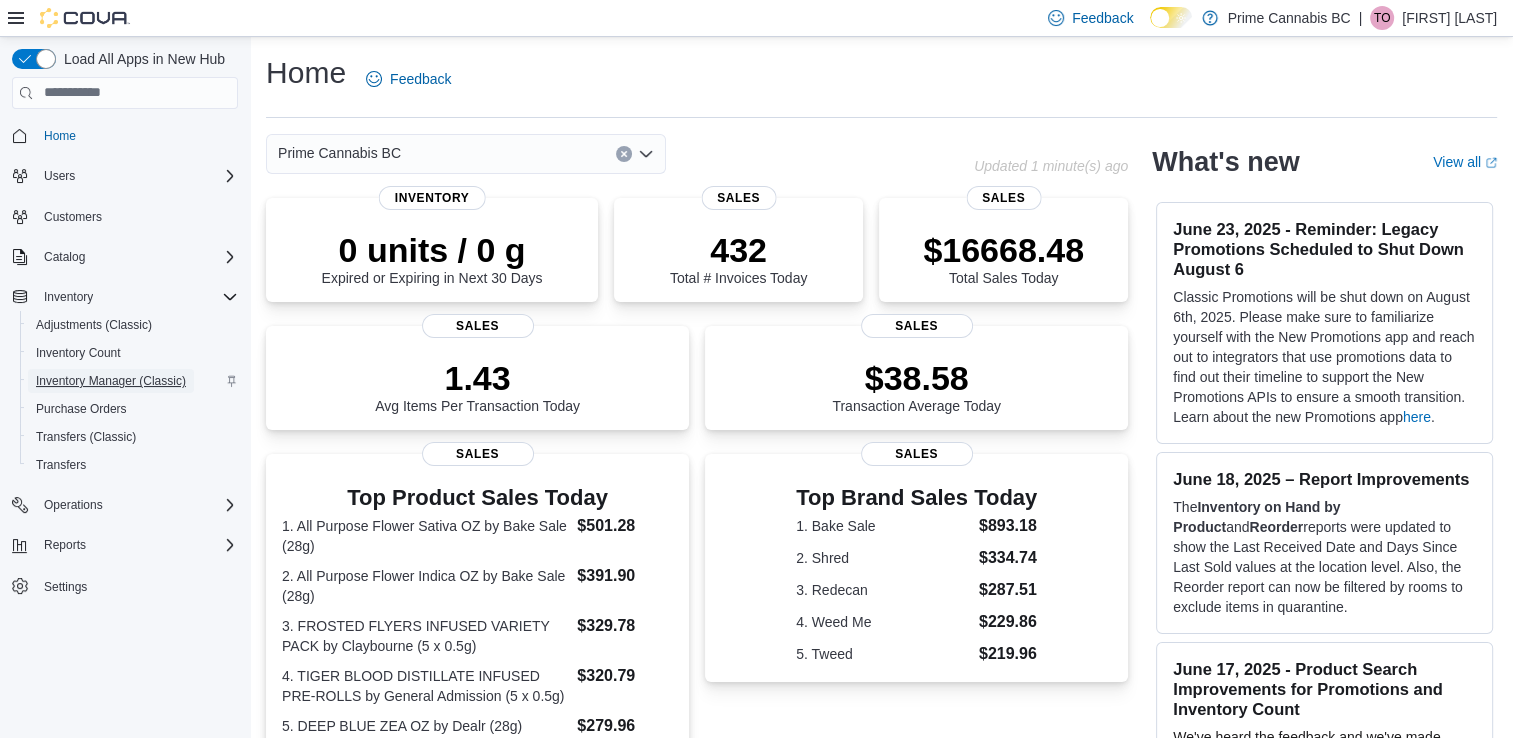 click on "Inventory Manager (Classic)" at bounding box center (111, 381) 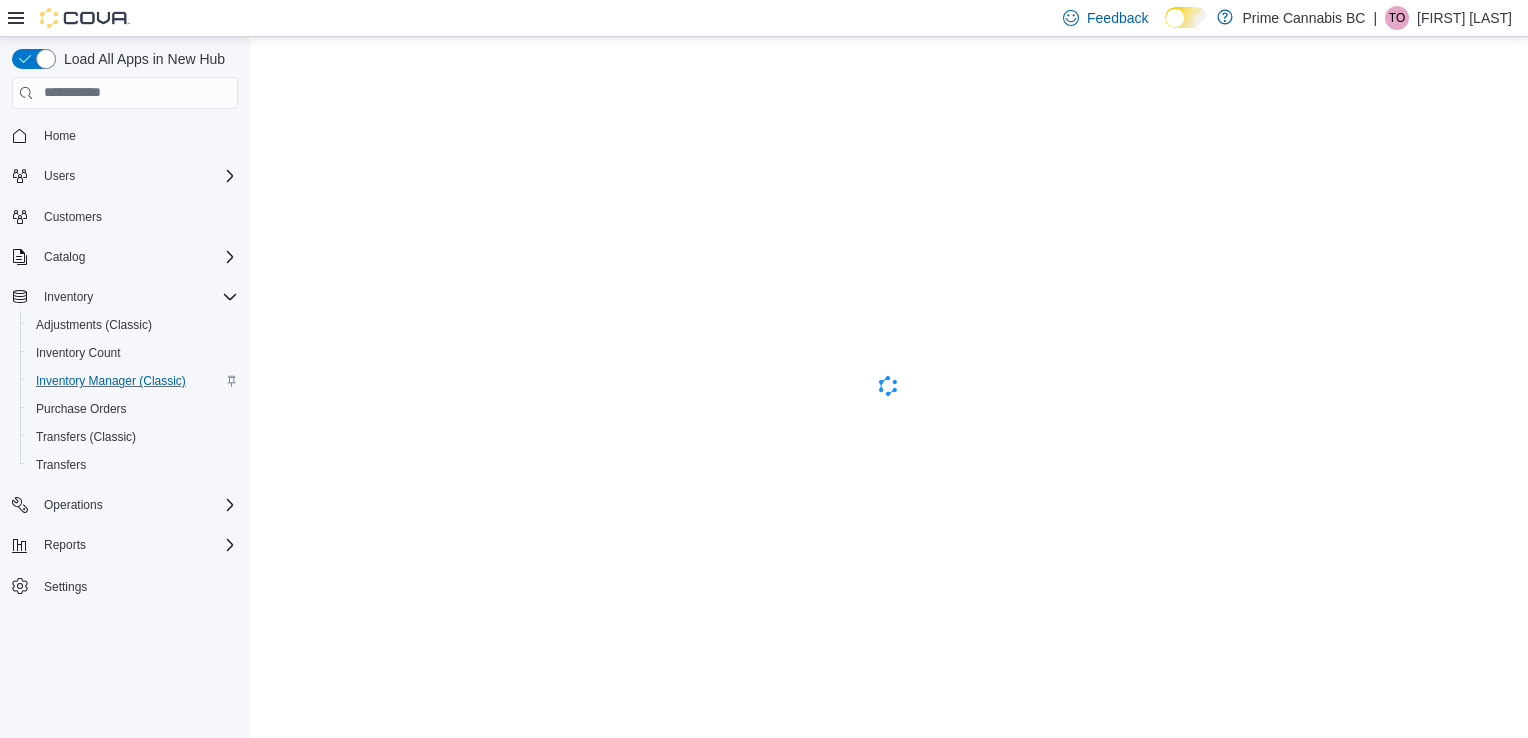 scroll, scrollTop: 0, scrollLeft: 0, axis: both 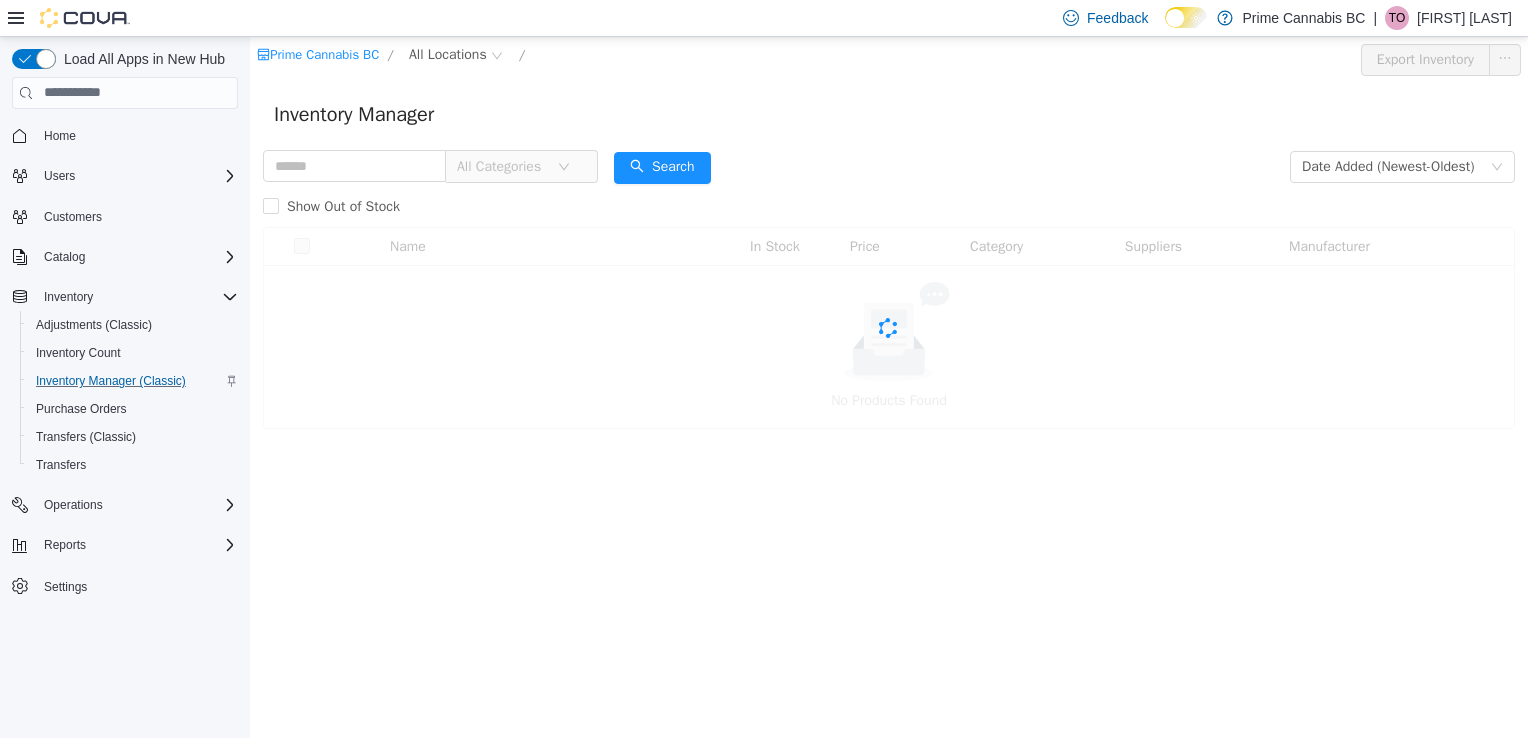 click 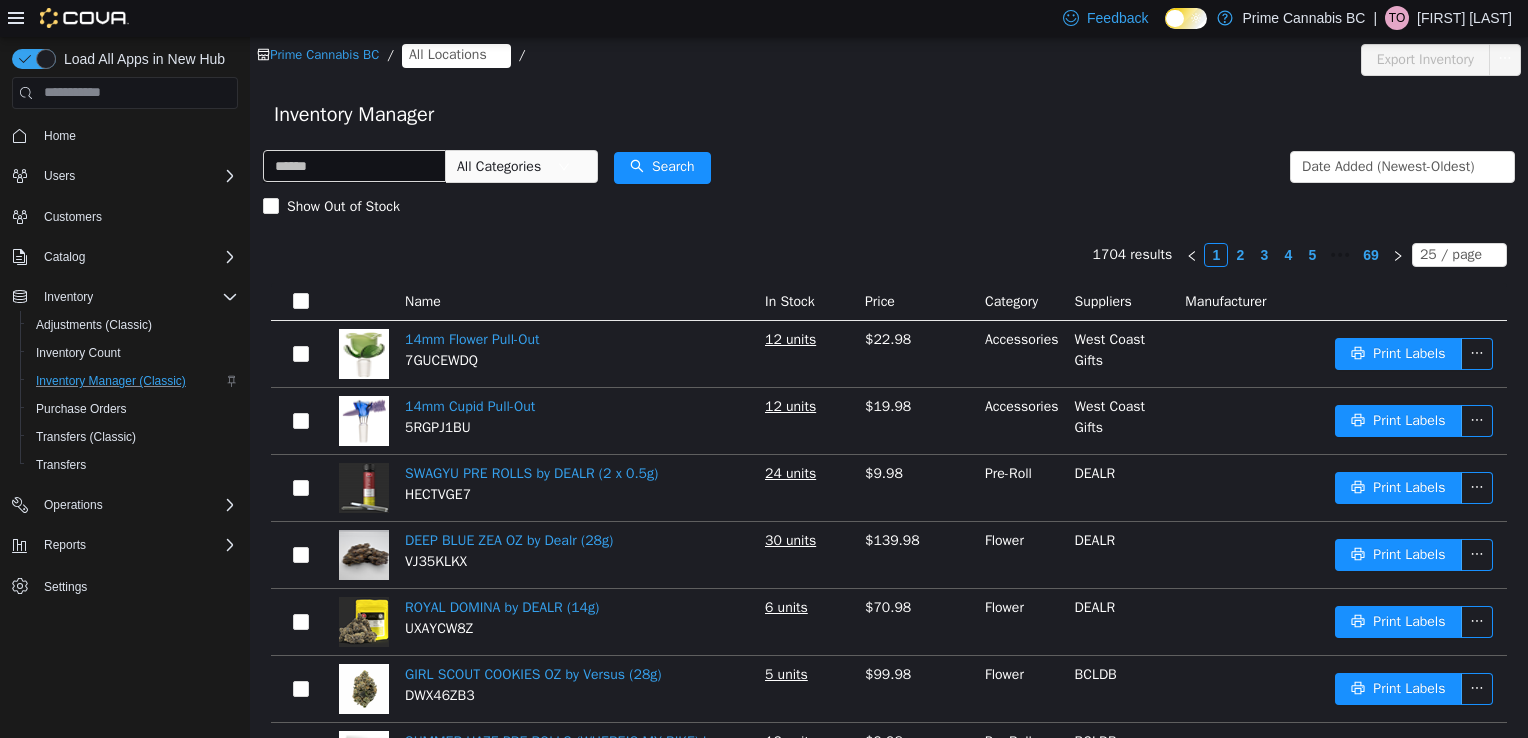 click on "All Categories" at bounding box center (502, 166) 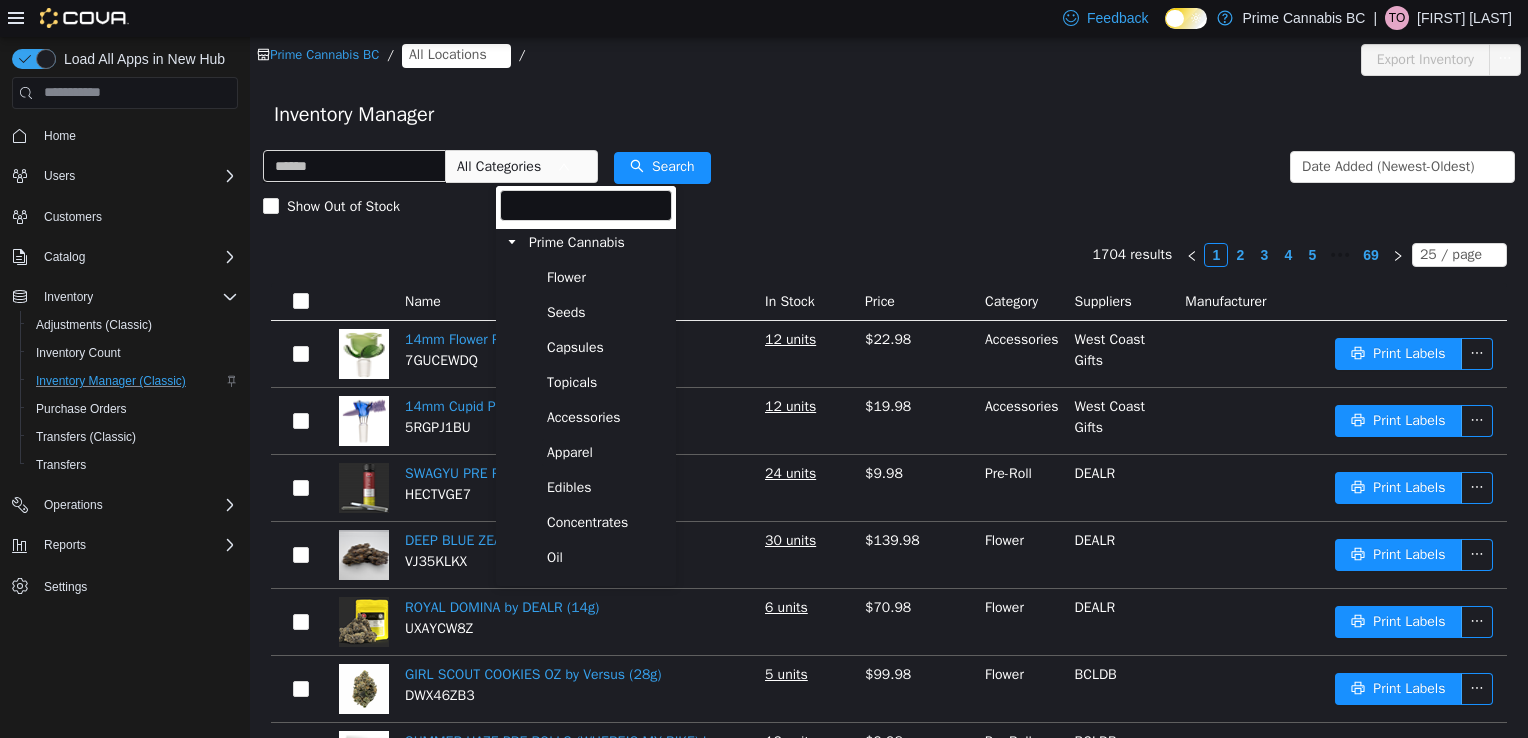 scroll, scrollTop: 168, scrollLeft: 0, axis: vertical 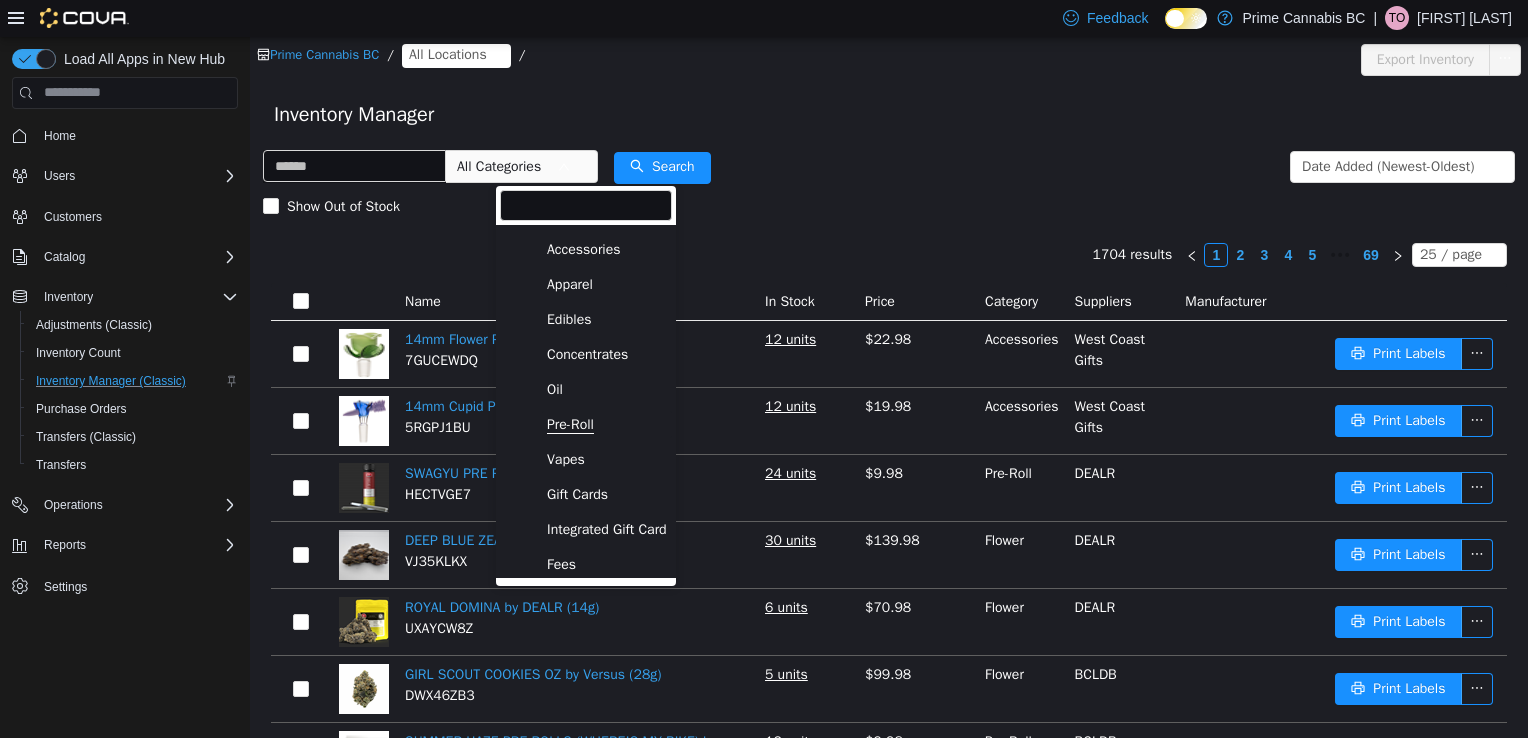 click on "Pre-Roll" at bounding box center (570, 424) 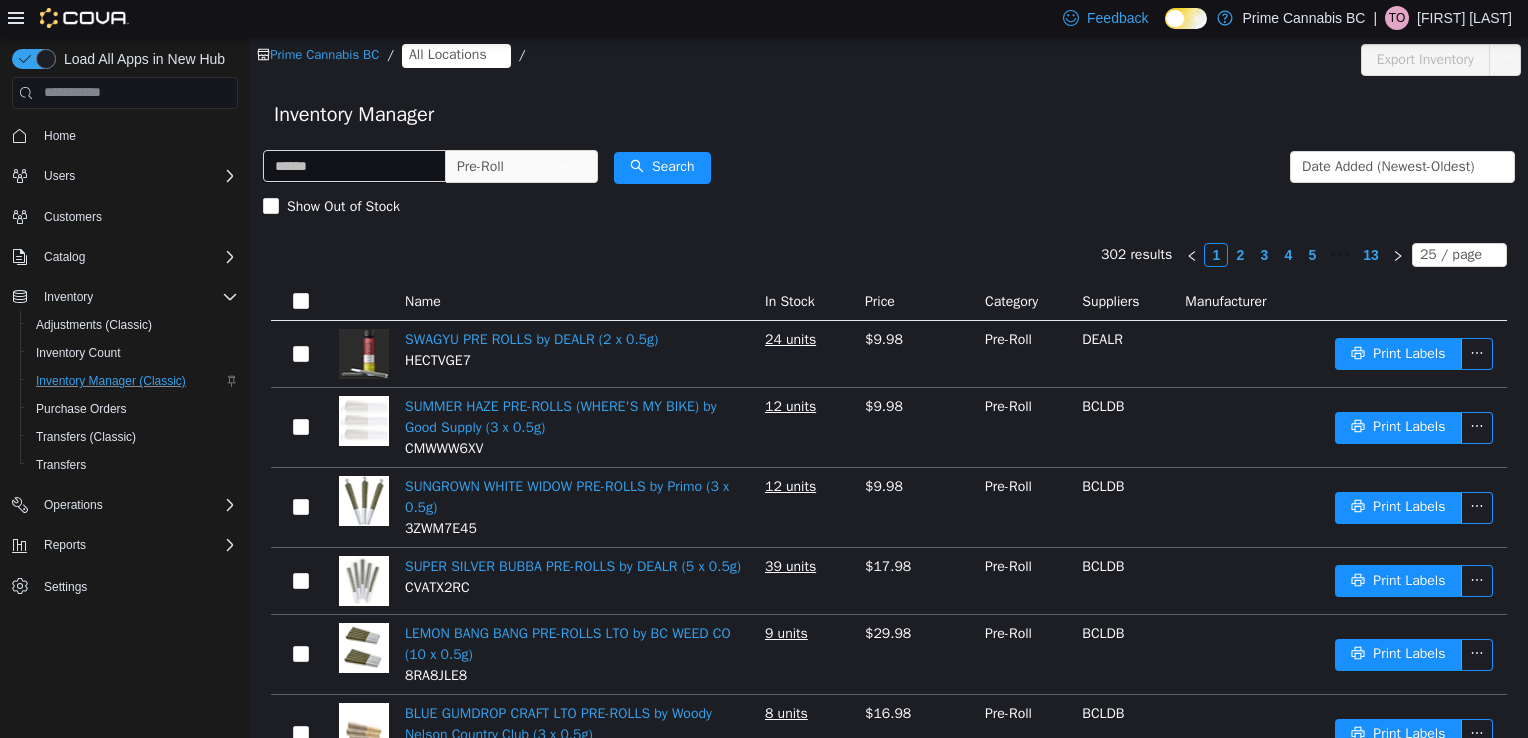 click on "All Locations" at bounding box center (448, 54) 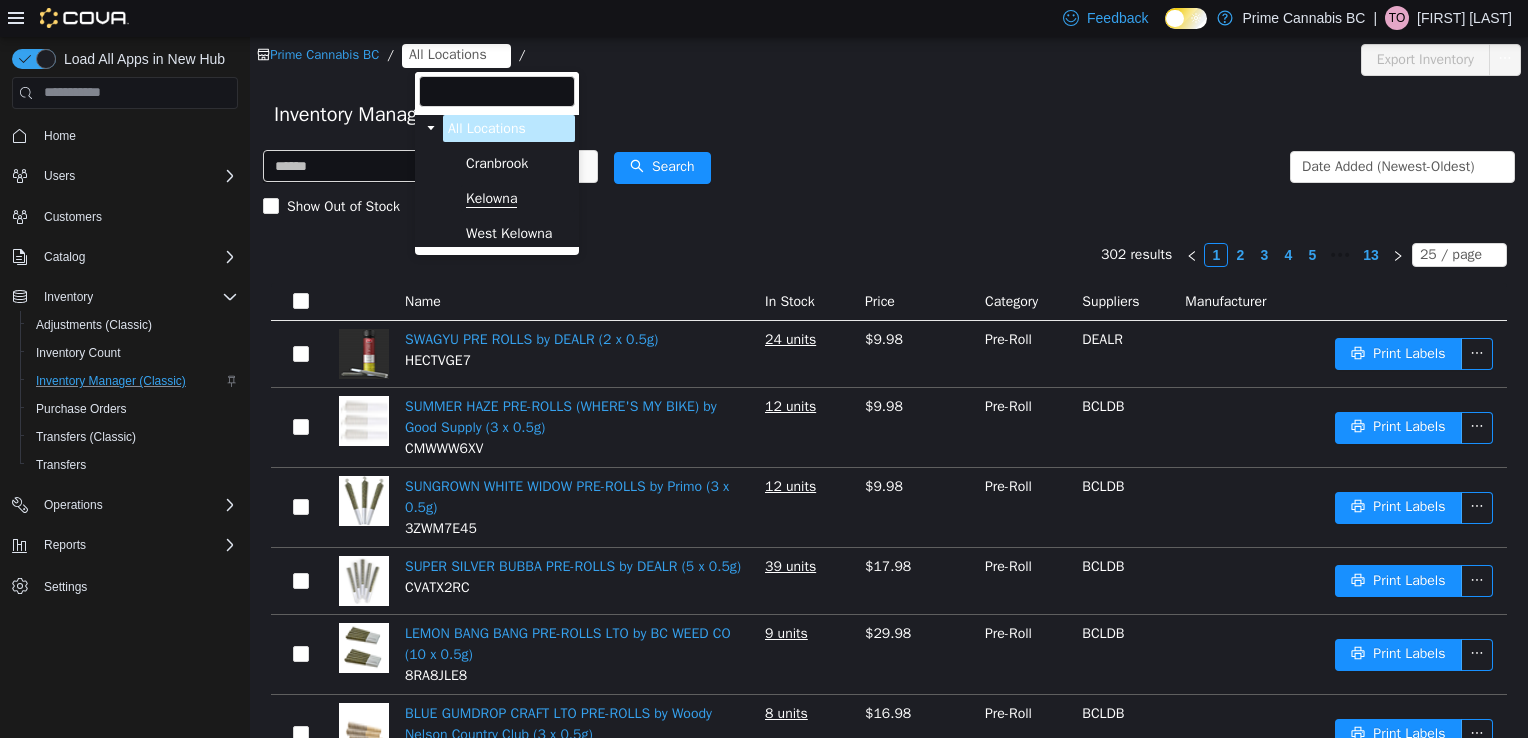 click on "Kelowna" at bounding box center (491, 198) 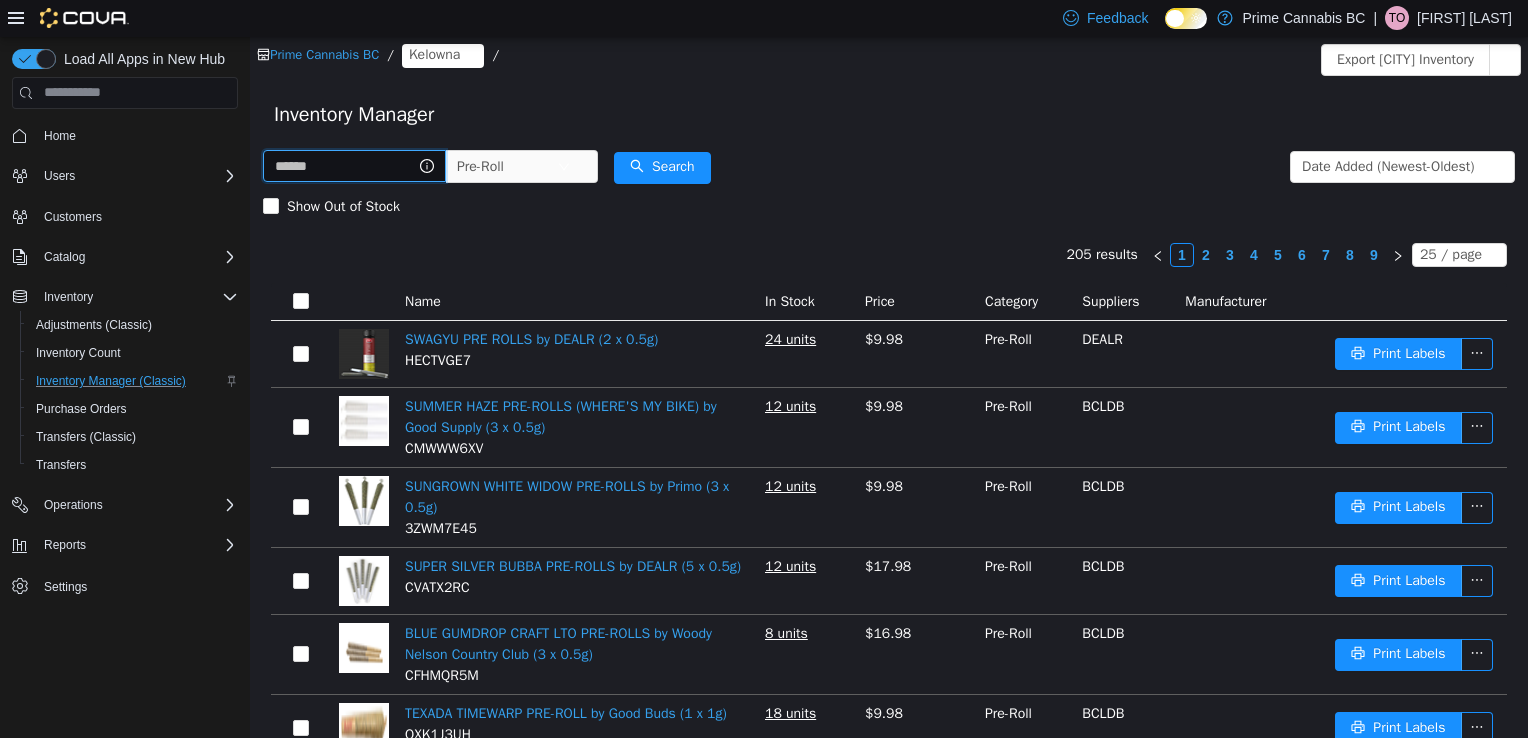 click at bounding box center [354, 165] 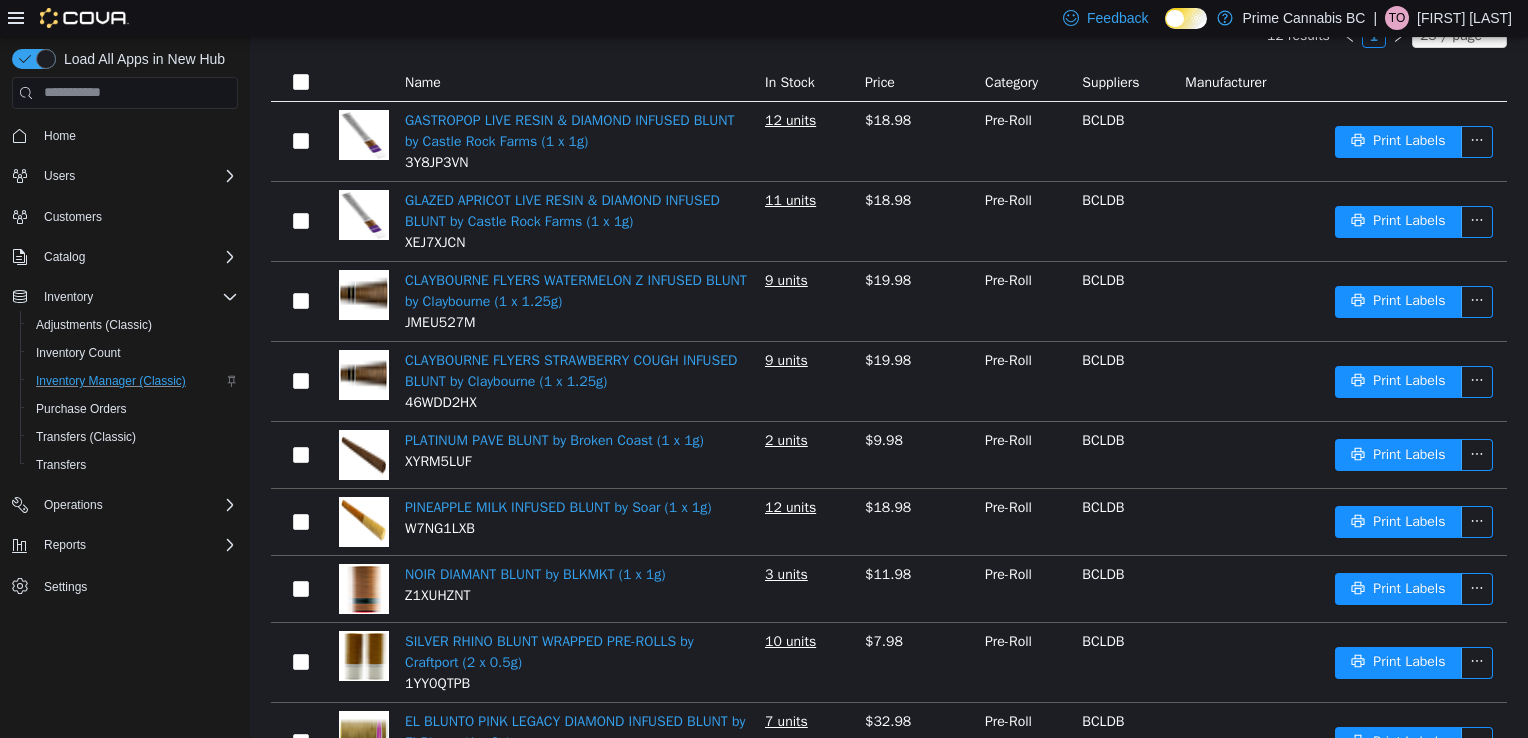 scroll, scrollTop: 222, scrollLeft: 0, axis: vertical 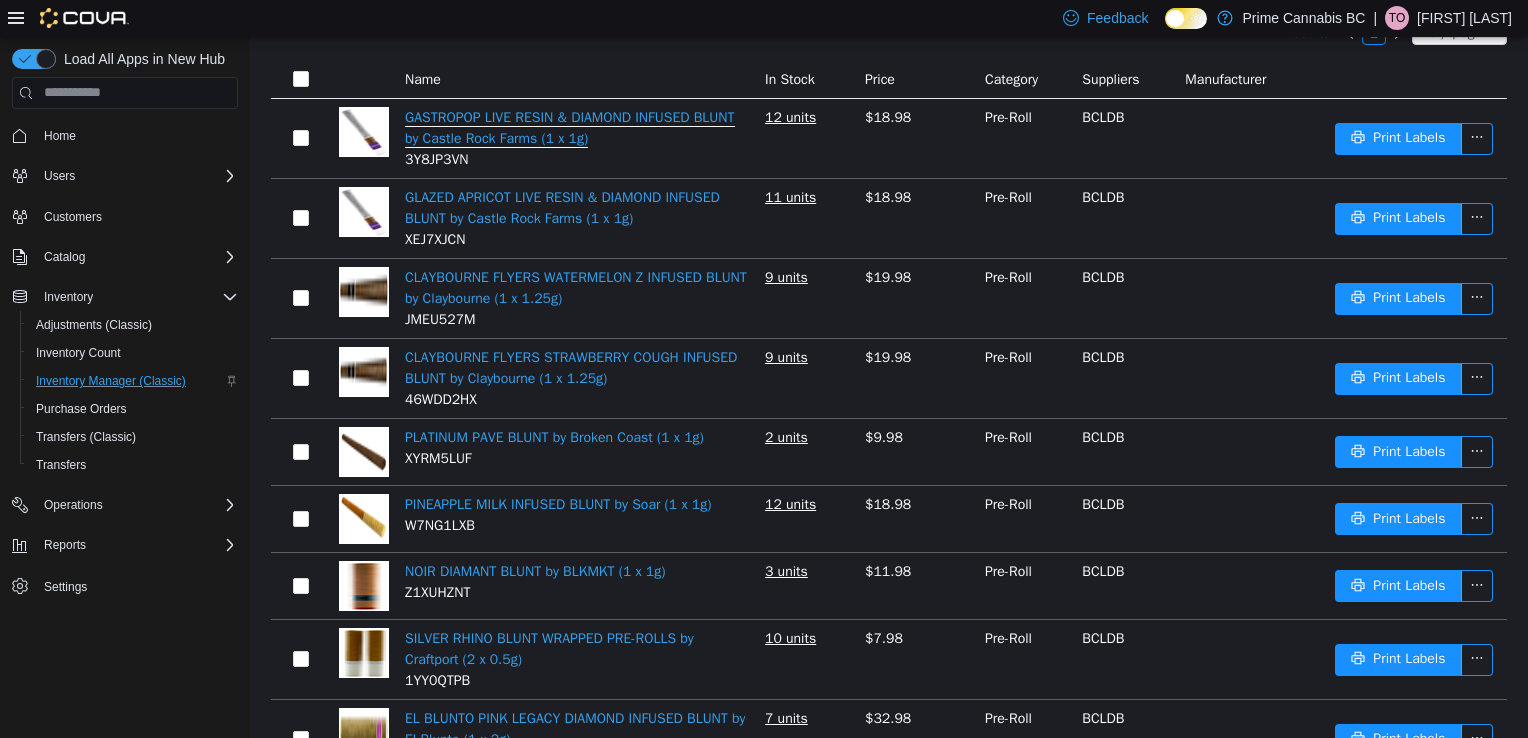 click on "GASTROPOP LIVE RESIN & DIAMOND INFUSED BLUNT by Castle Rock Farms (1 x 1g)" at bounding box center [570, 127] 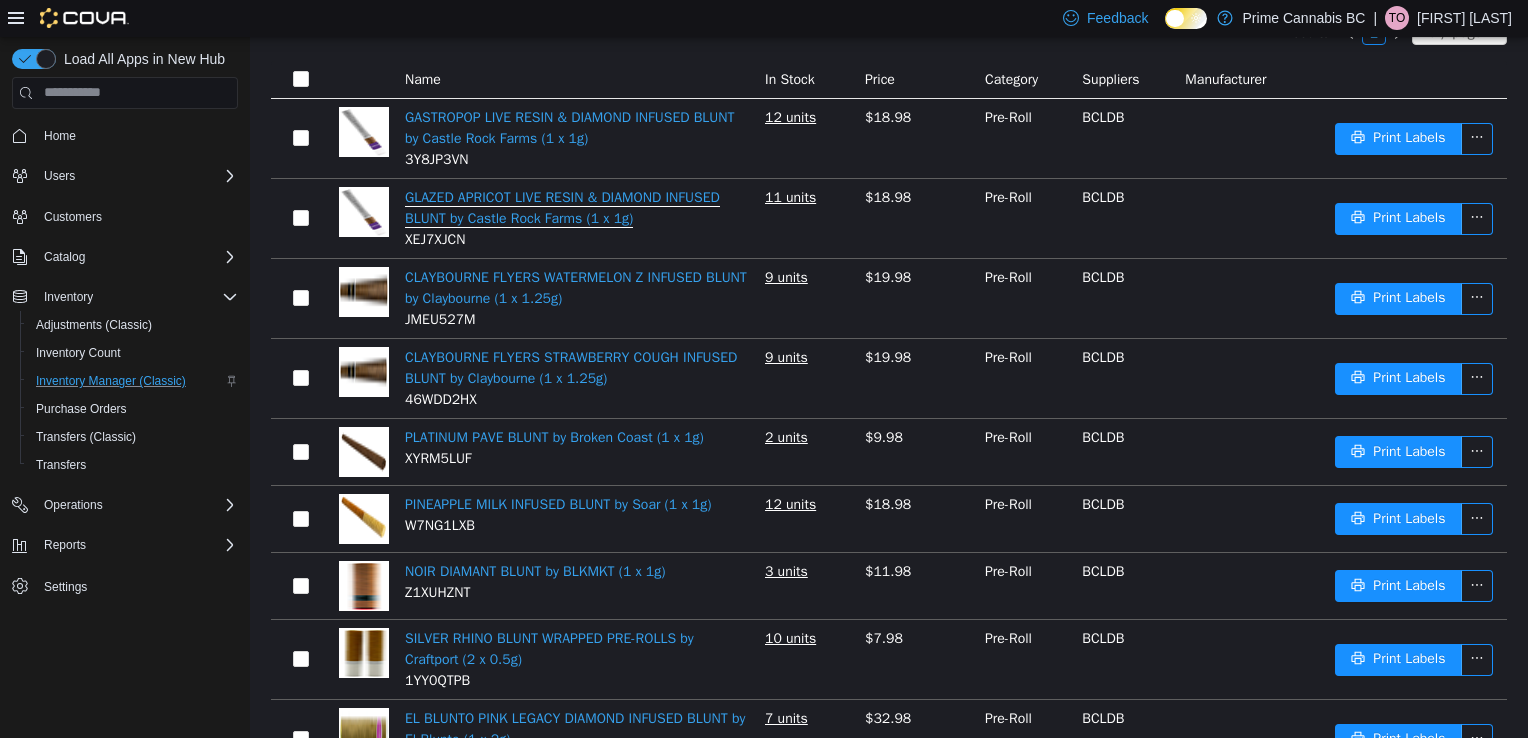 click on "GLAZED APRICOT LIVE RESIN & DIAMOND INFUSED BLUNT by Castle Rock Farms (1 x 1g)" at bounding box center (562, 207) 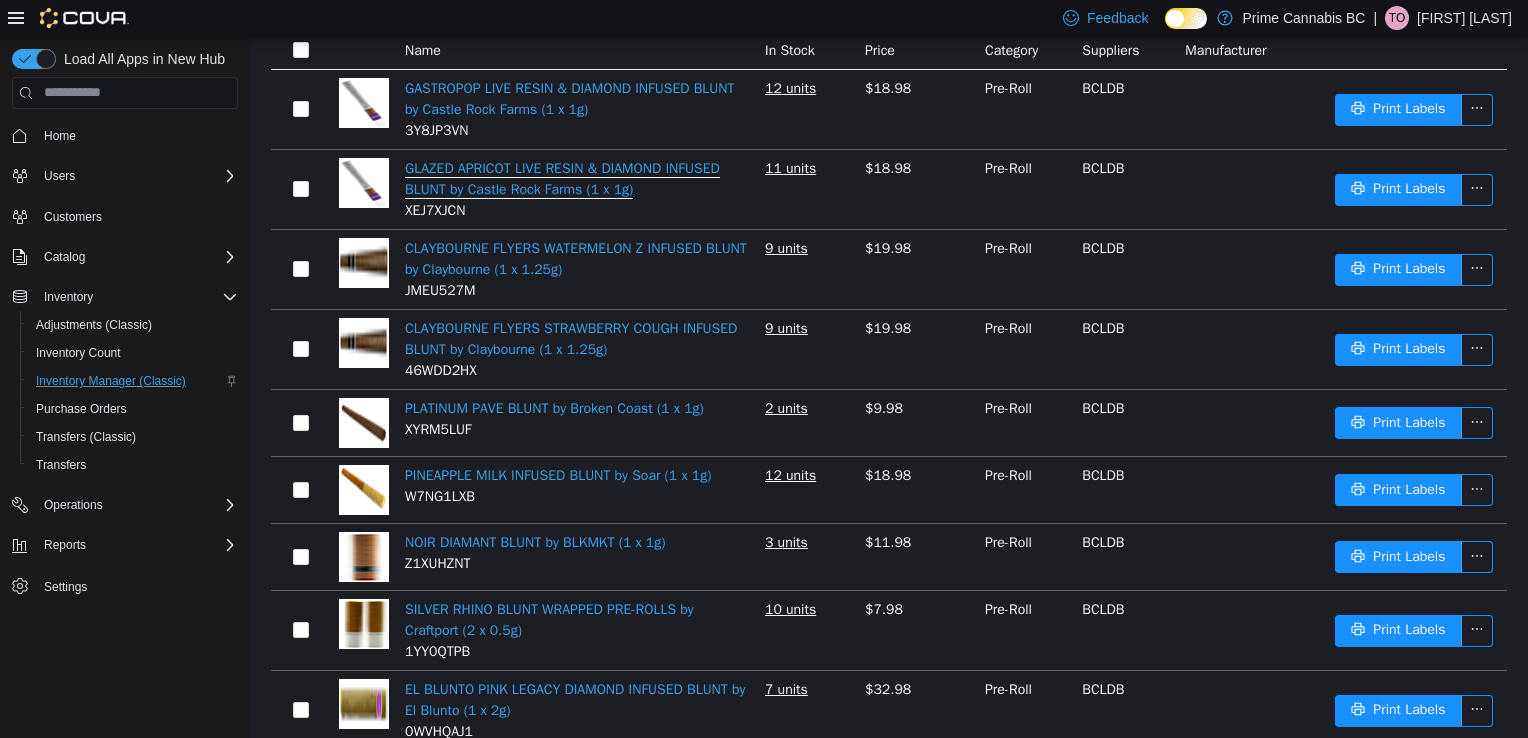 scroll, scrollTop: 254, scrollLeft: 0, axis: vertical 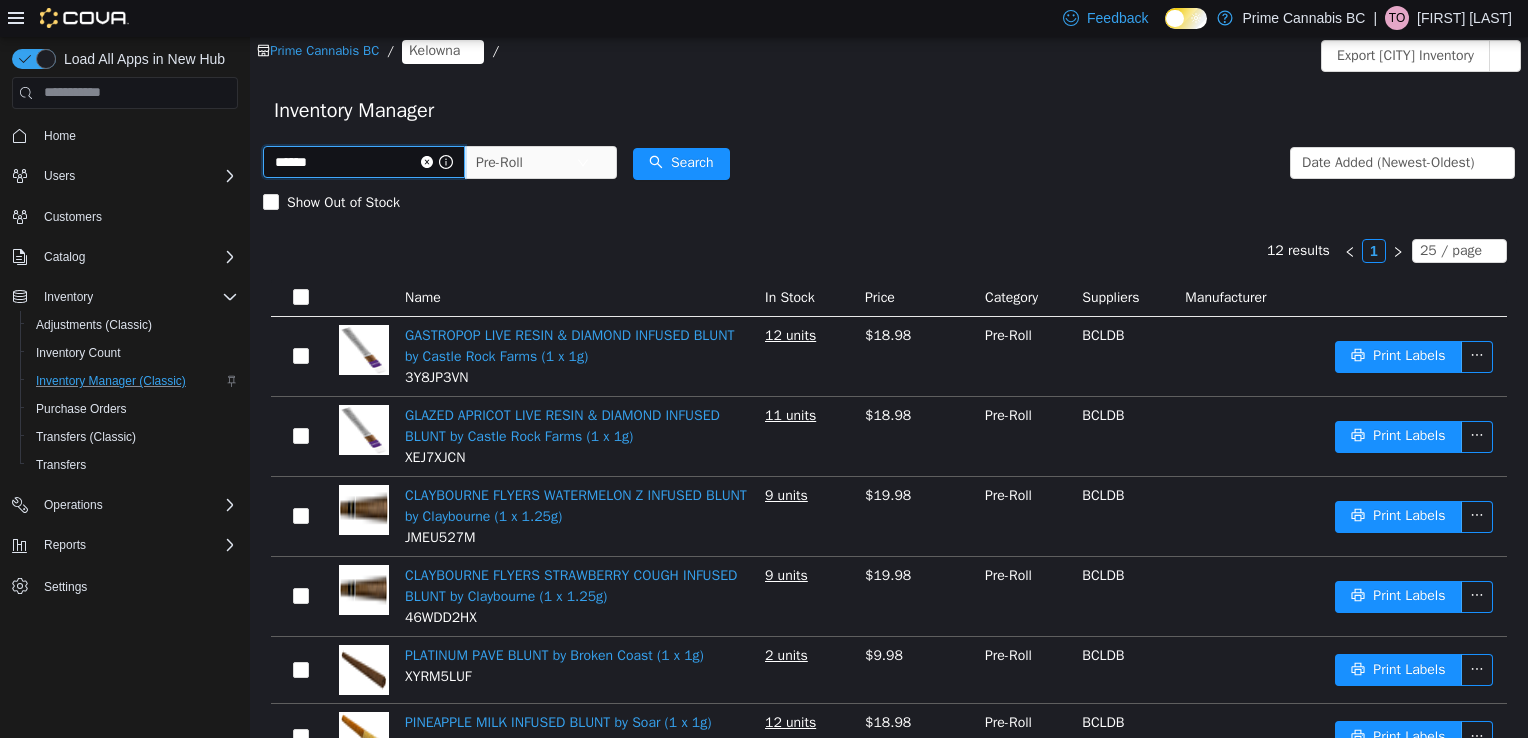 click on "******" at bounding box center [364, 161] 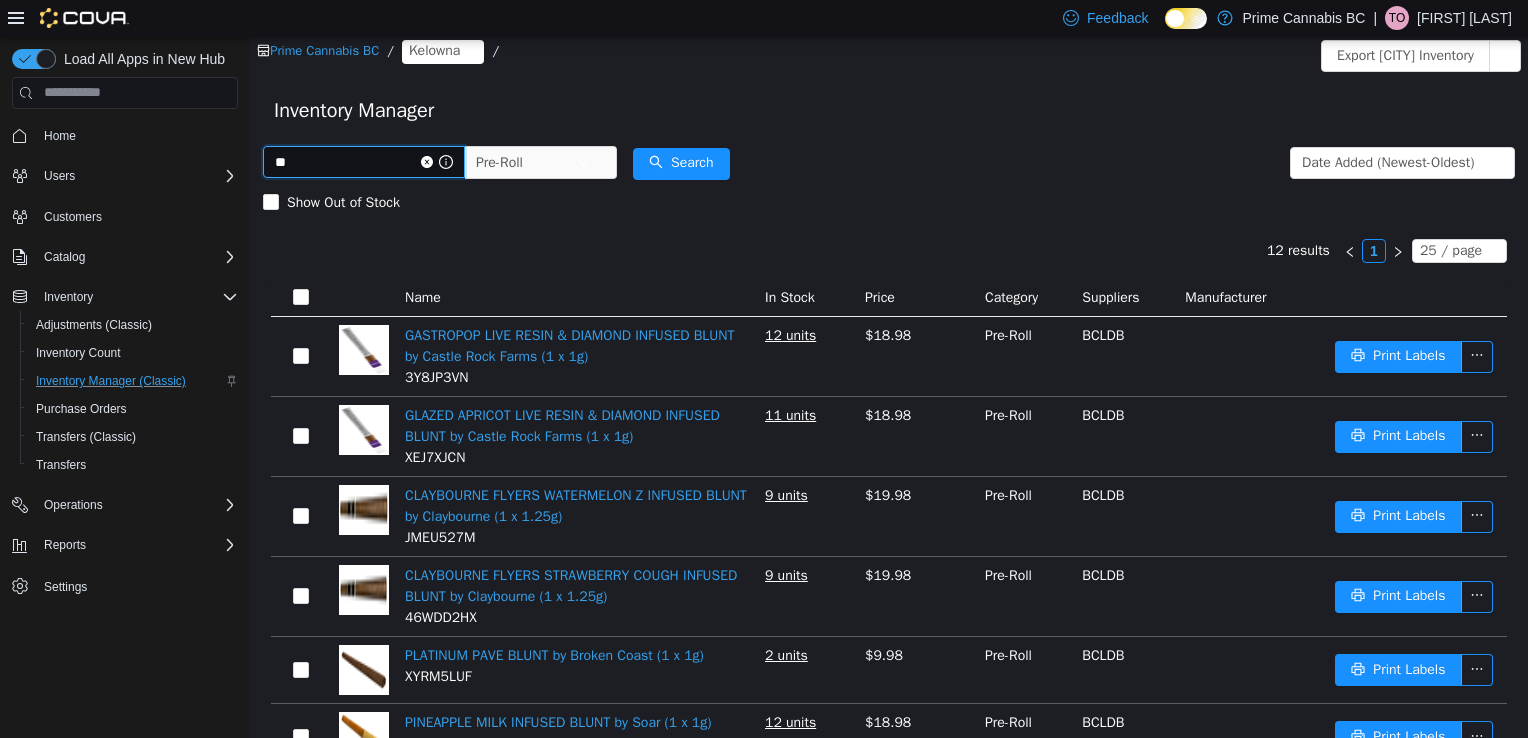 type on "*" 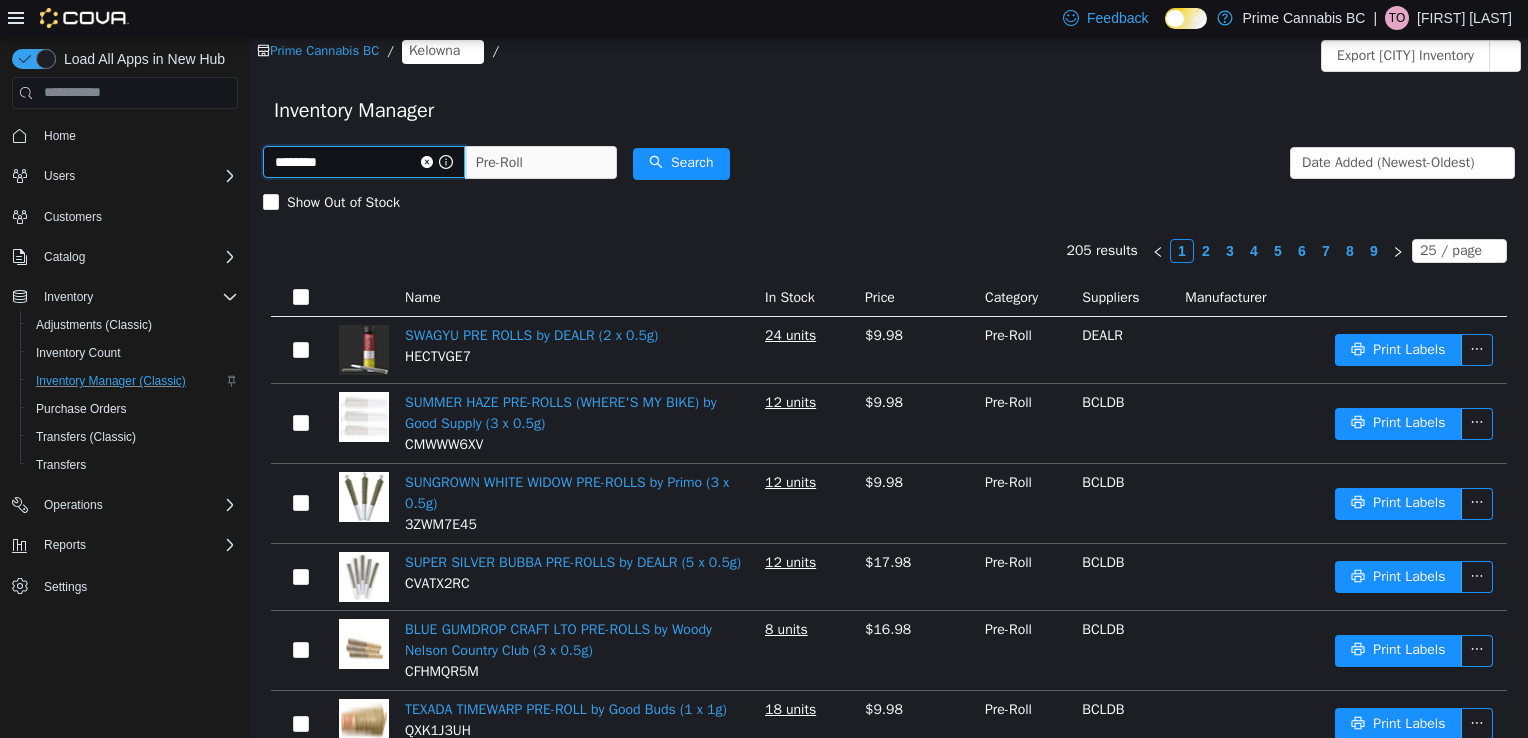 type on "********" 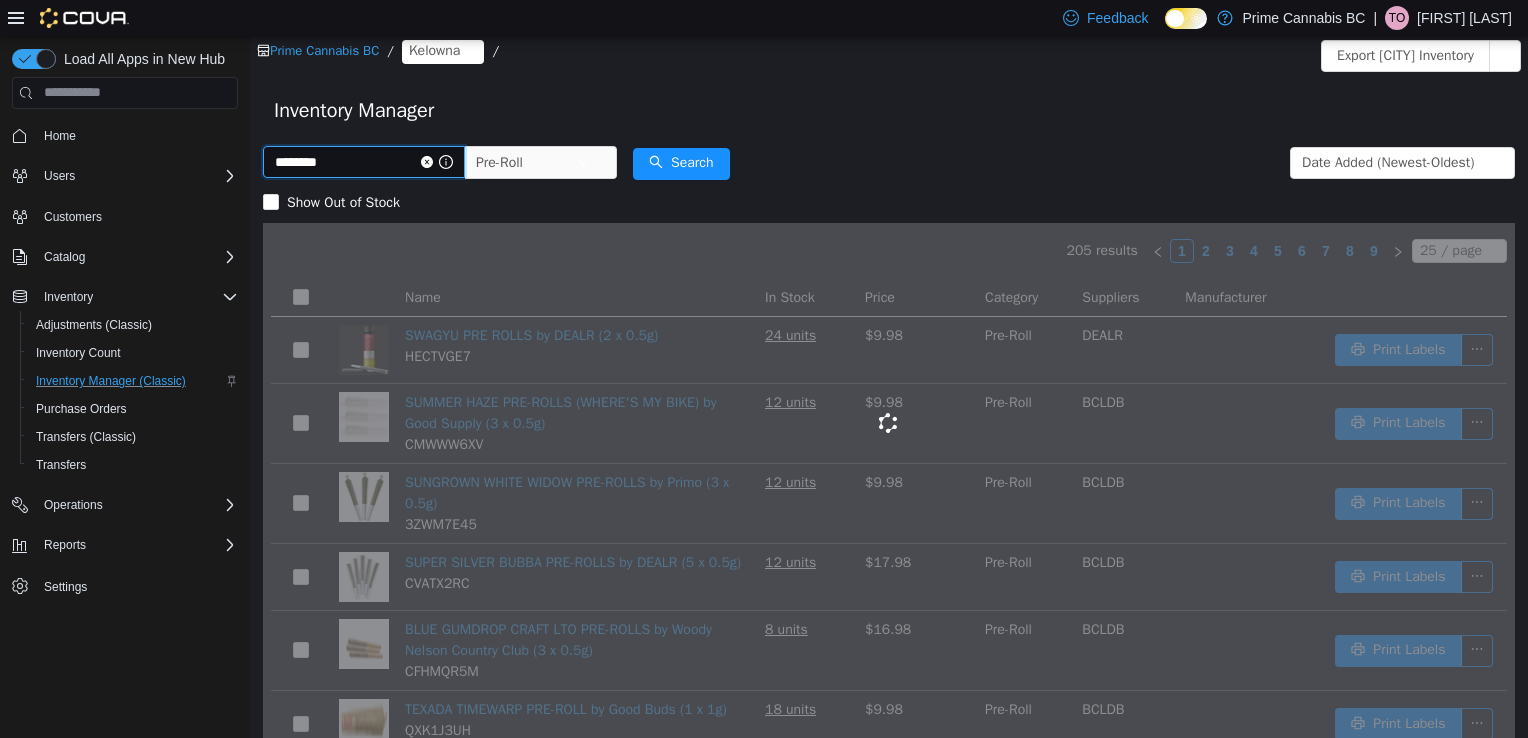 scroll, scrollTop: 0, scrollLeft: 0, axis: both 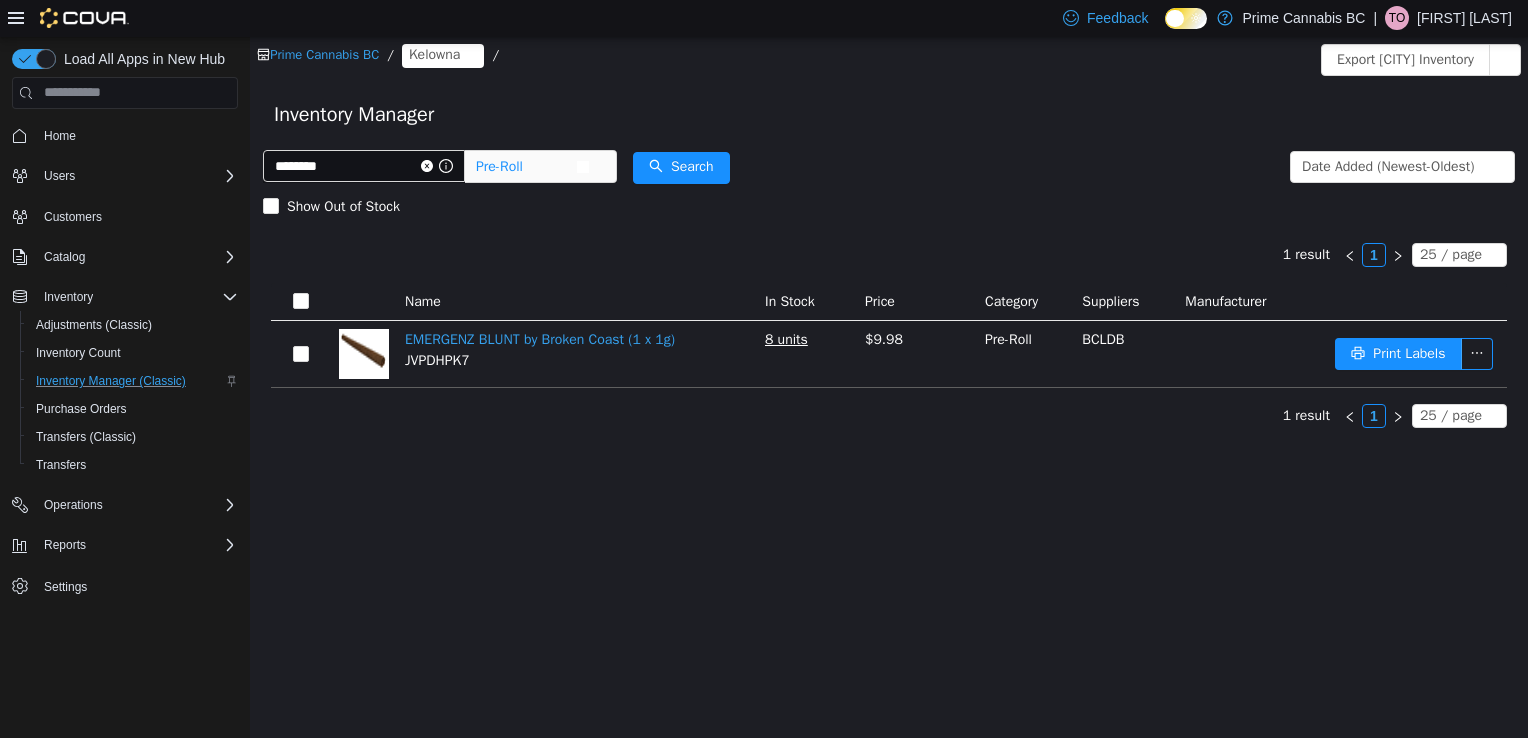 click on "Pre-Roll" at bounding box center [526, 166] 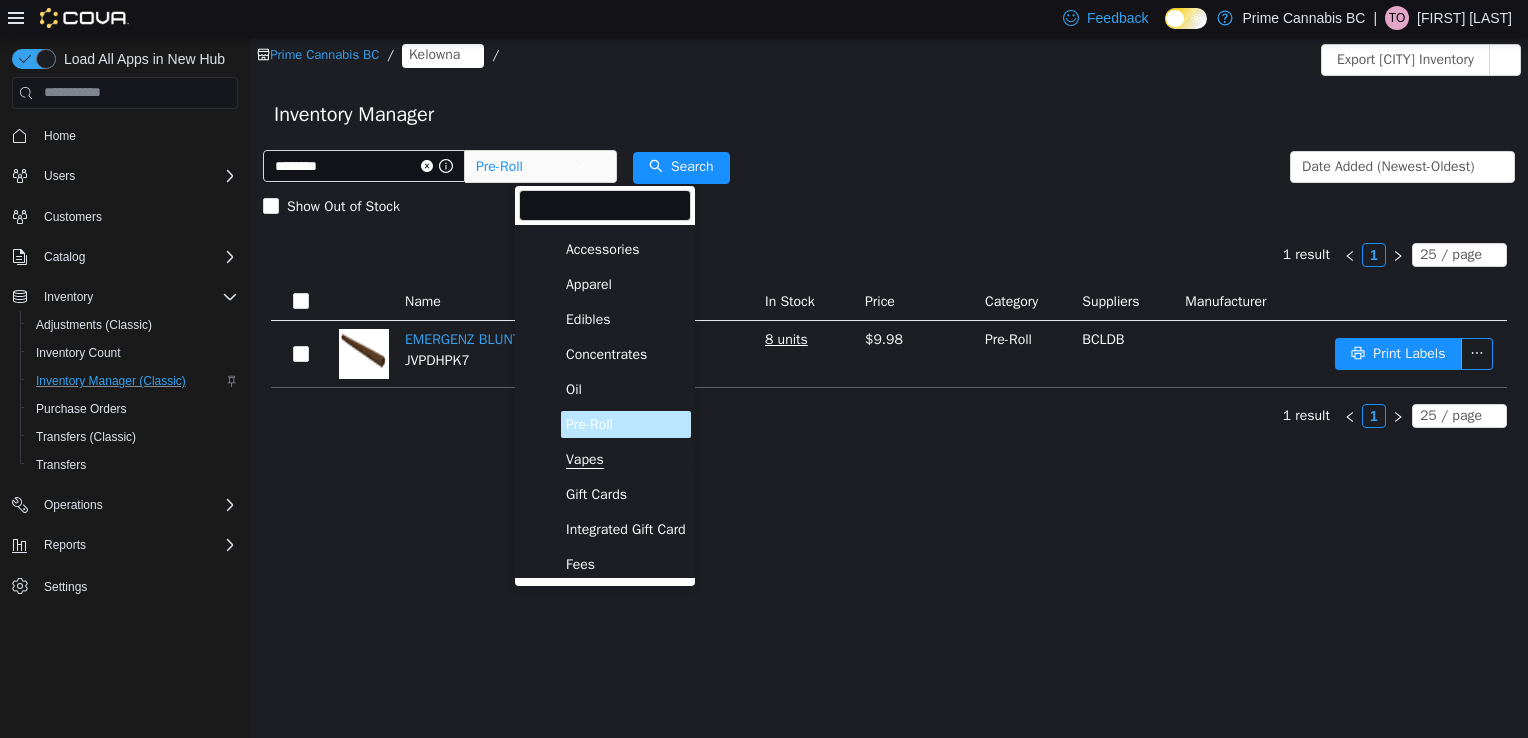 click on "Vapes" at bounding box center [585, 459] 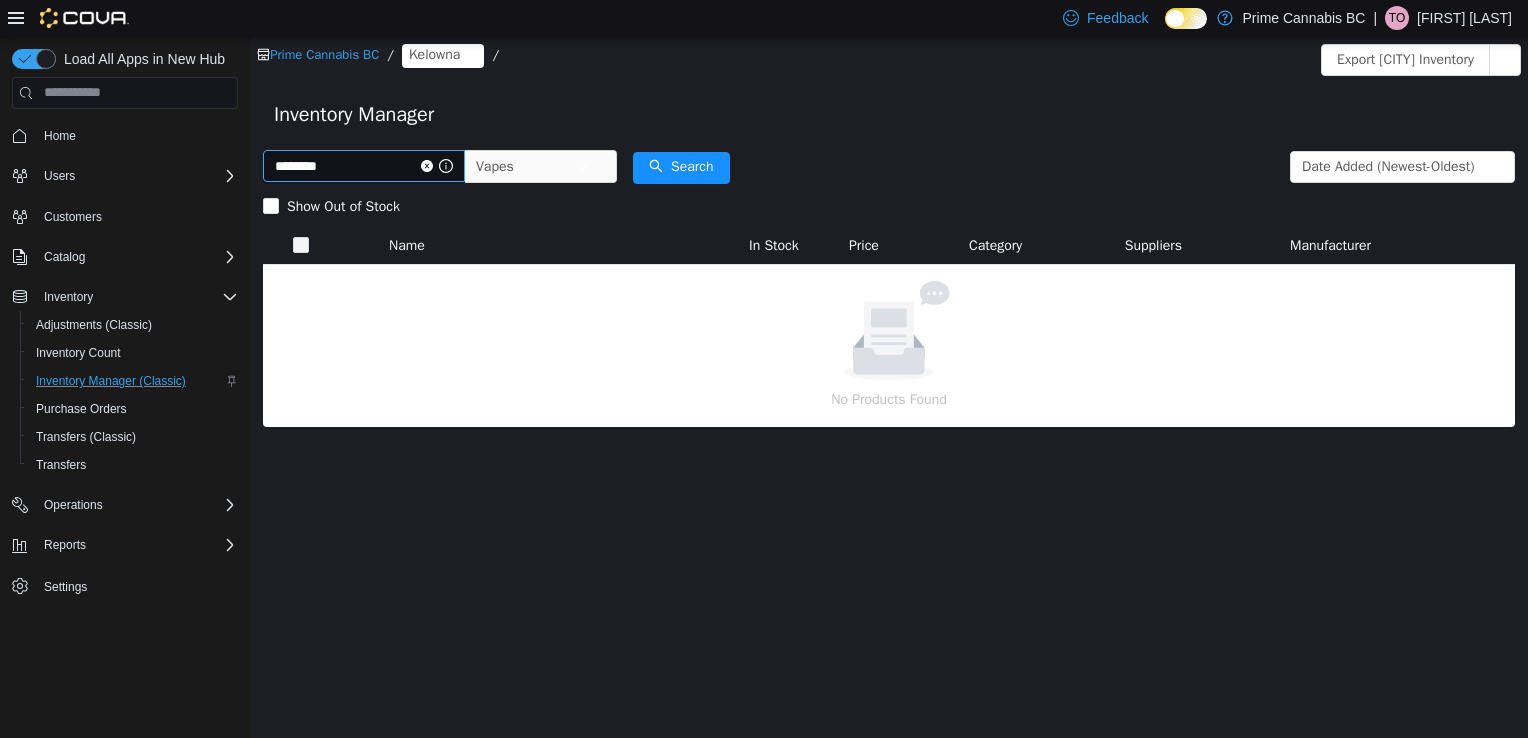 click 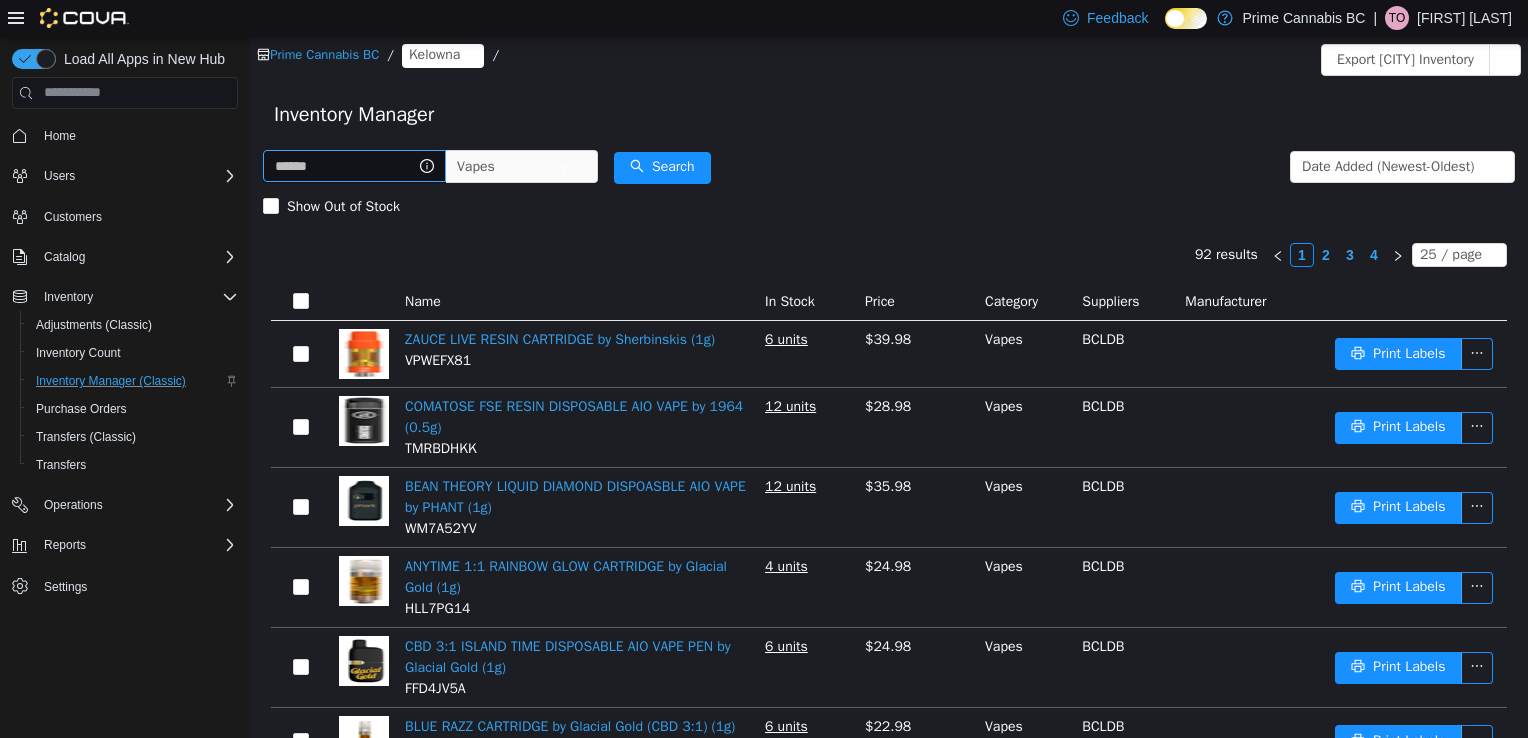 click on "ZAUCE LIVE RESIN CARTRIDGE by Sherbinskis (1g) VPWEFX81" at bounding box center (577, 353) 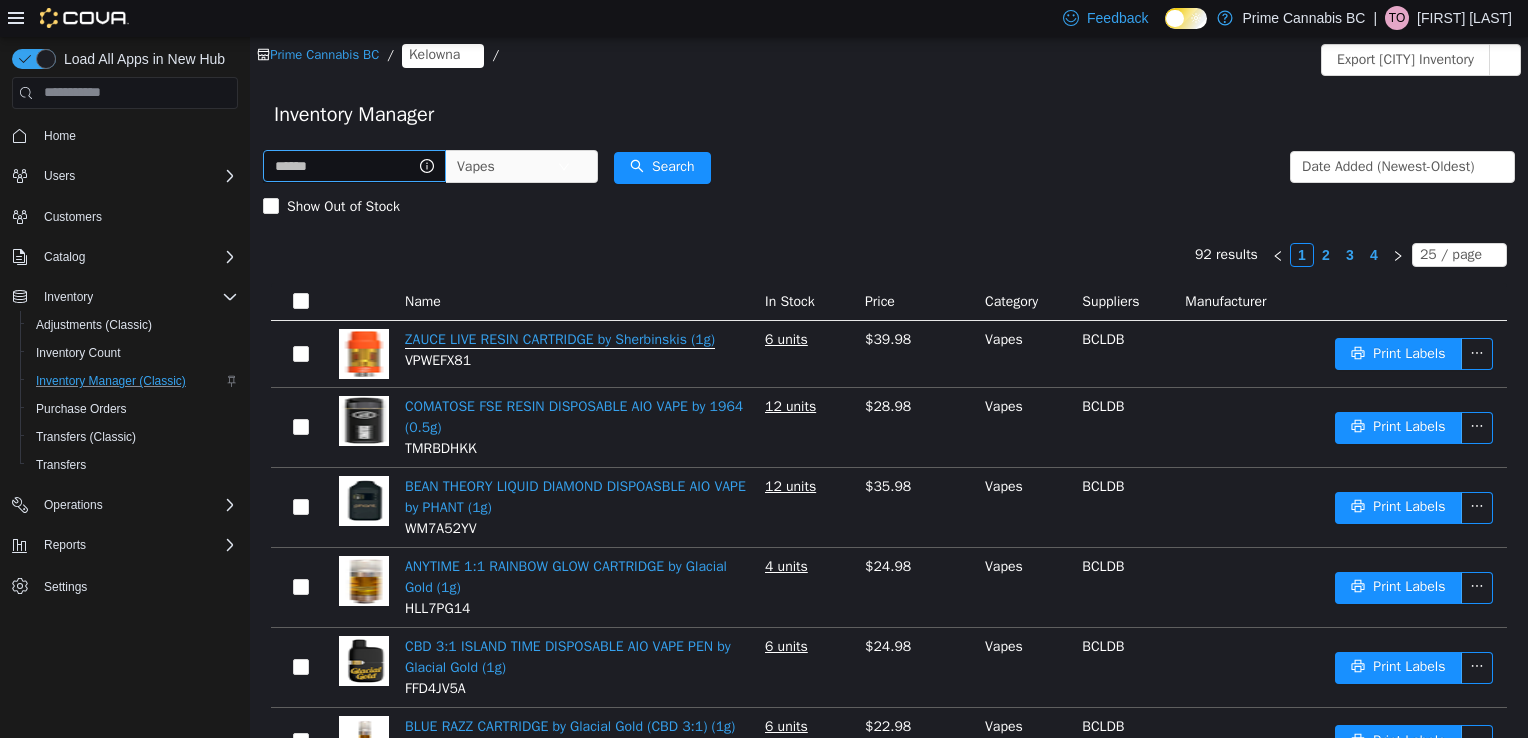 click on "ZAUCE LIVE RESIN CARTRIDGE by Sherbinskis (1g)" at bounding box center [560, 339] 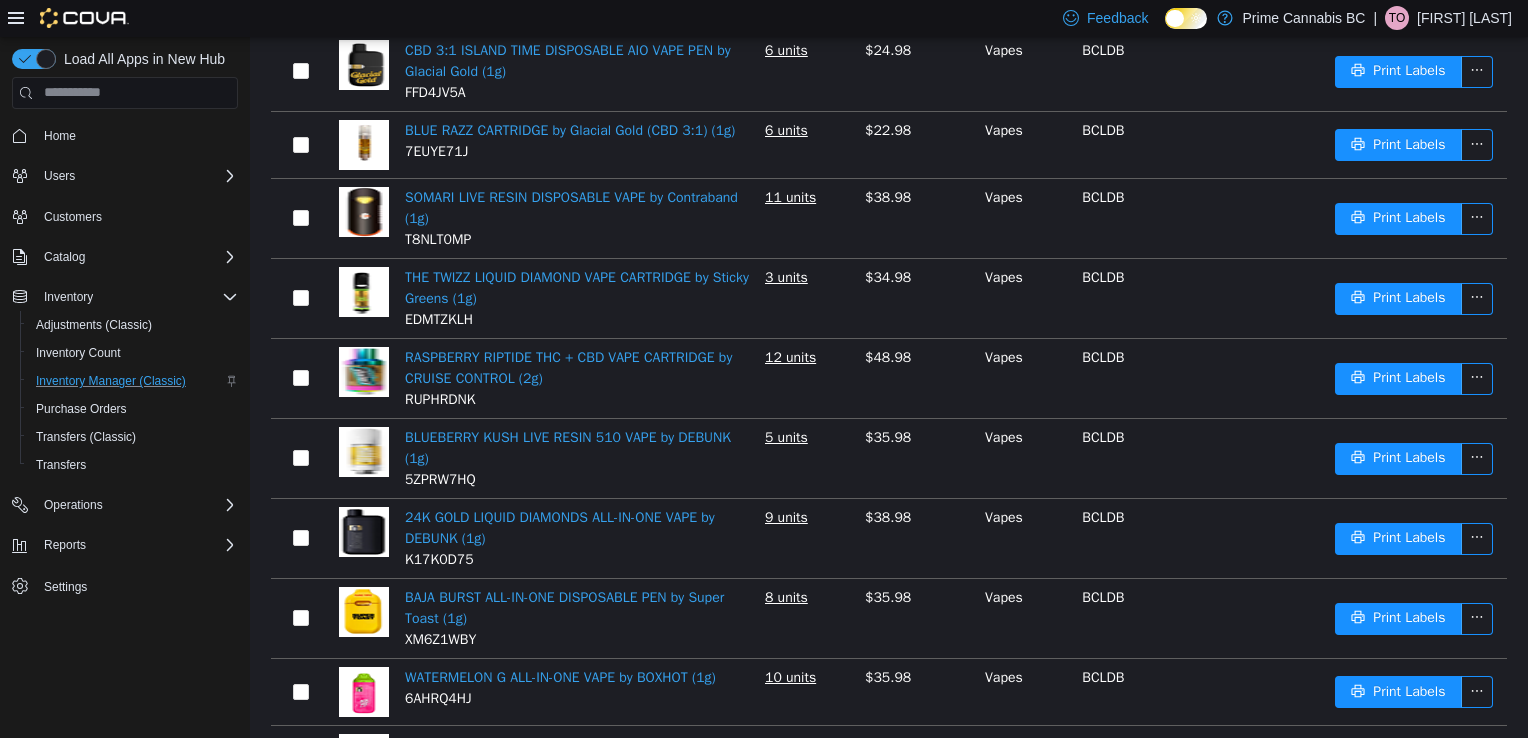 scroll, scrollTop: 598, scrollLeft: 0, axis: vertical 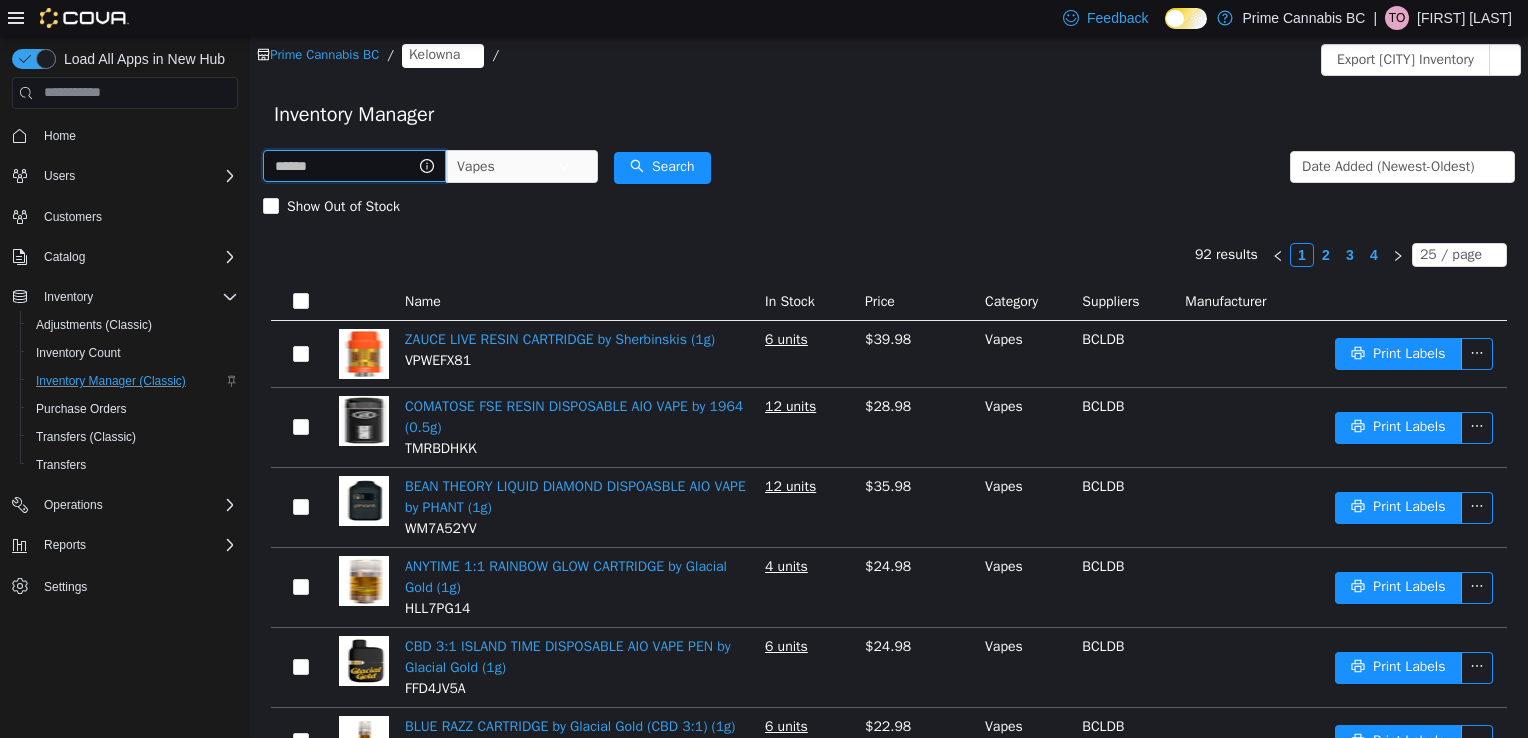 click at bounding box center [354, 165] 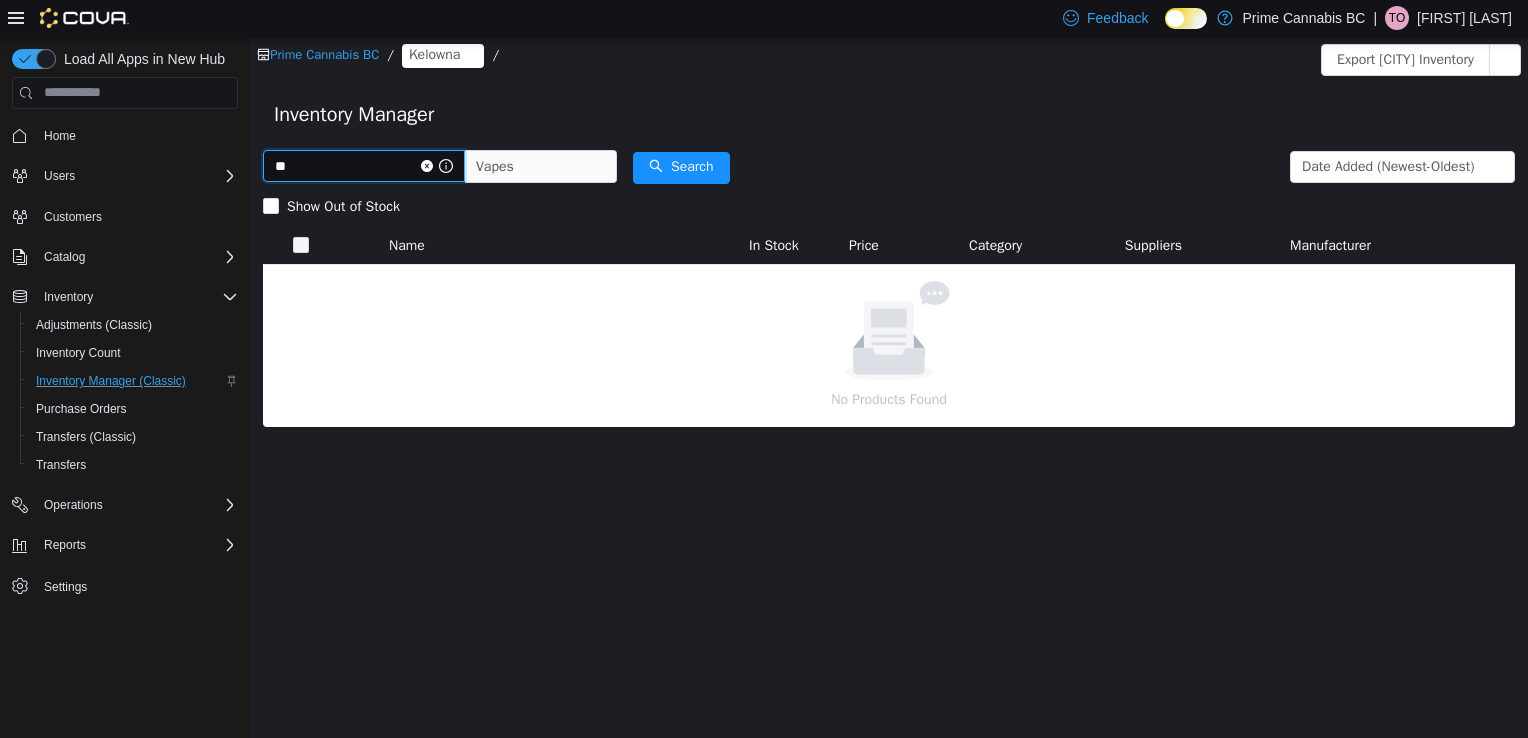 type on "*" 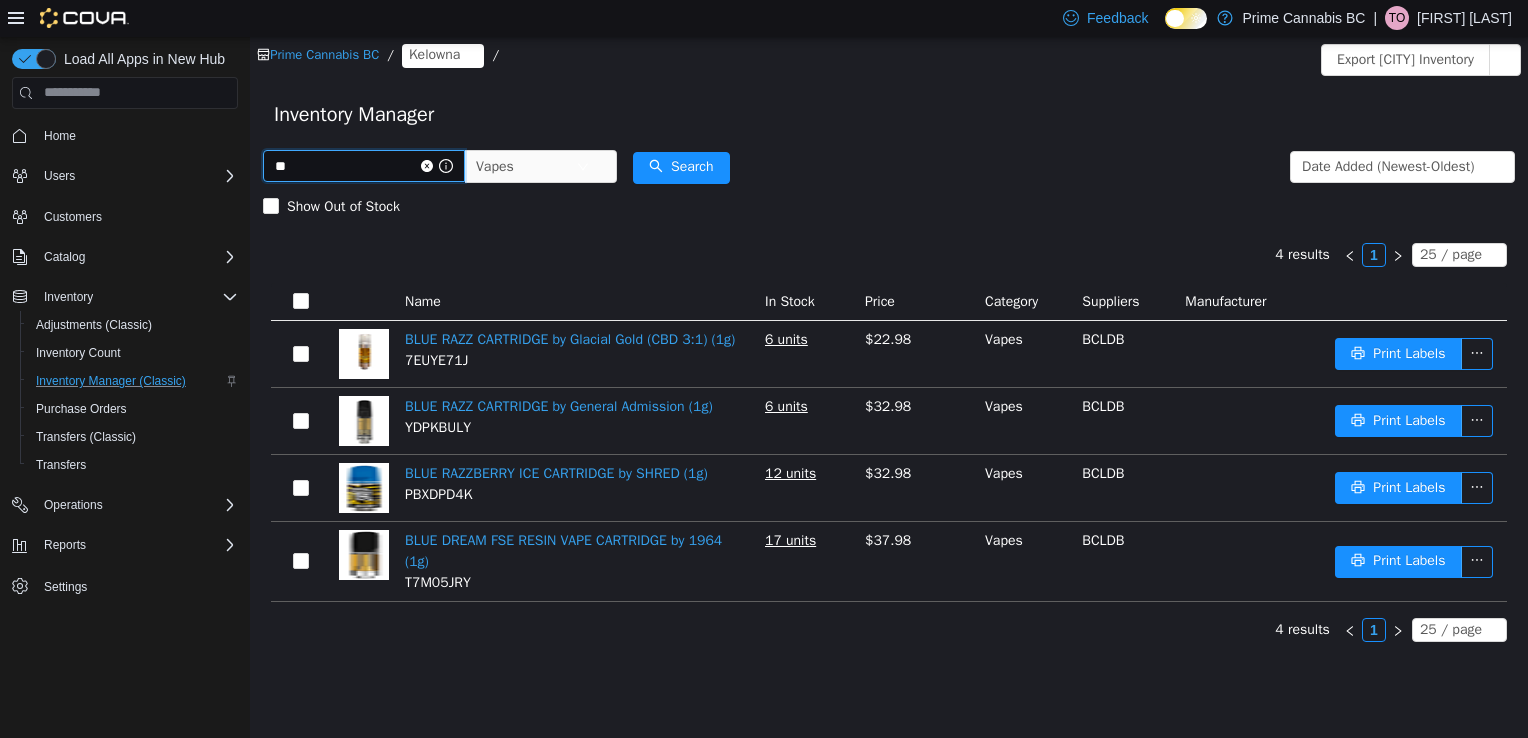type on "*" 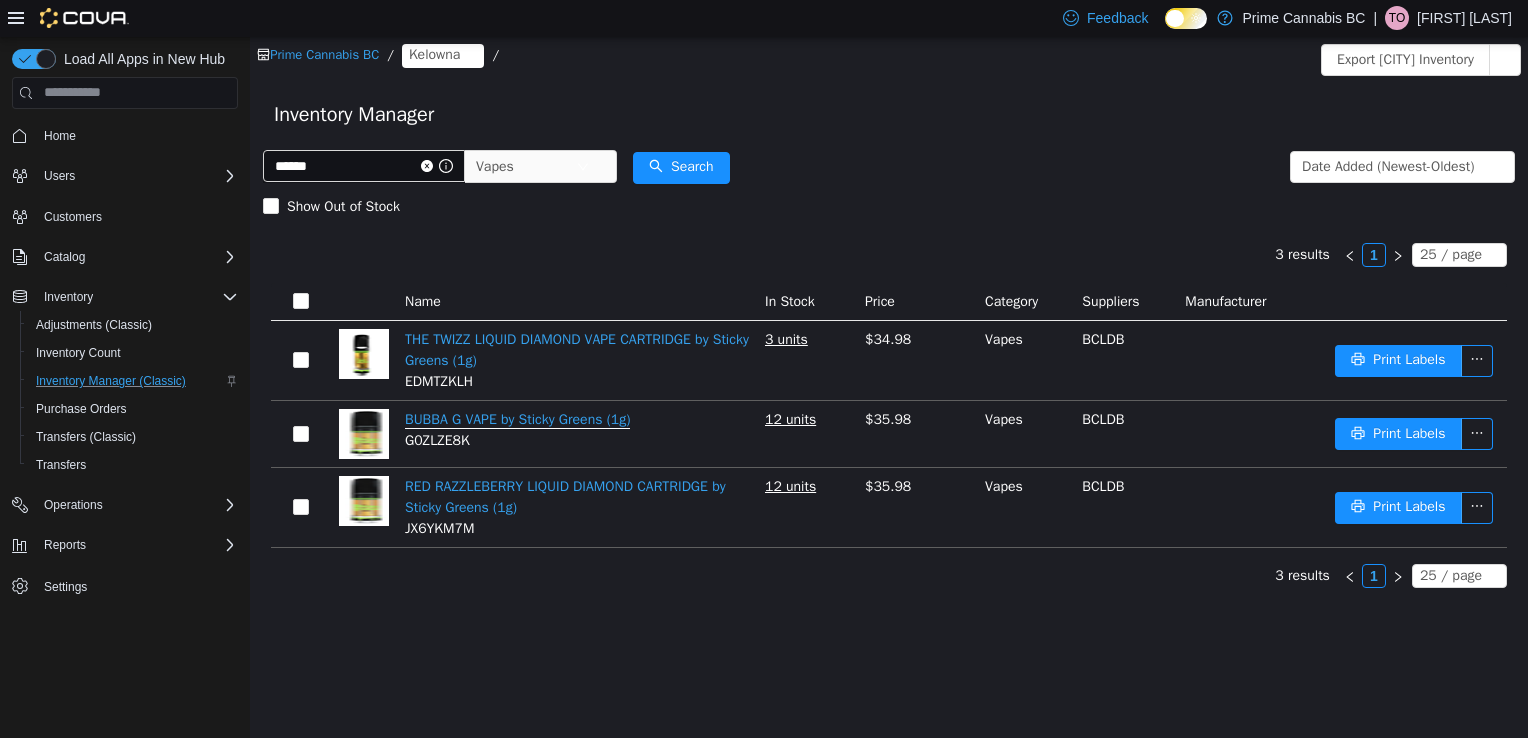 click on "BUBBA G VAPE by Sticky Greens (1g)" at bounding box center [517, 419] 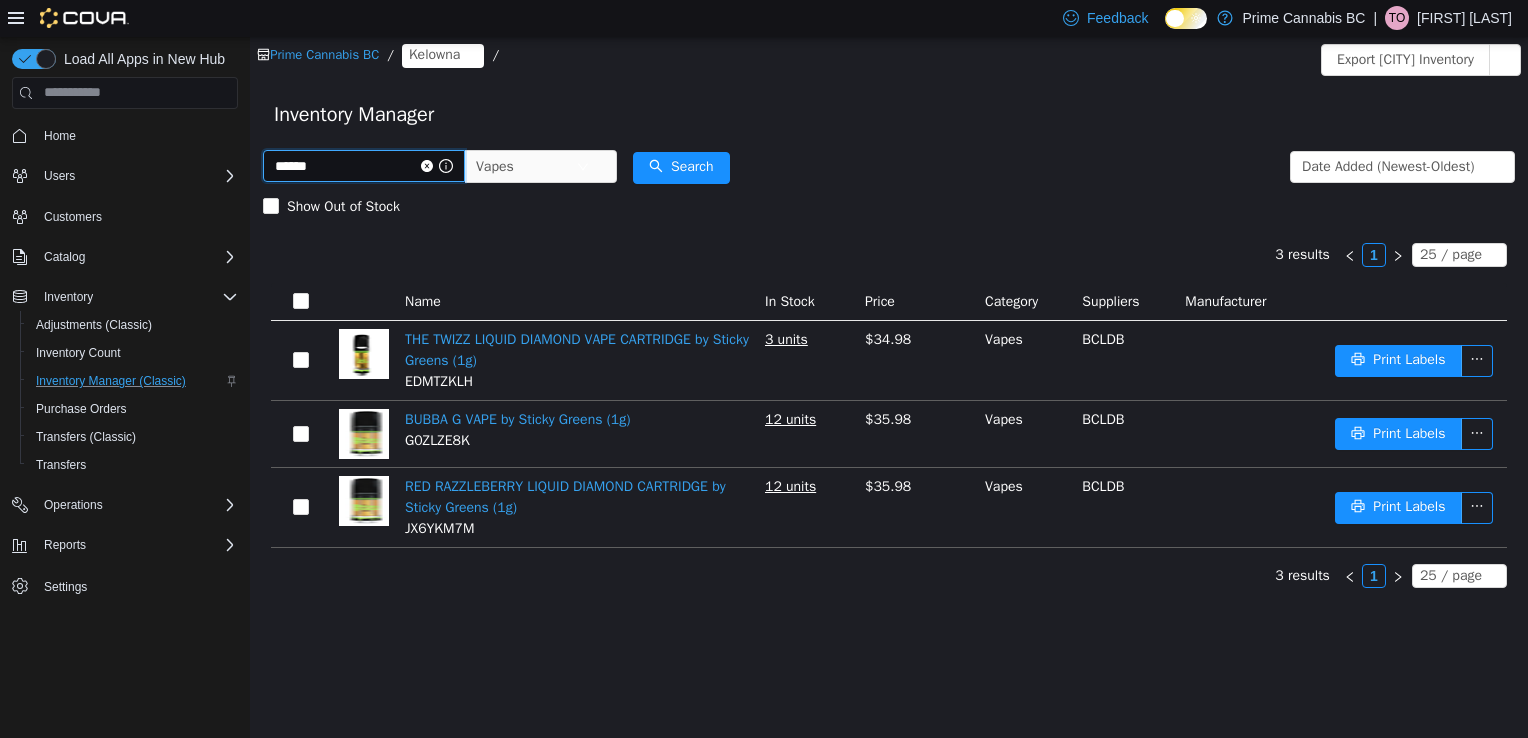 click on "******" at bounding box center (364, 165) 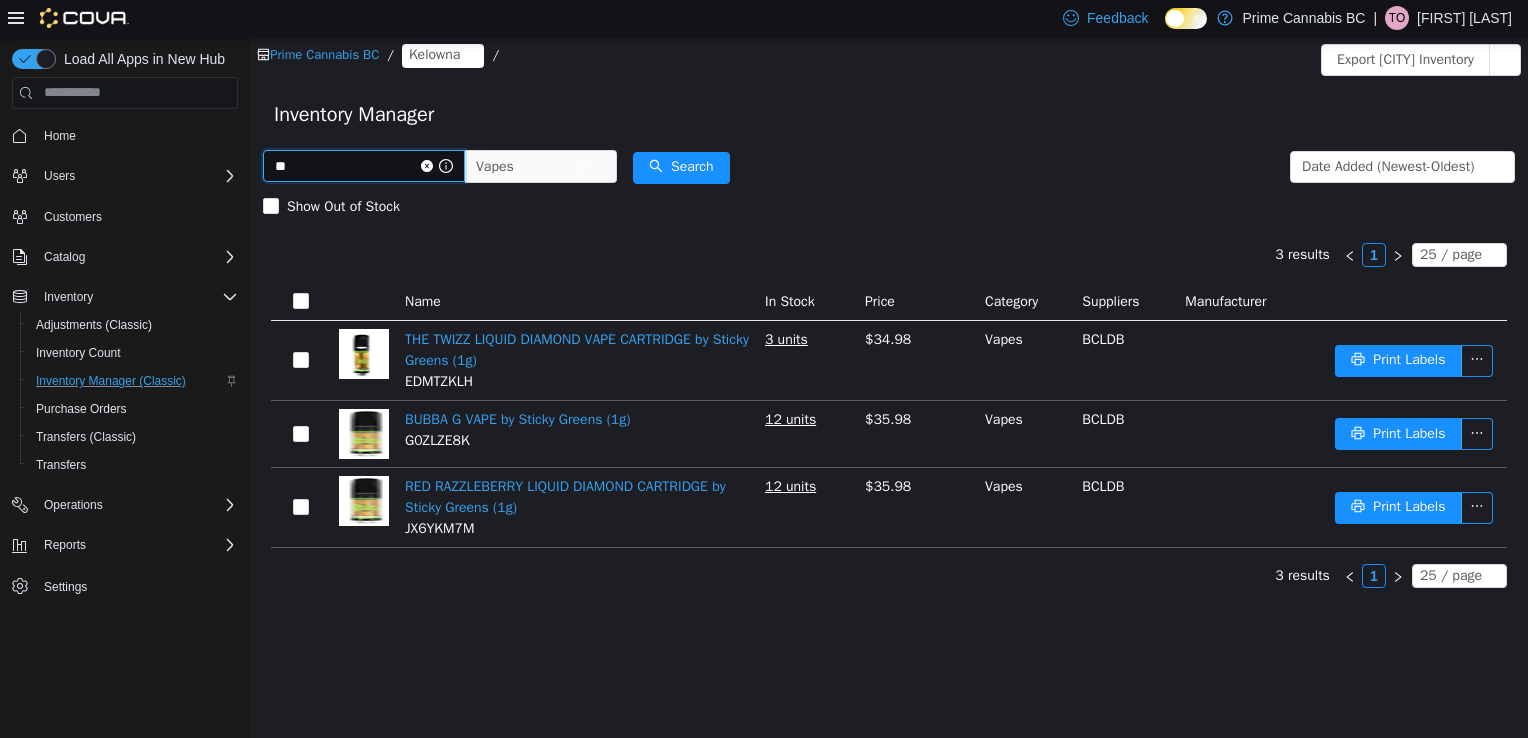 type on "*" 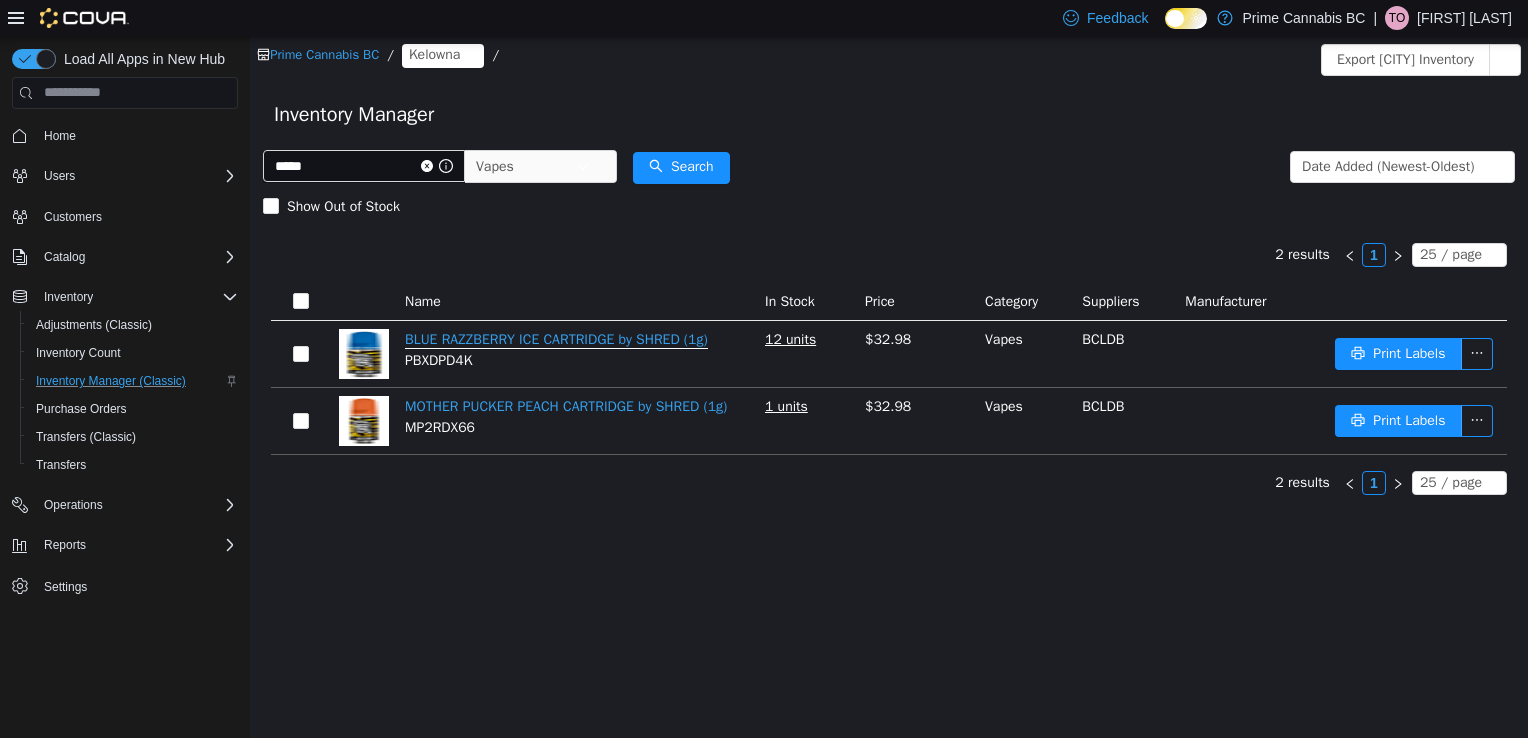 click on "BLUE RAZZBERRY ICE CARTRIDGE by SHRED (1g)" at bounding box center [556, 339] 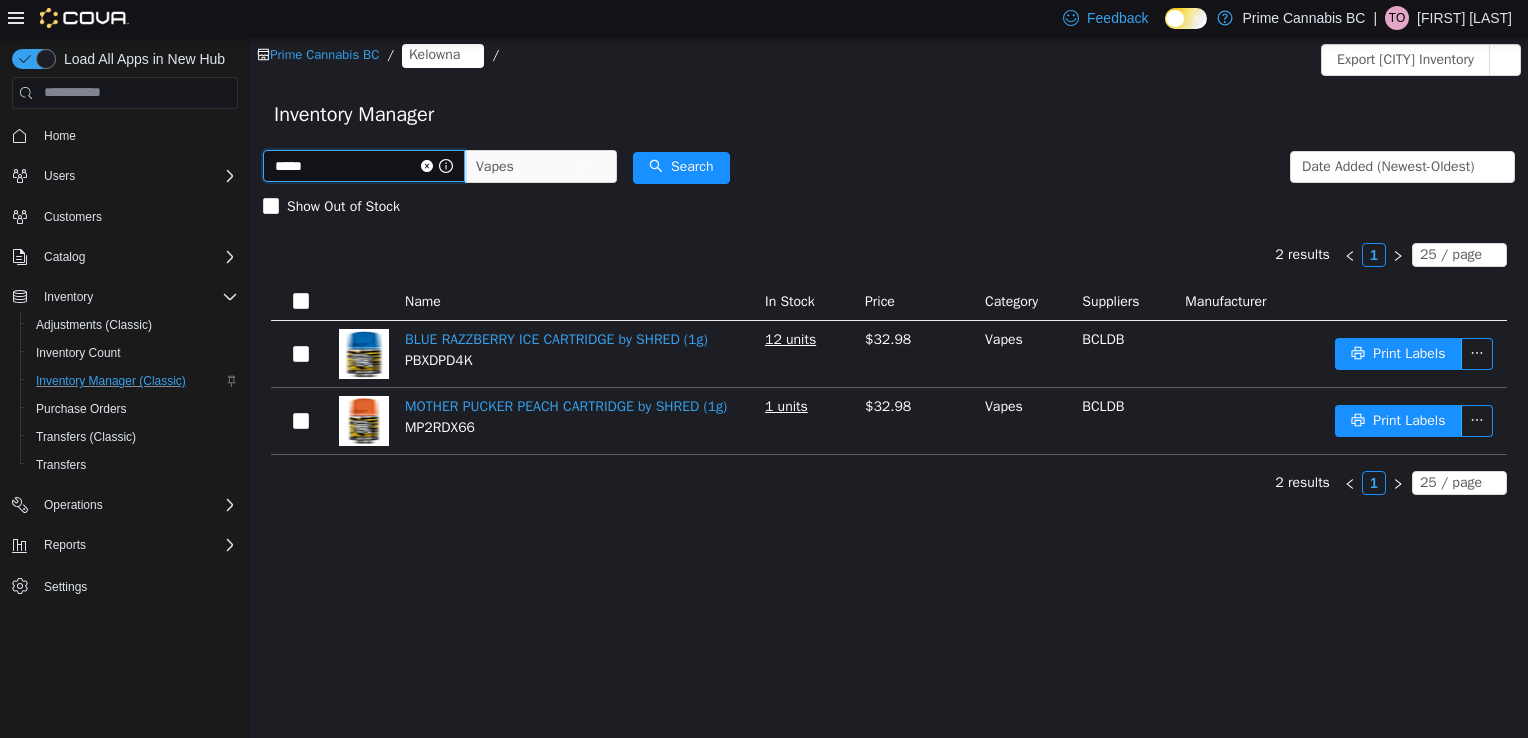 click on "*****" at bounding box center [364, 165] 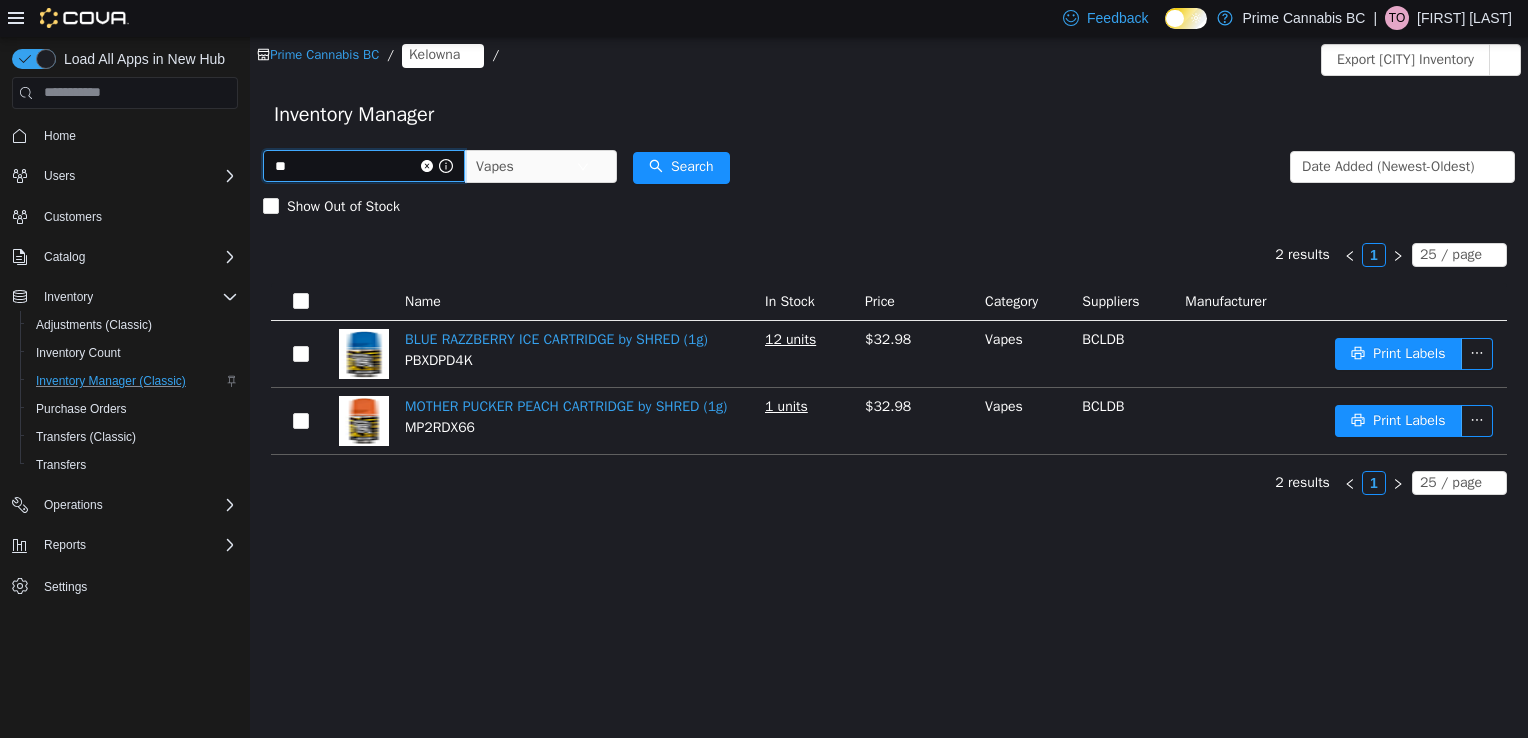 type on "*" 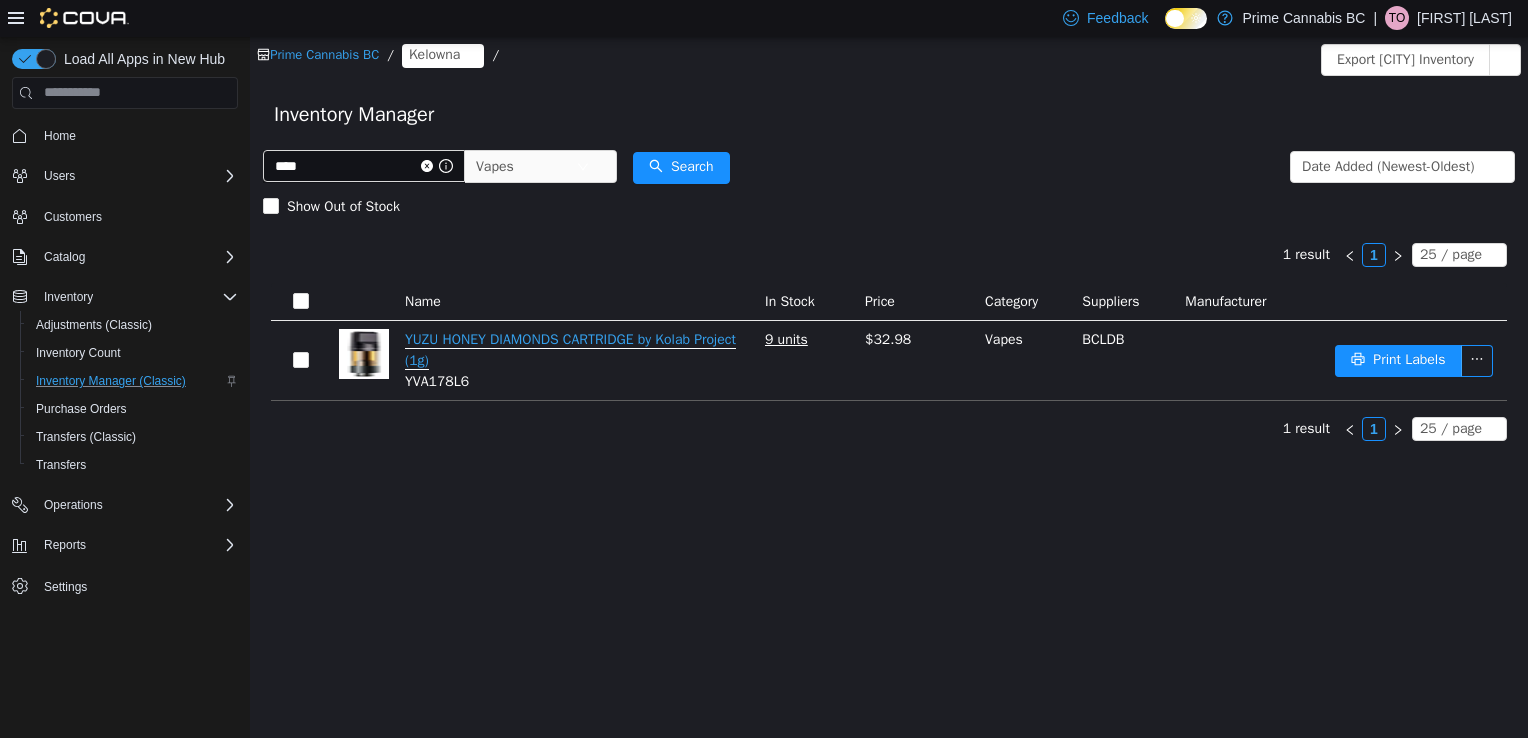 click on "YUZU HONEY DIAMONDS CARTRIDGE by Kolab Project (1g)" at bounding box center (570, 349) 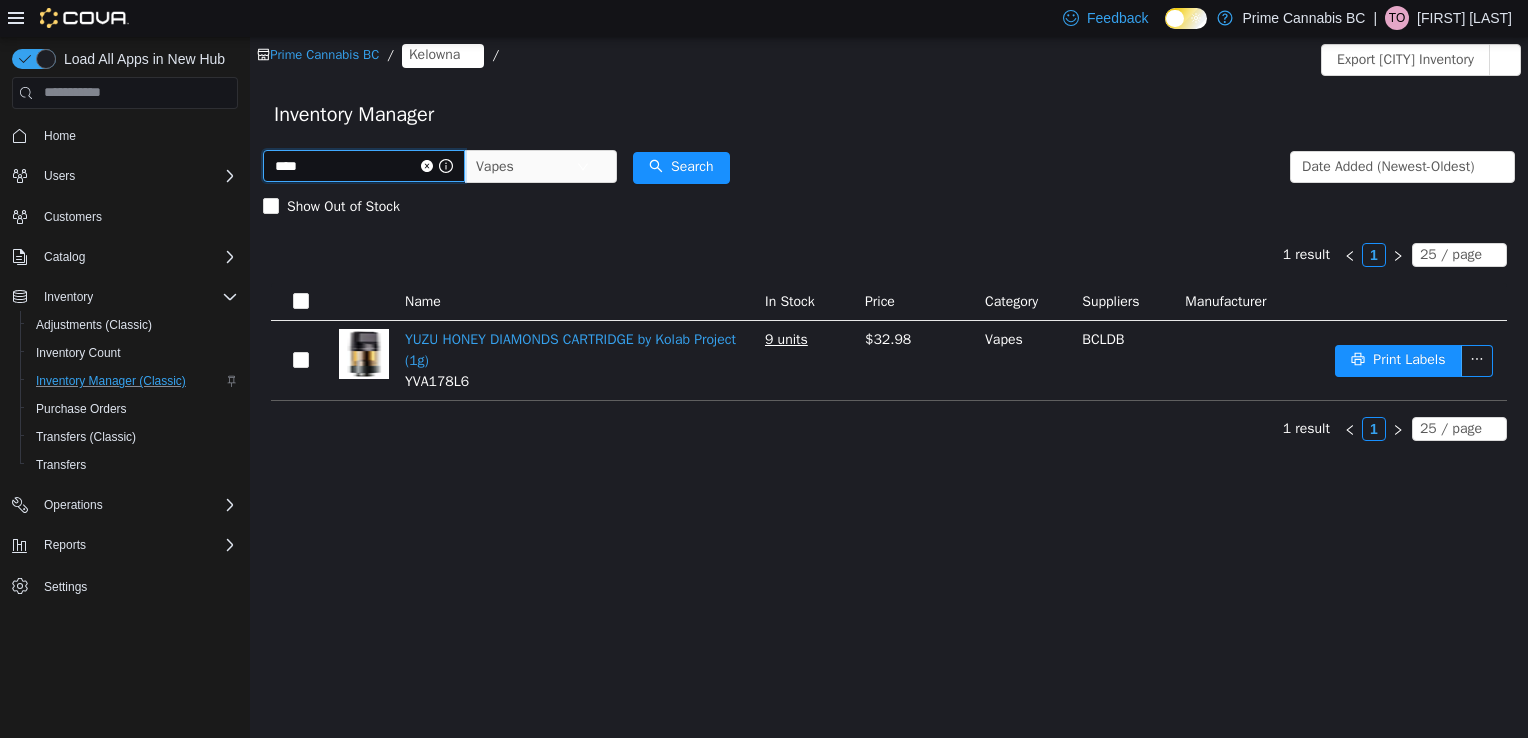 click on "****" at bounding box center (364, 165) 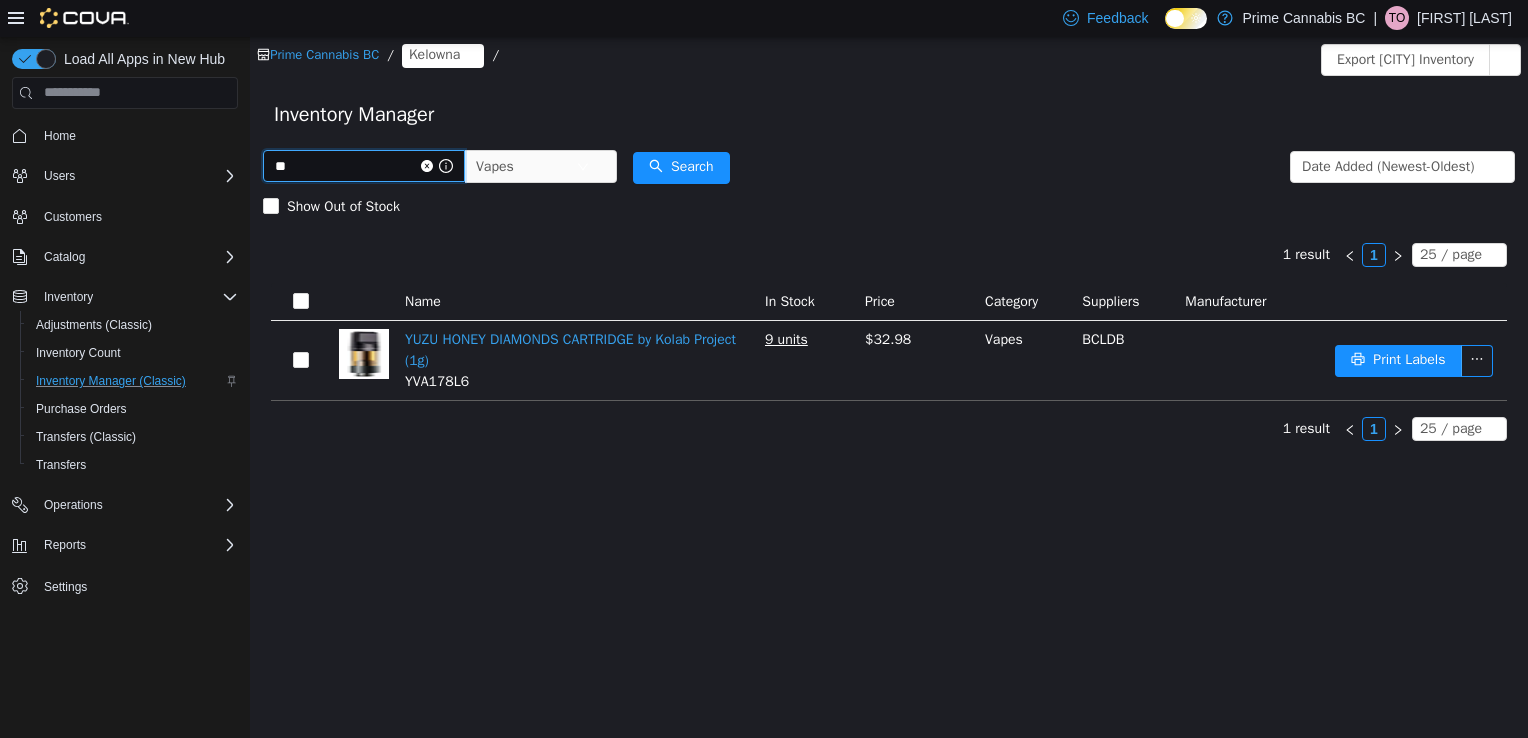 type on "*" 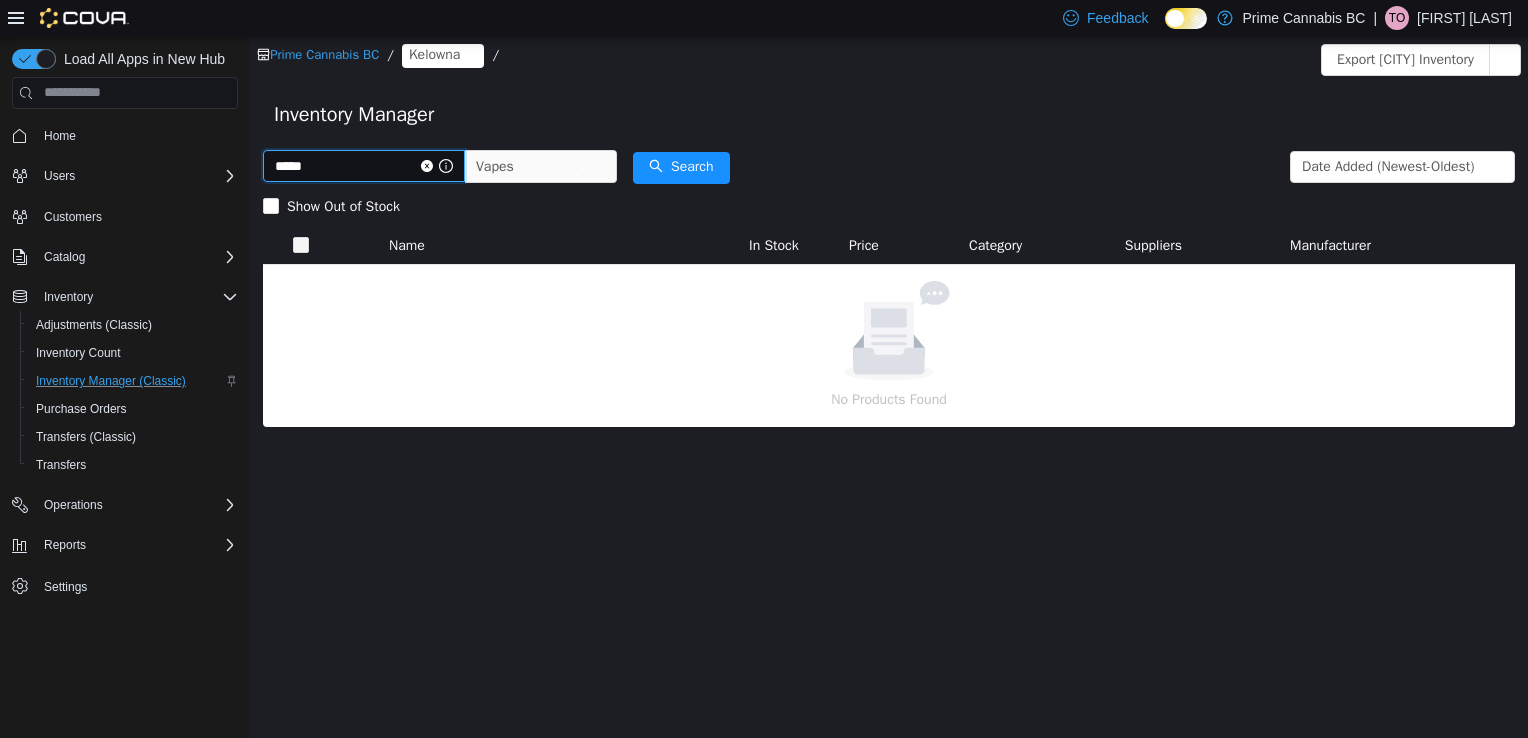 click on "*****" at bounding box center (364, 165) 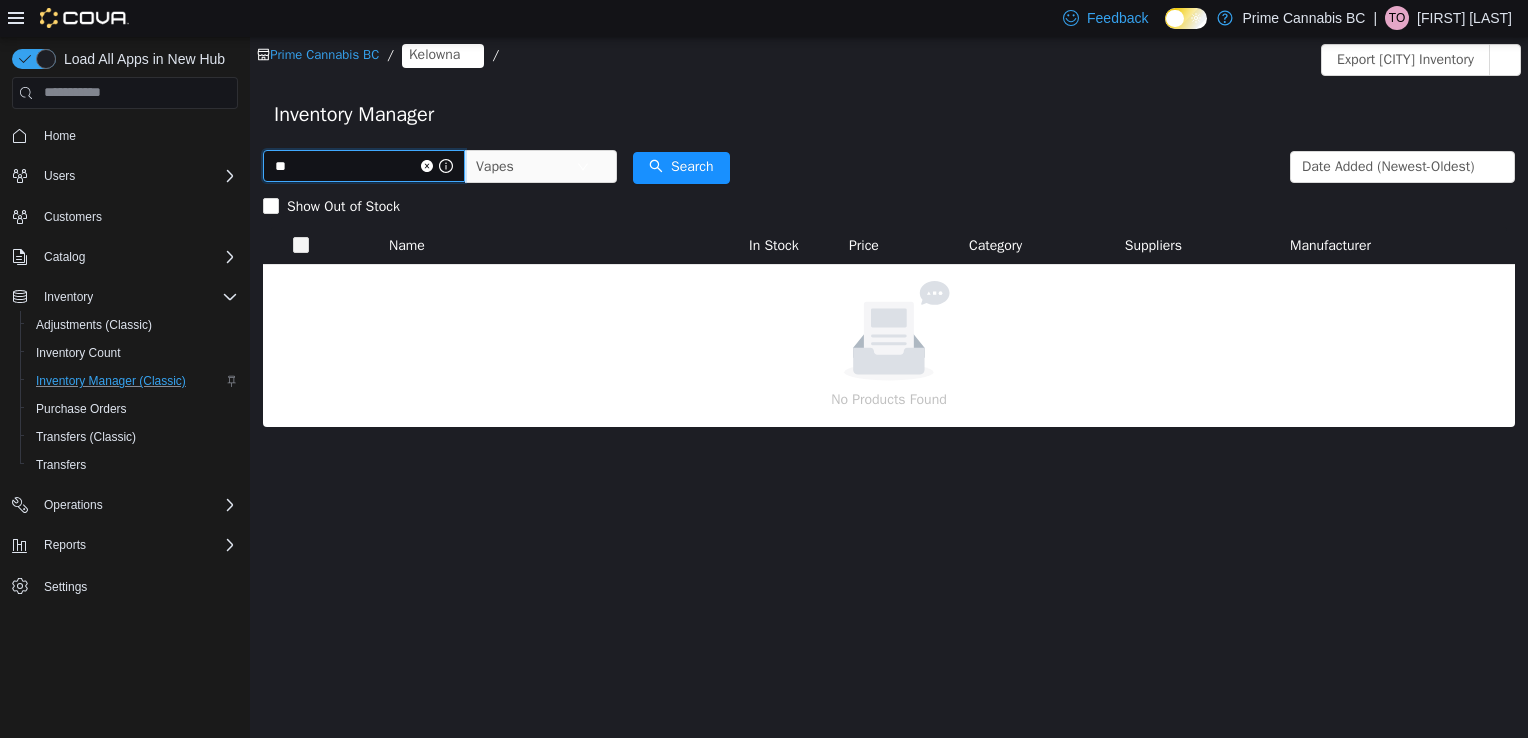 type on "*" 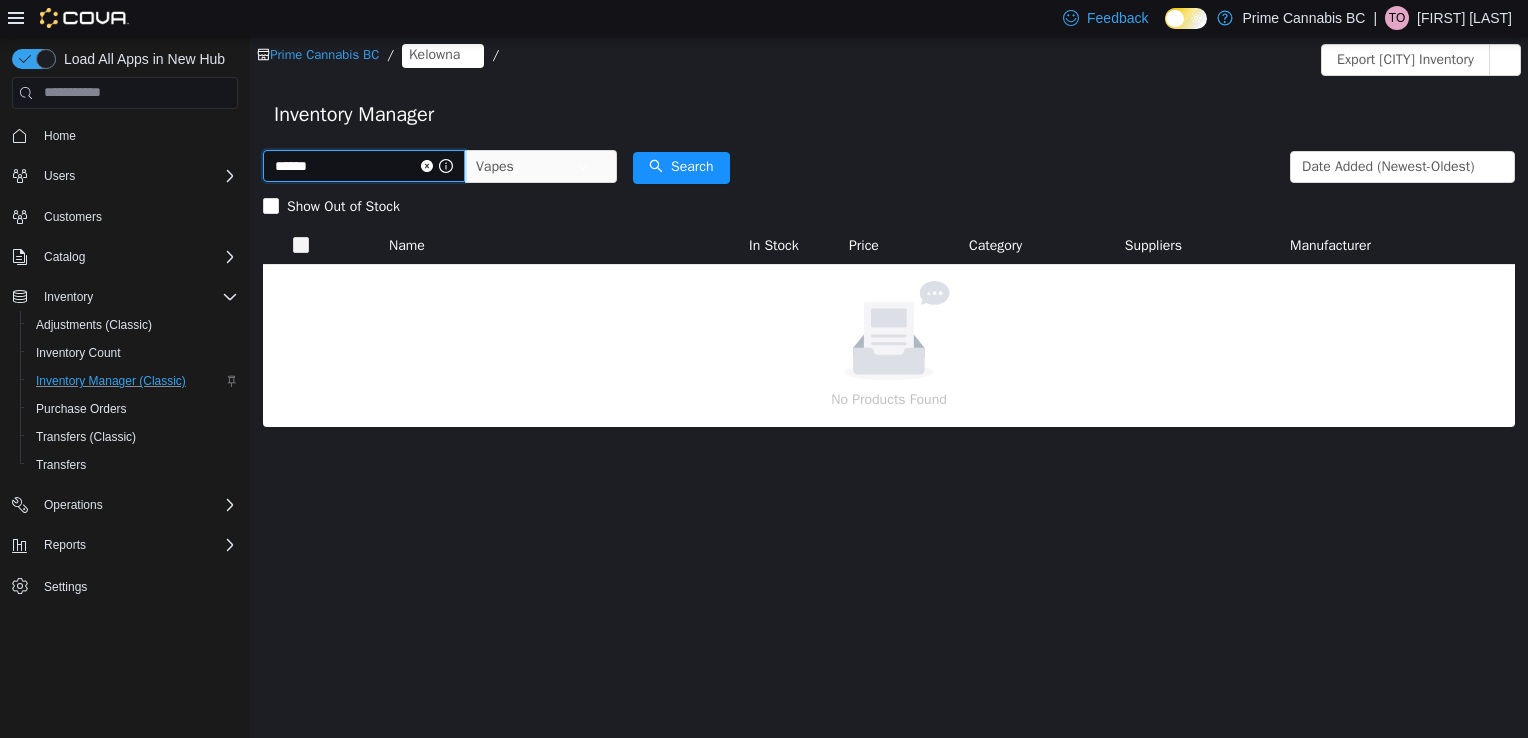 click on "******" at bounding box center (364, 165) 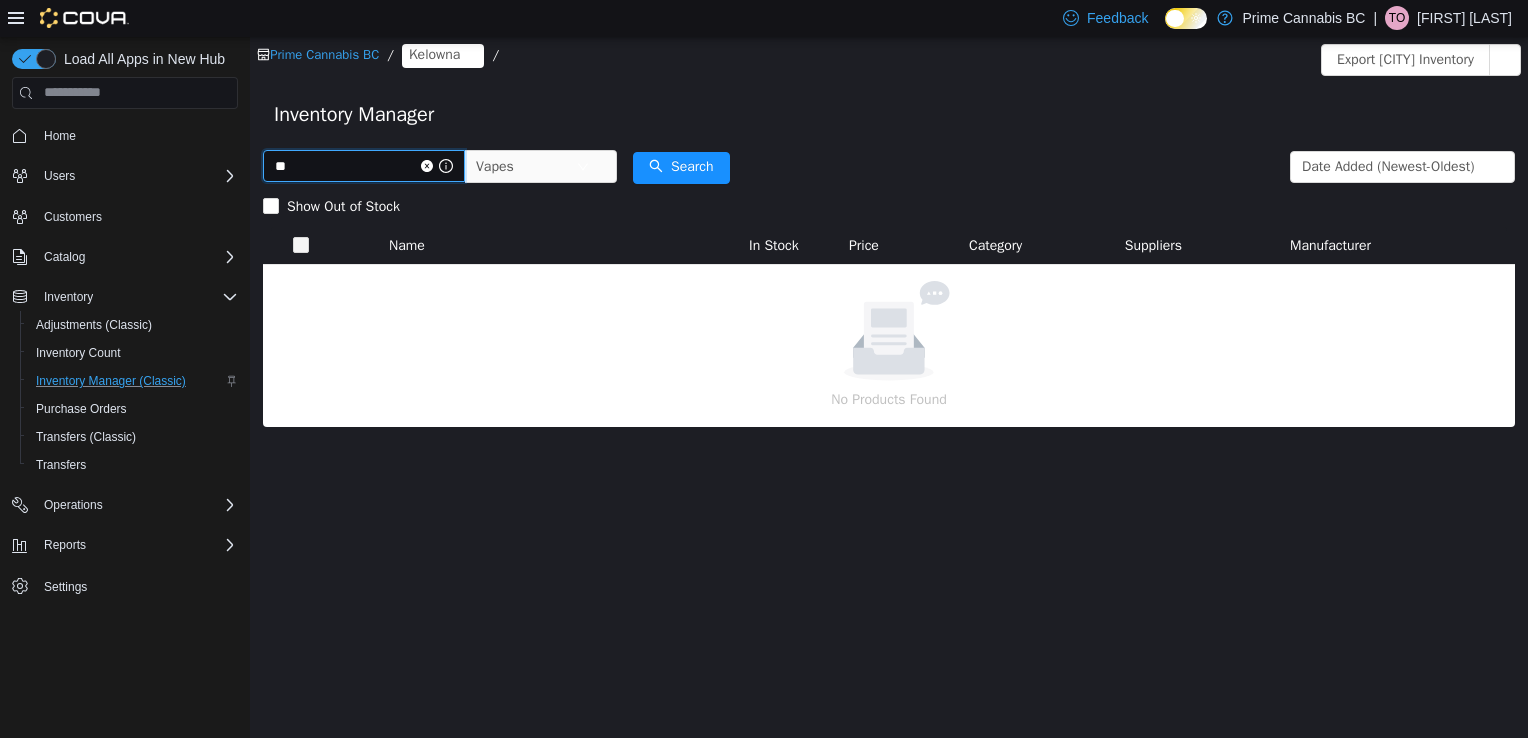 type on "*" 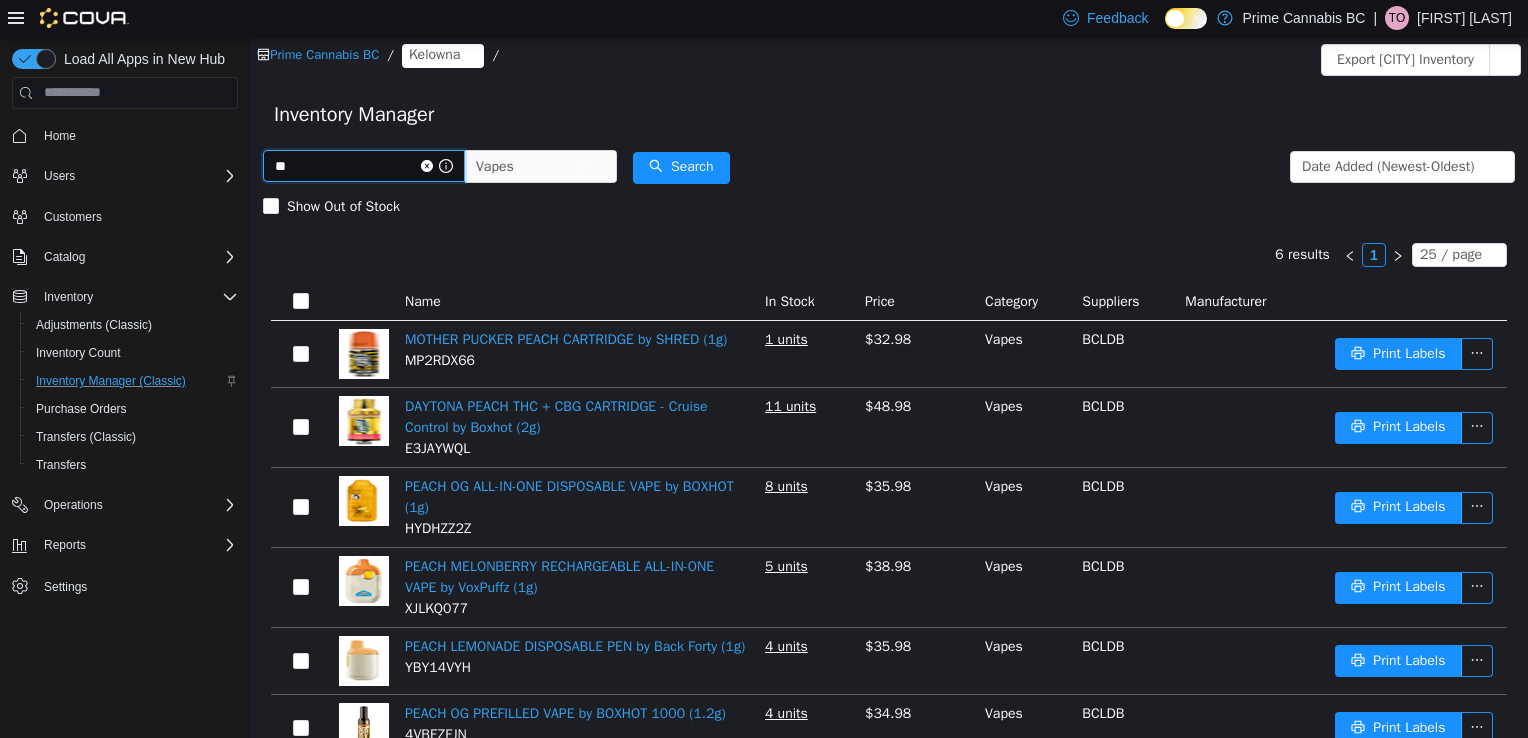 type on "*" 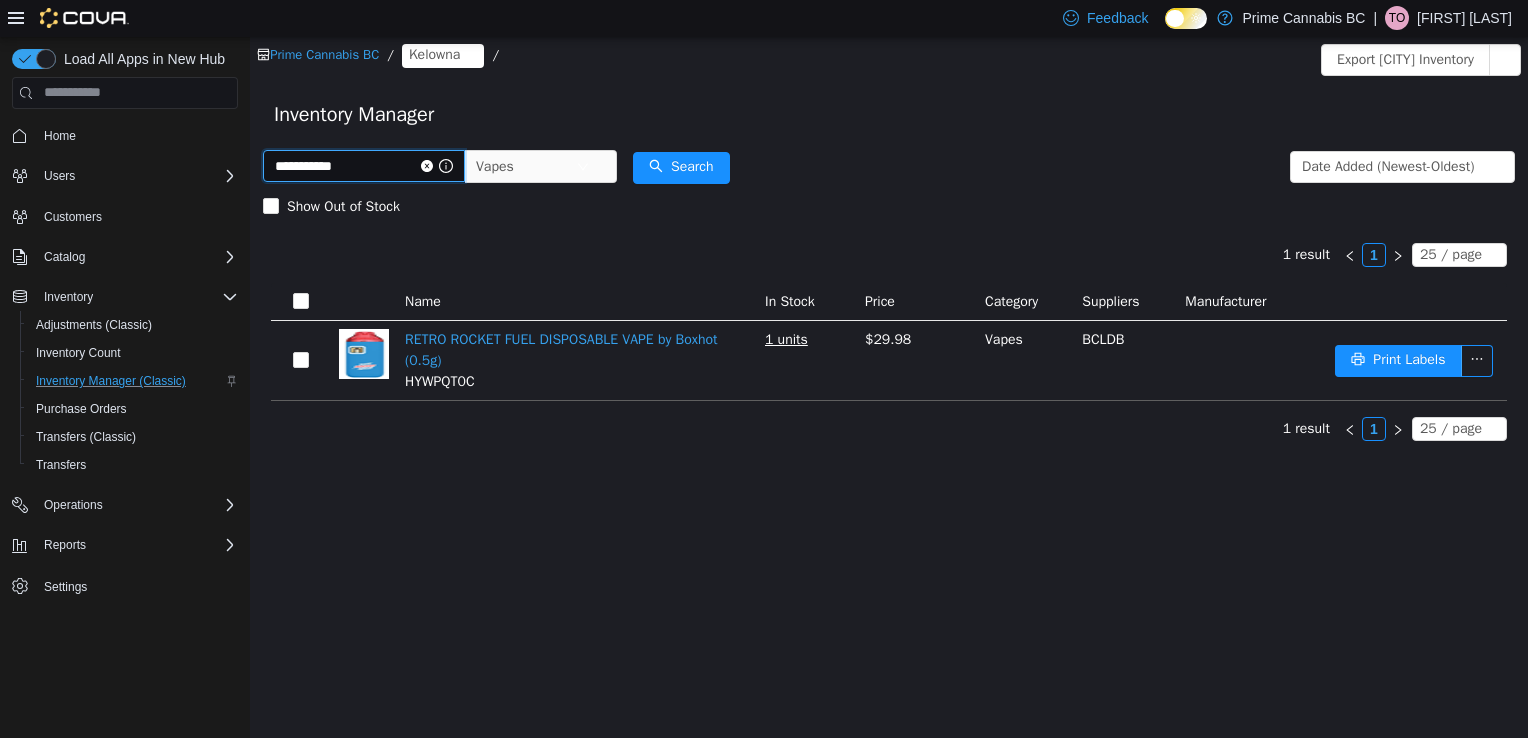 click on "**********" at bounding box center (364, 165) 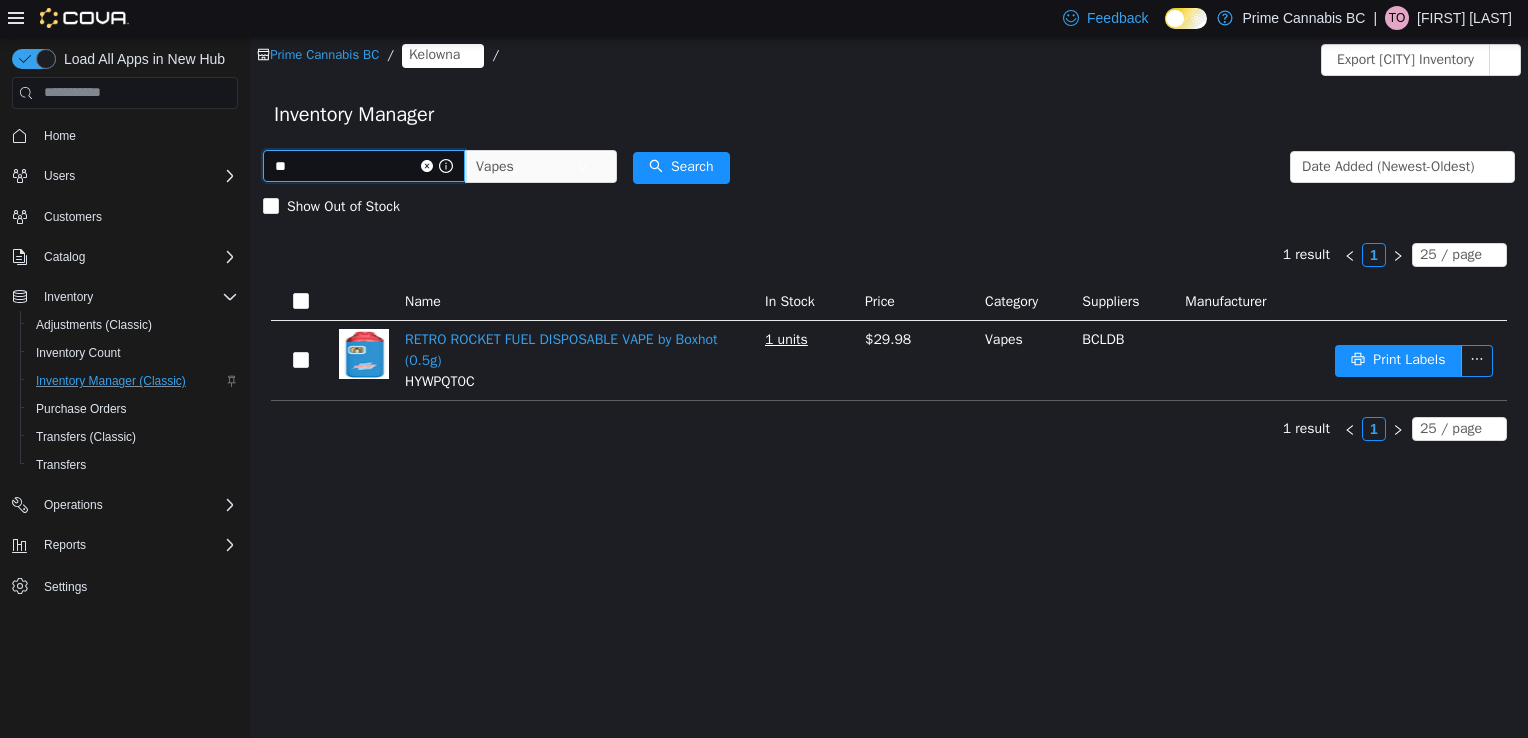 type on "*" 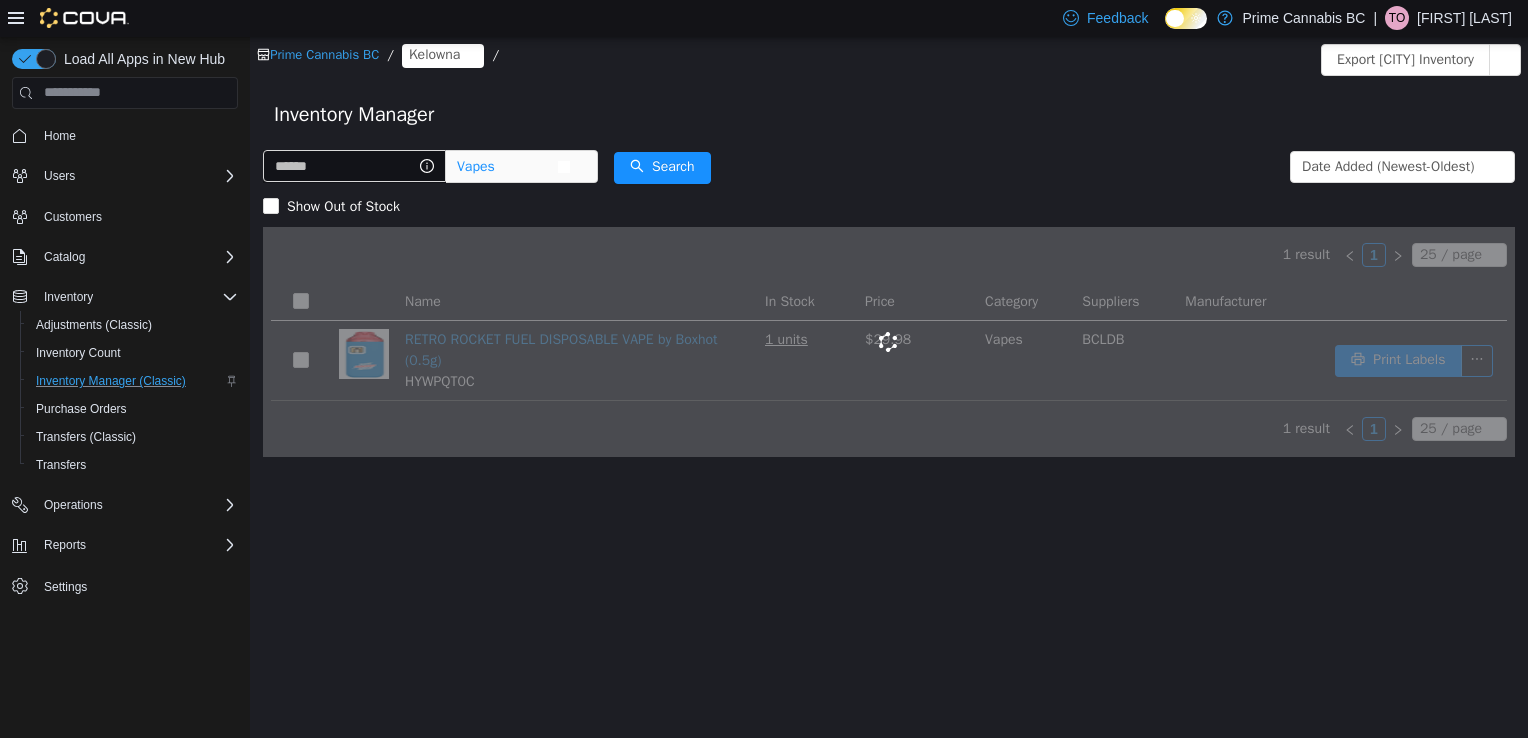 click on "Vapes" at bounding box center (507, 166) 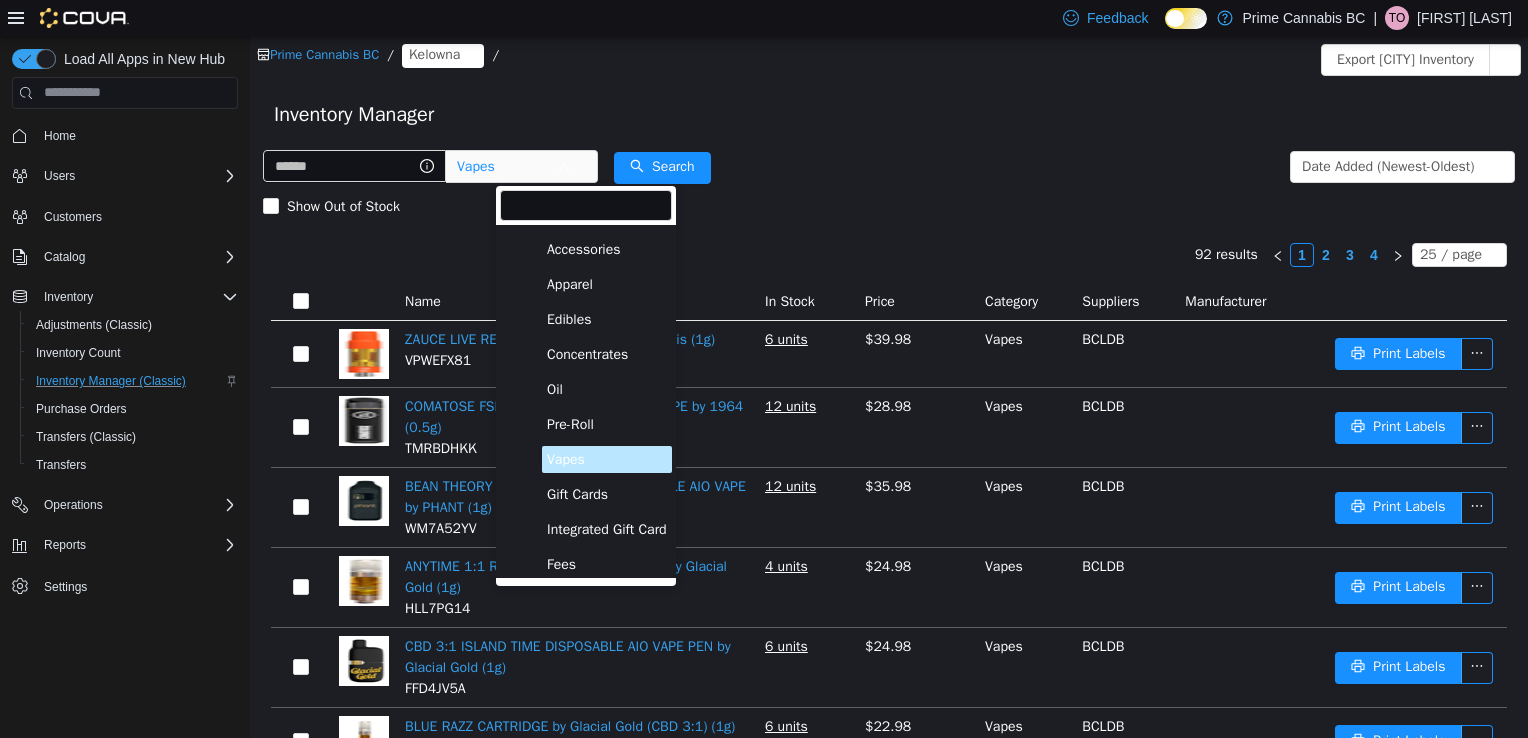 scroll, scrollTop: 0, scrollLeft: 0, axis: both 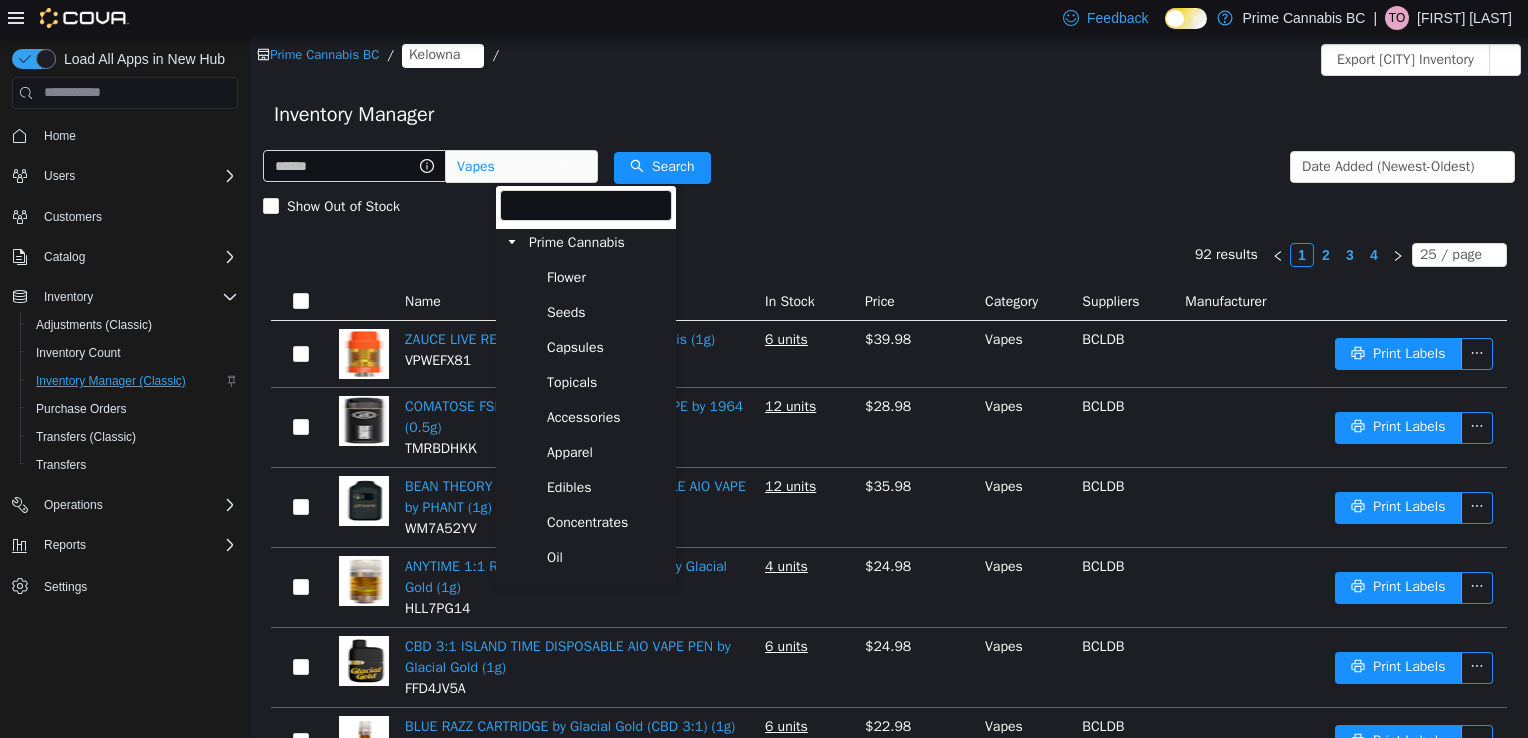 click on "Flower" at bounding box center (607, 276) 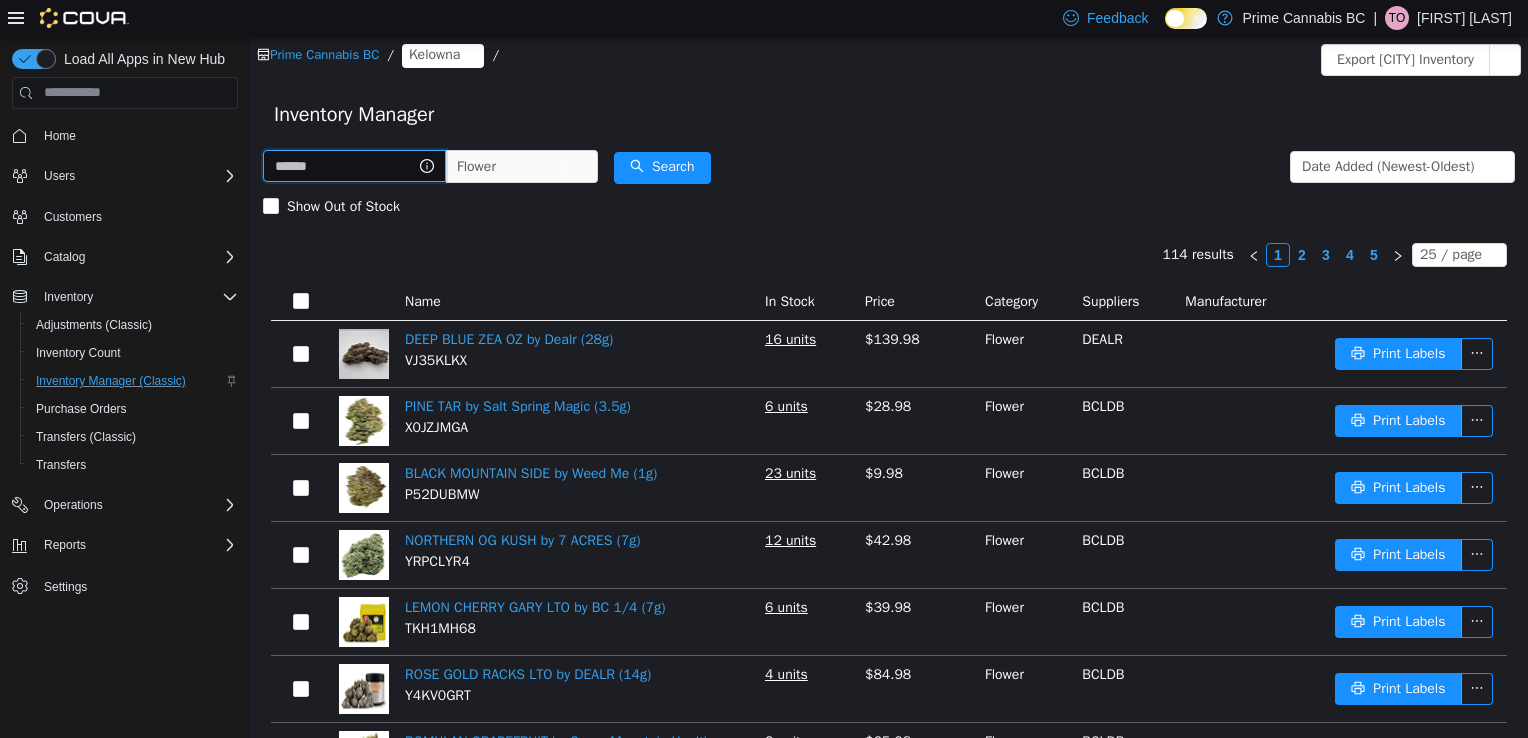 click at bounding box center [354, 165] 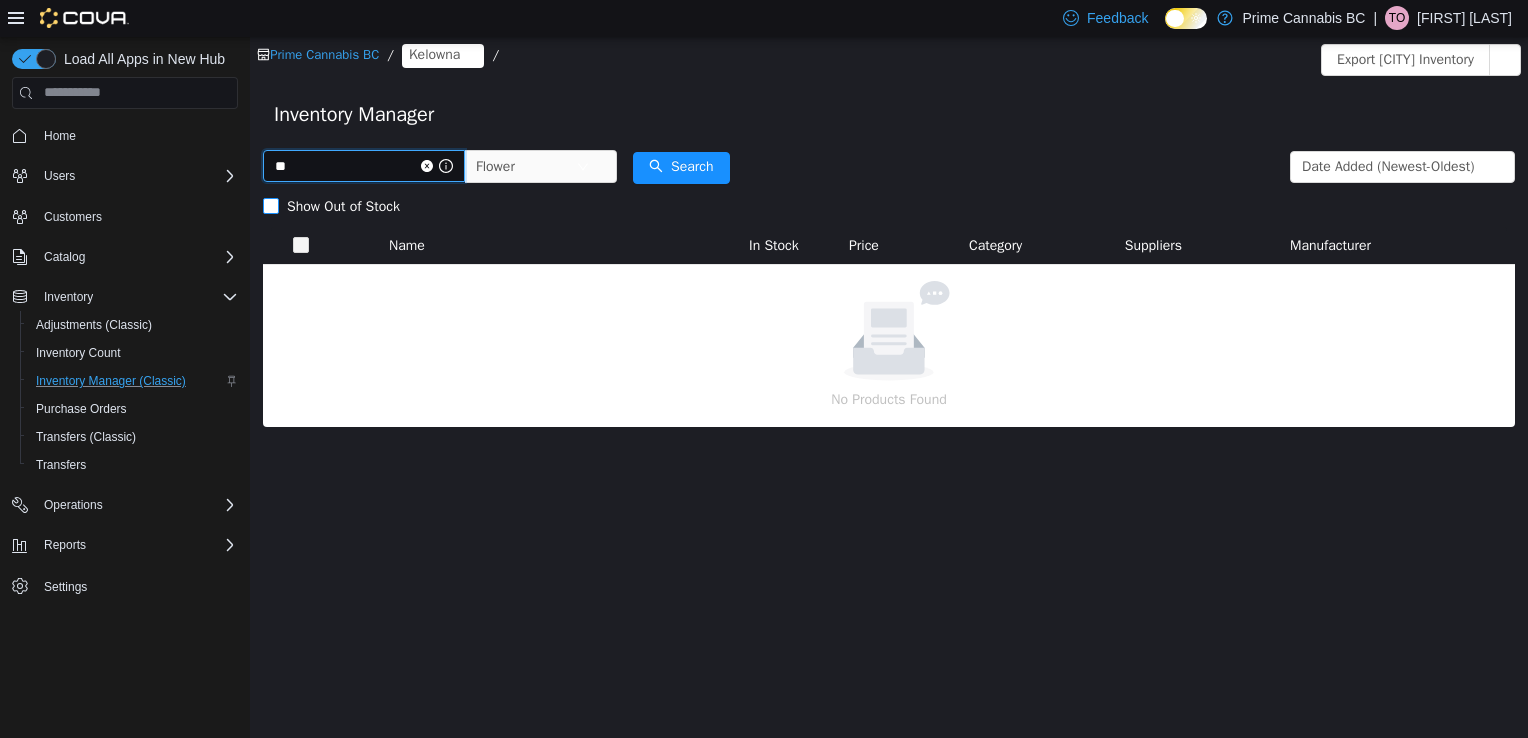 type on "*" 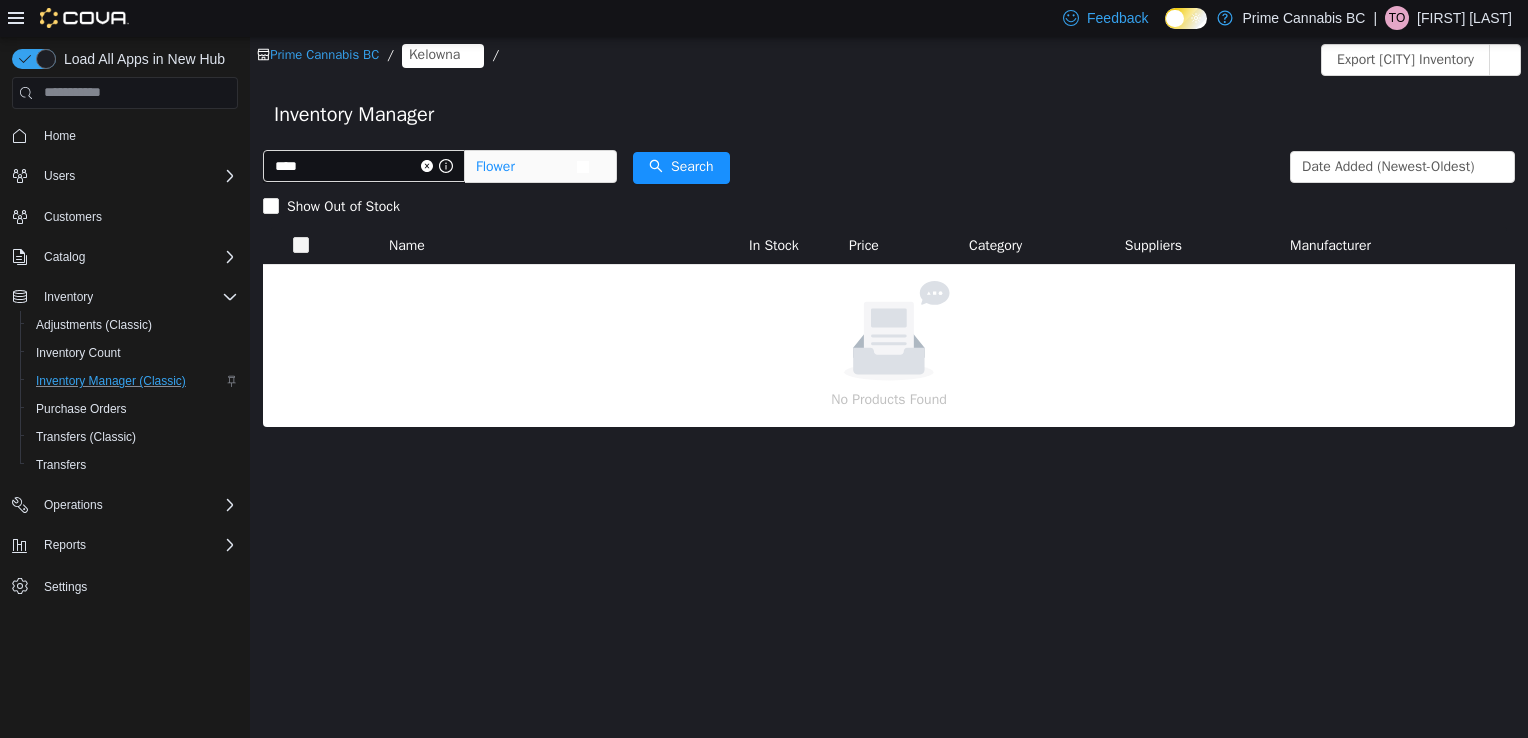 click on "Flower" at bounding box center [526, 166] 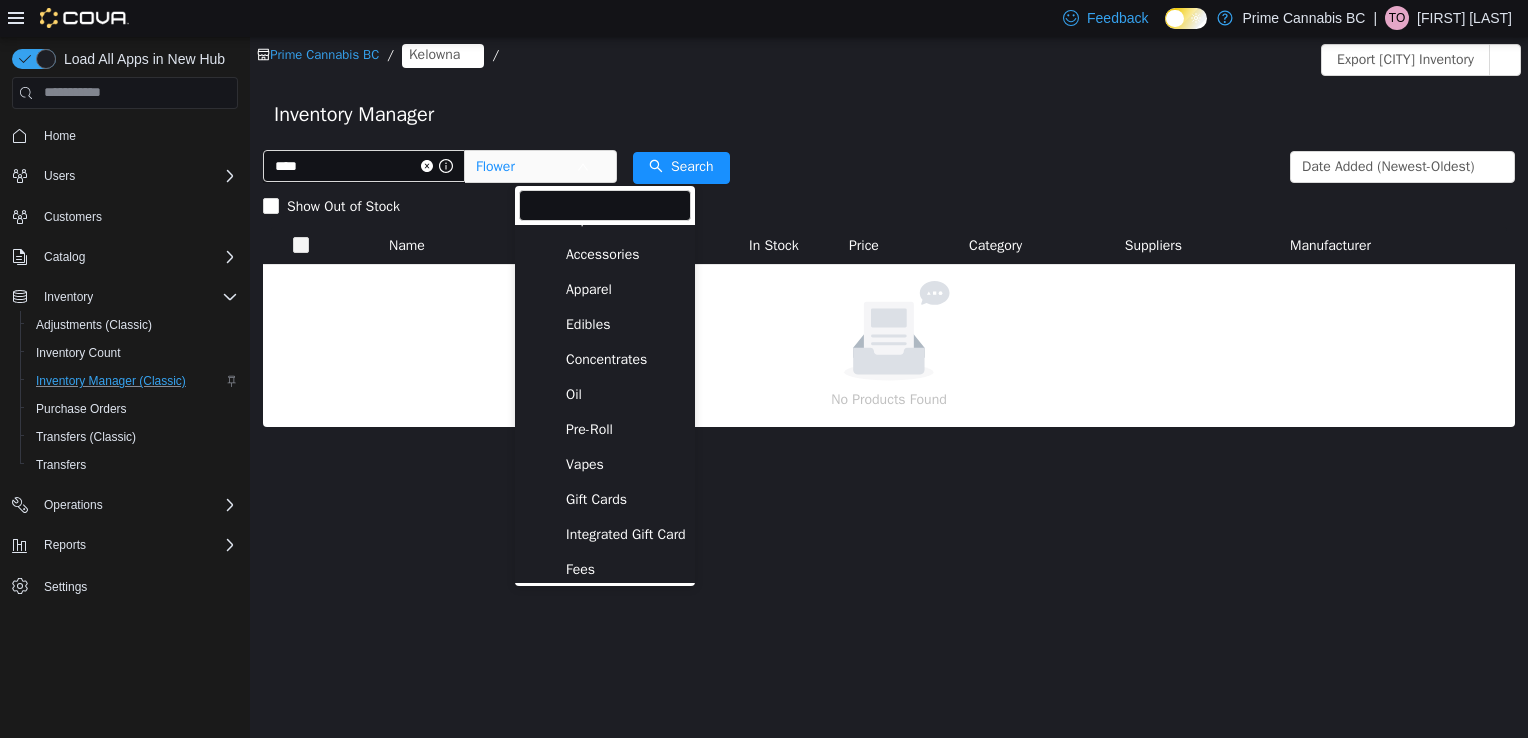 scroll, scrollTop: 164, scrollLeft: 0, axis: vertical 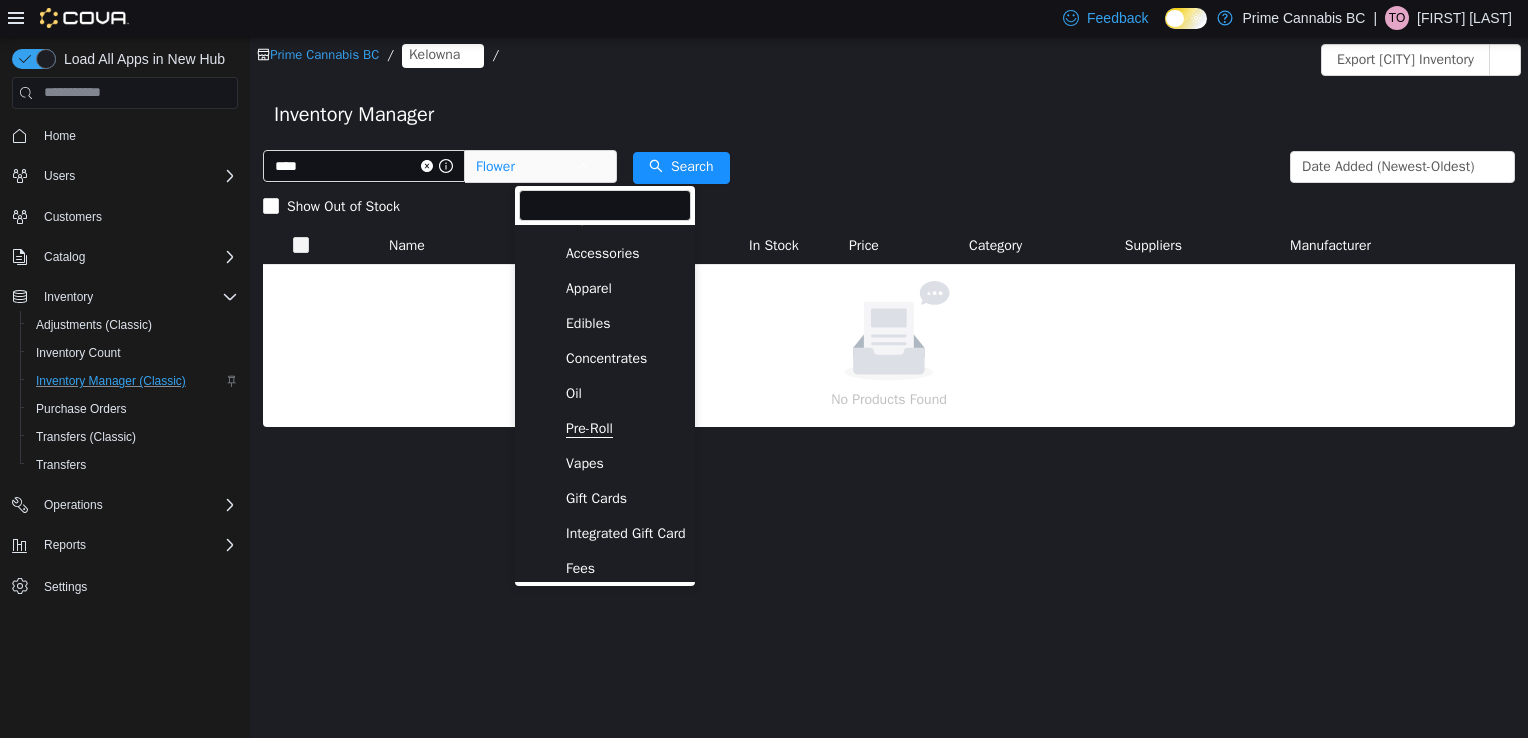 click on "Pre-Roll" at bounding box center (589, 428) 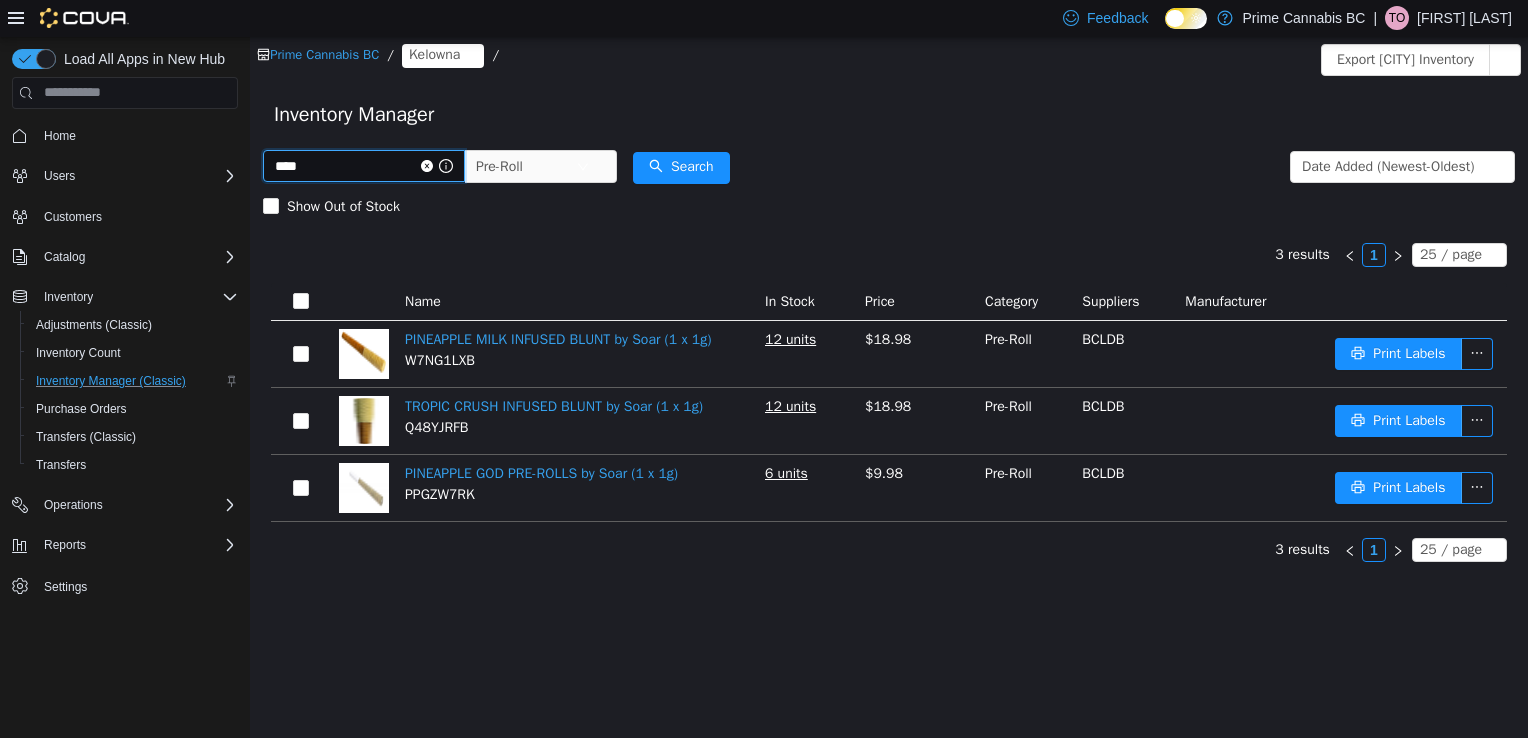 click on "****" at bounding box center [364, 165] 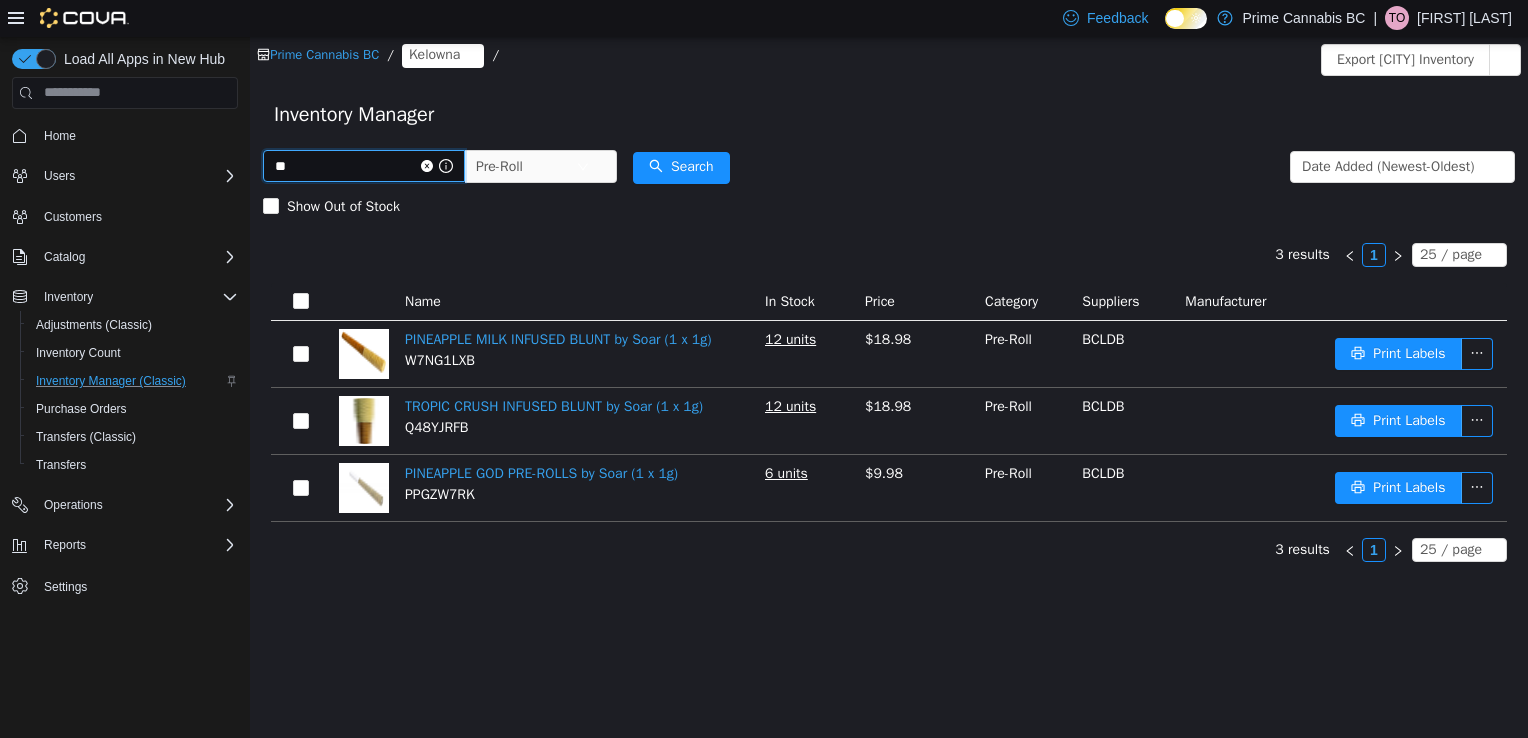 type on "*" 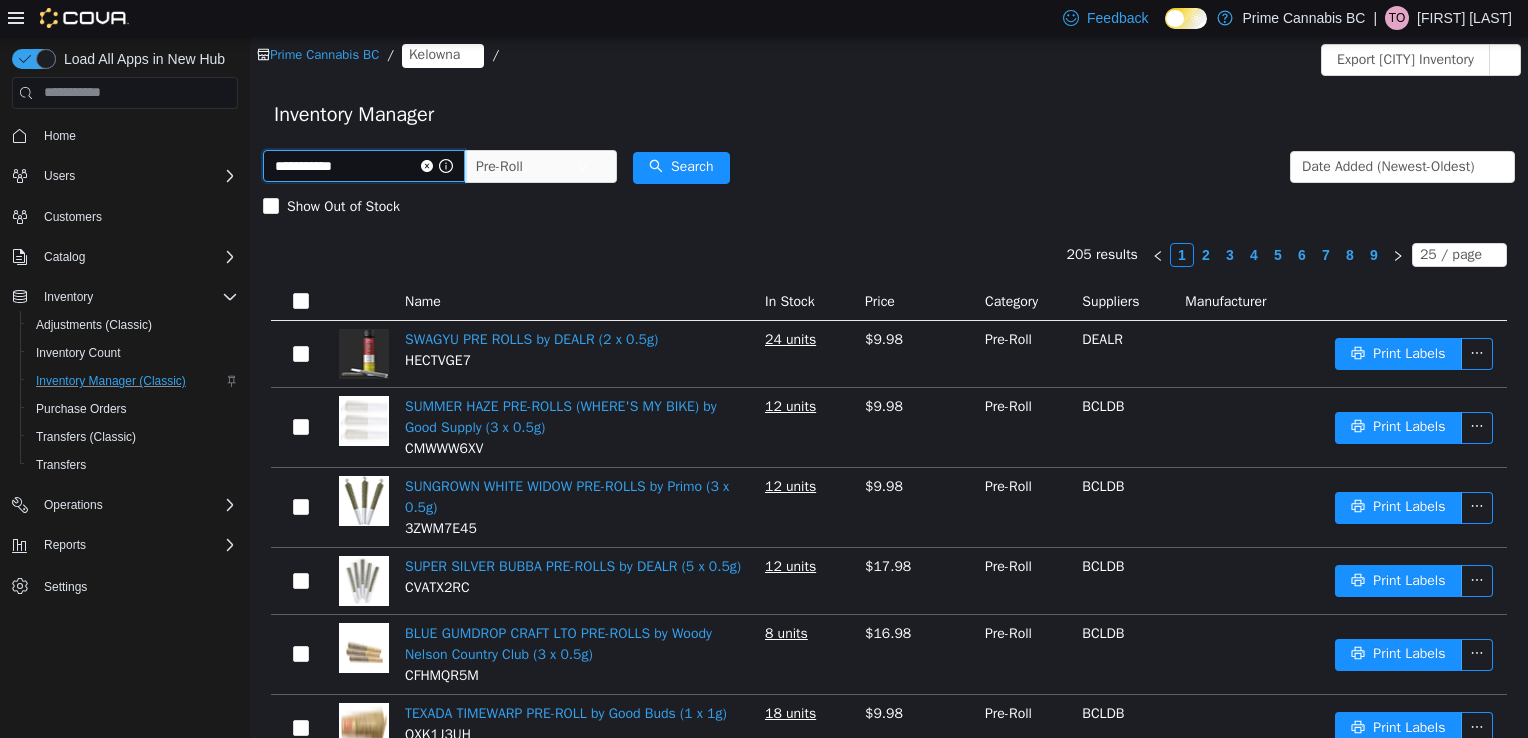 type on "**********" 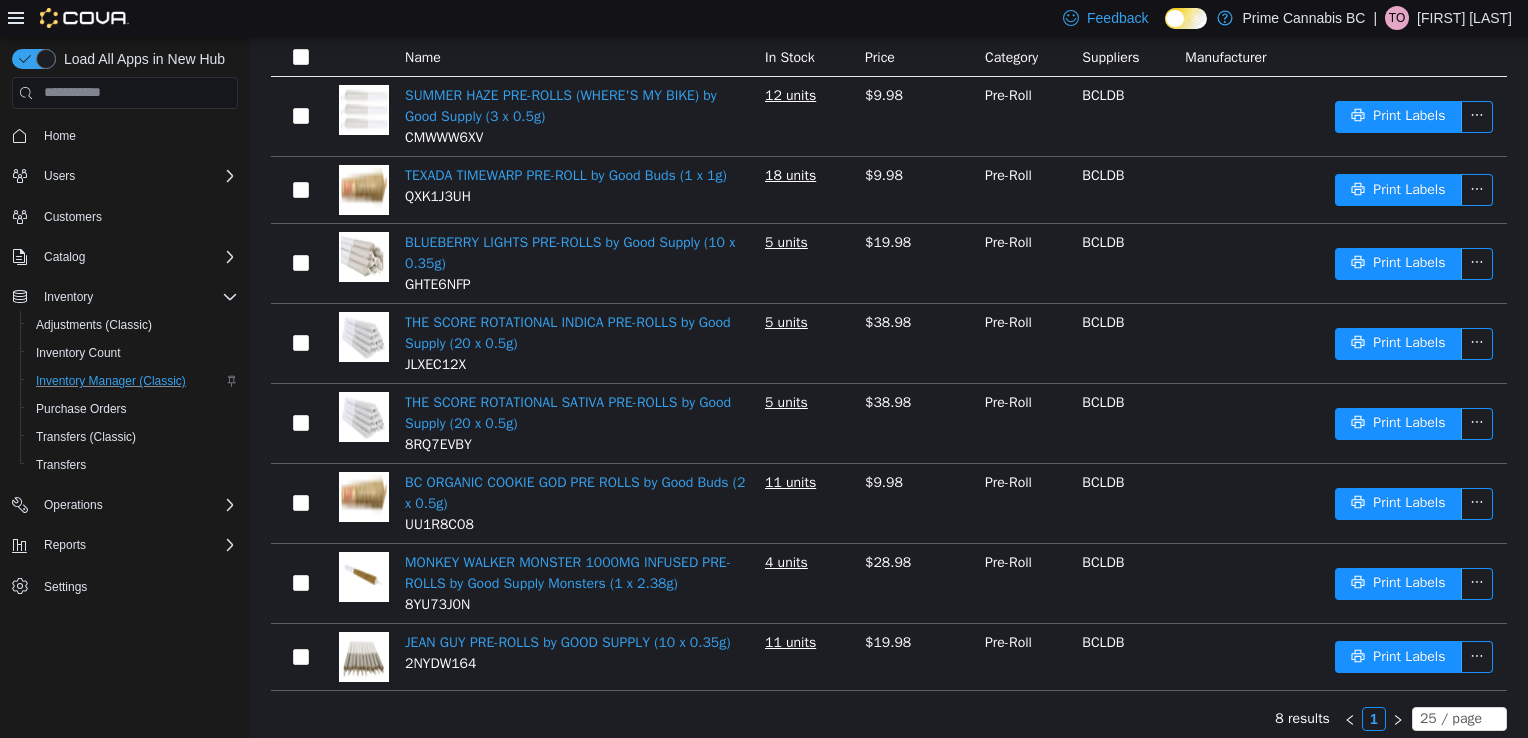 scroll, scrollTop: 244, scrollLeft: 0, axis: vertical 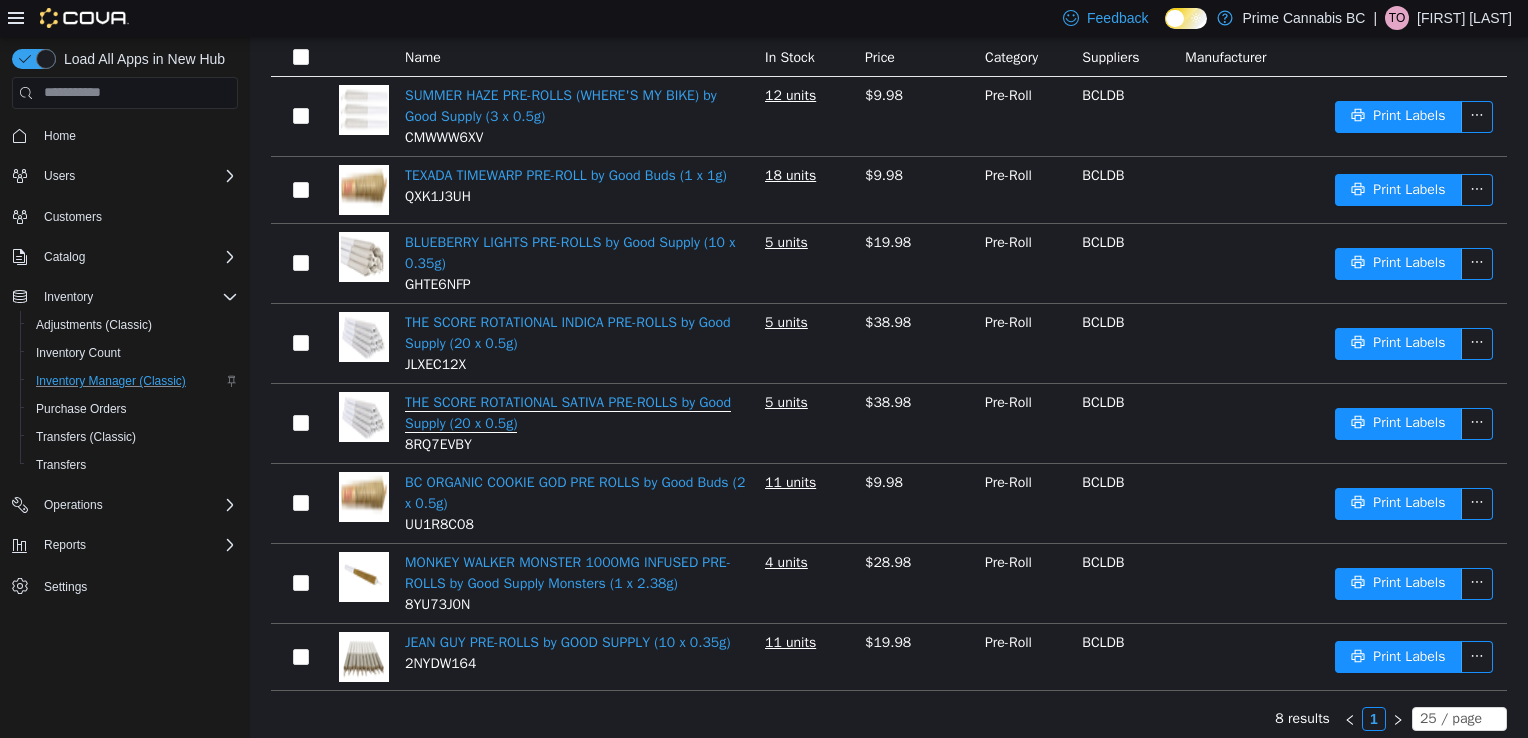 click on "THE SCORE ROTATIONAL SATIVA PRE-ROLLS by Good Supply (20 x 0.5g)" at bounding box center [568, 412] 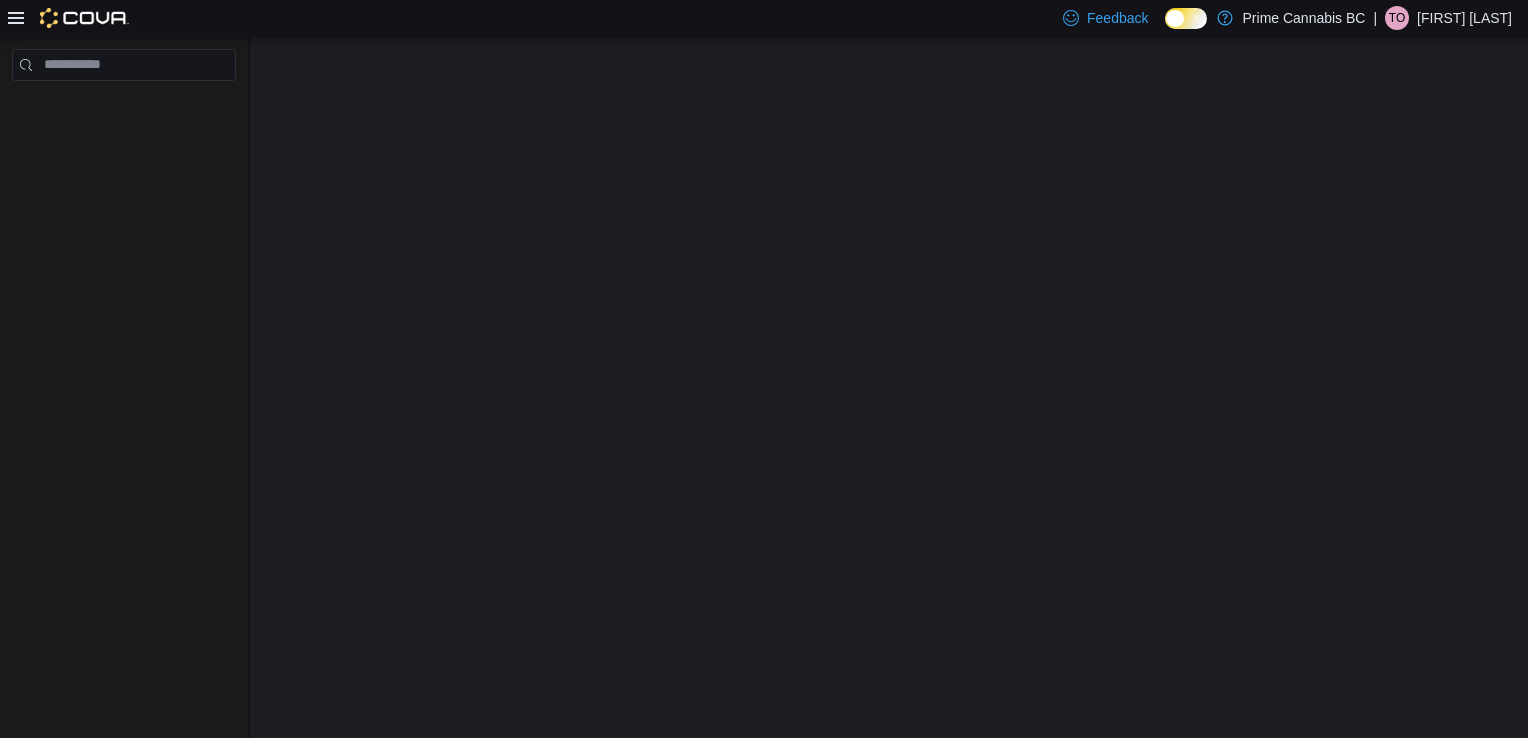 scroll, scrollTop: 0, scrollLeft: 0, axis: both 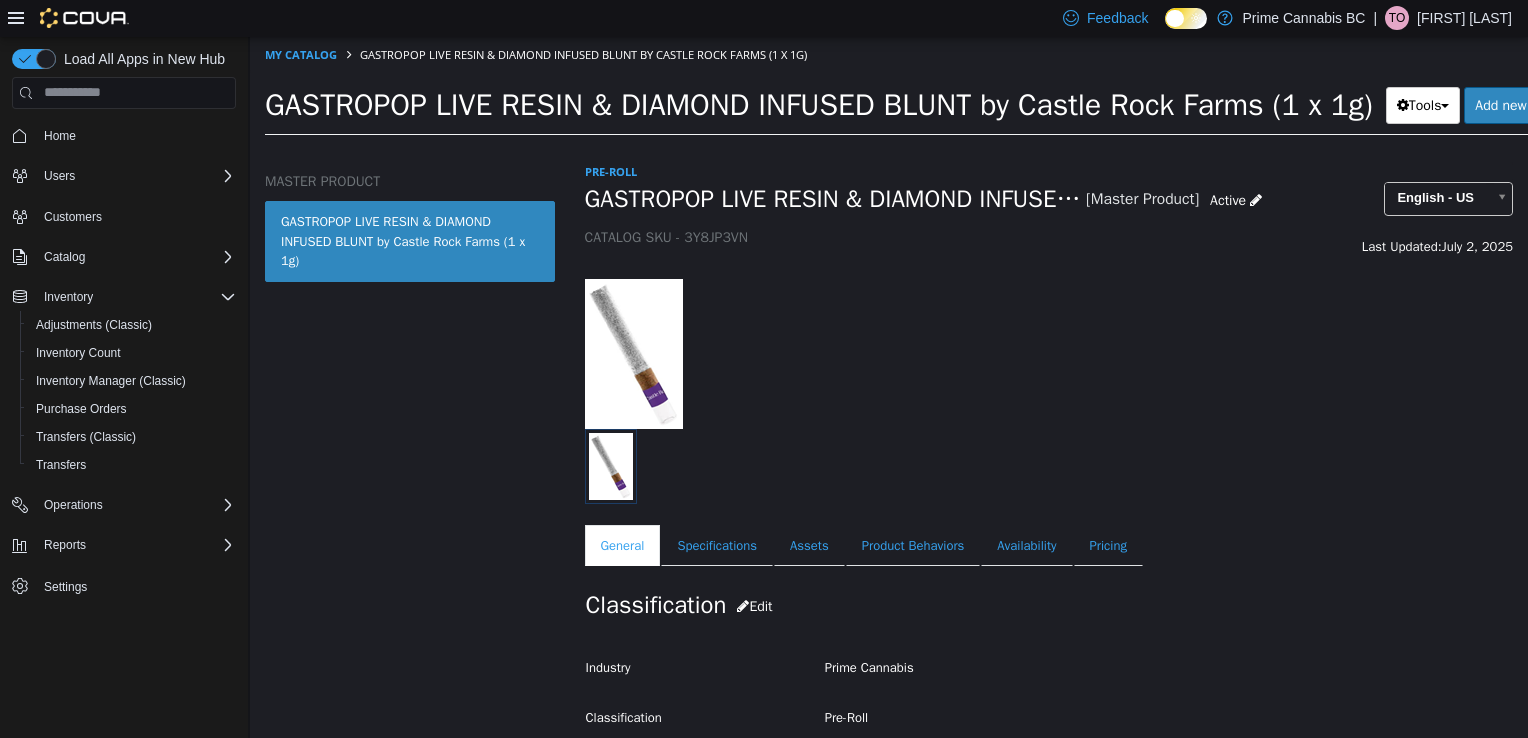 click at bounding box center (634, 353) 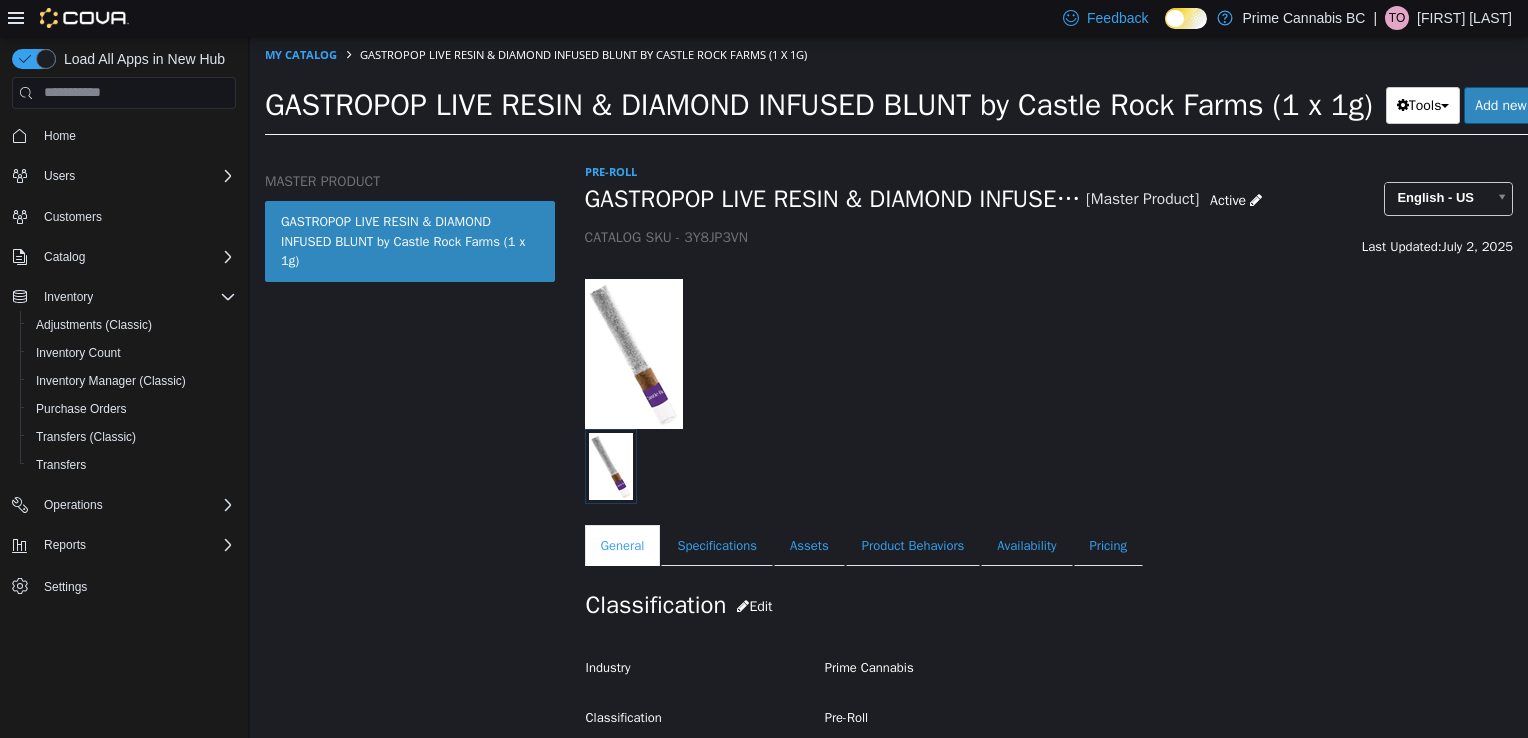 click at bounding box center (611, 465) 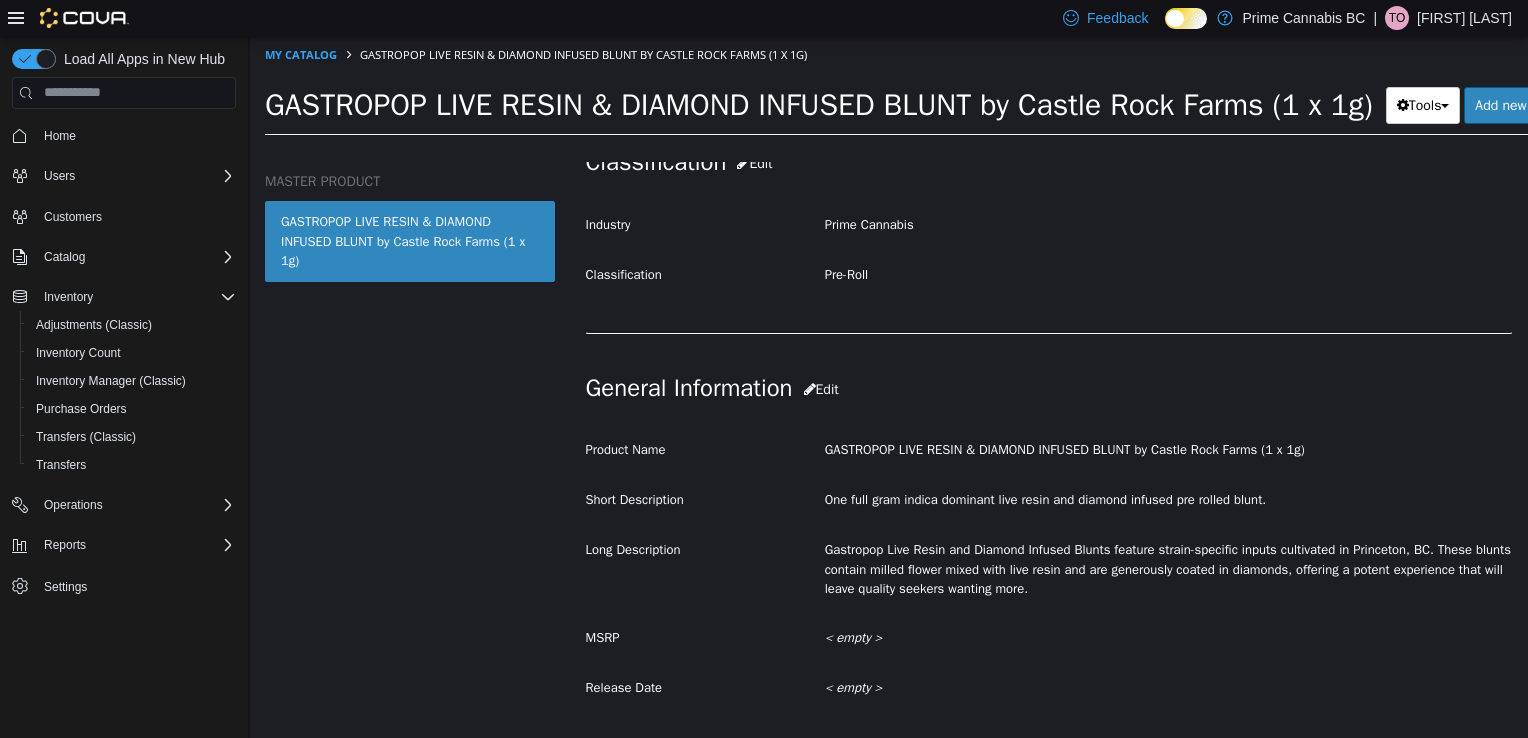scroll, scrollTop: 444, scrollLeft: 0, axis: vertical 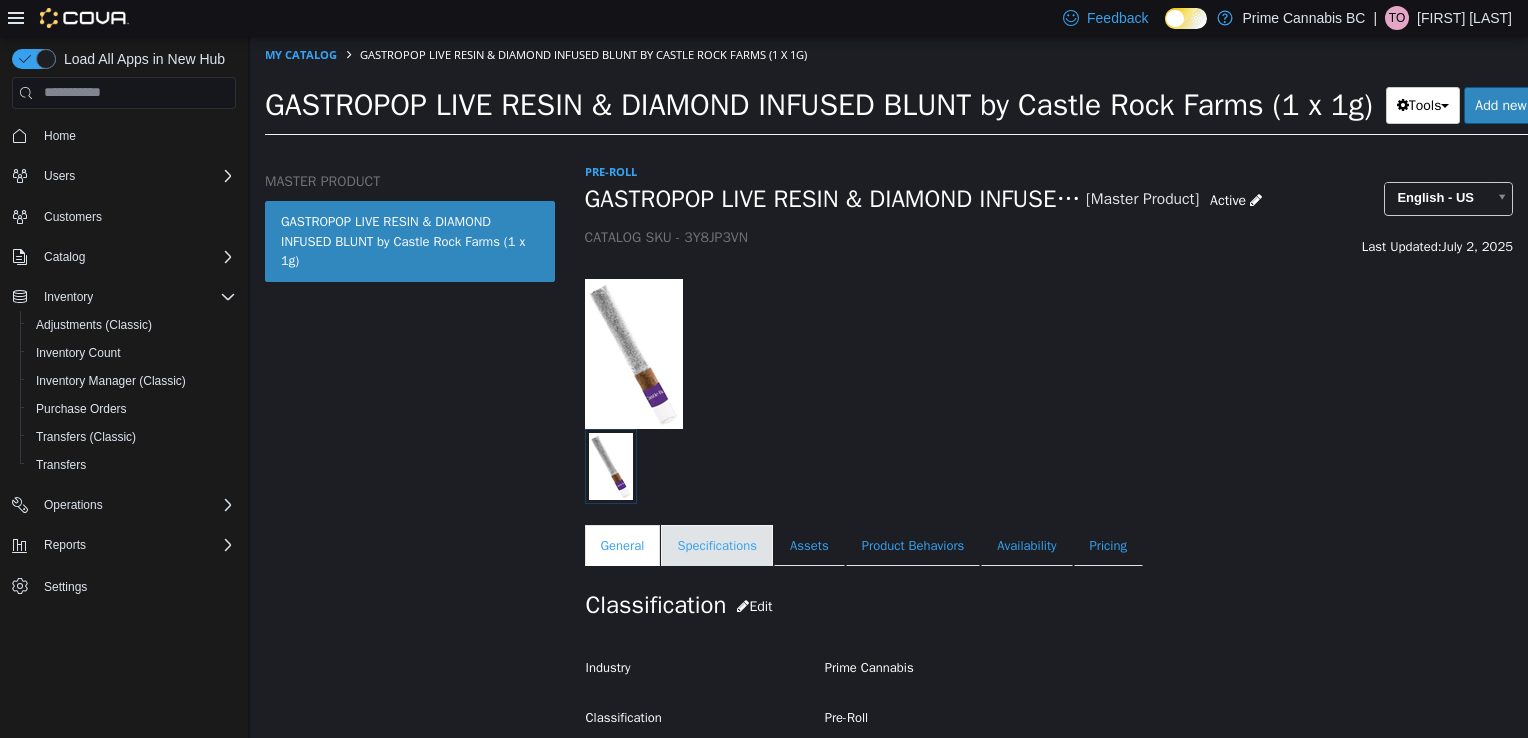 click on "Specifications" at bounding box center (717, 545) 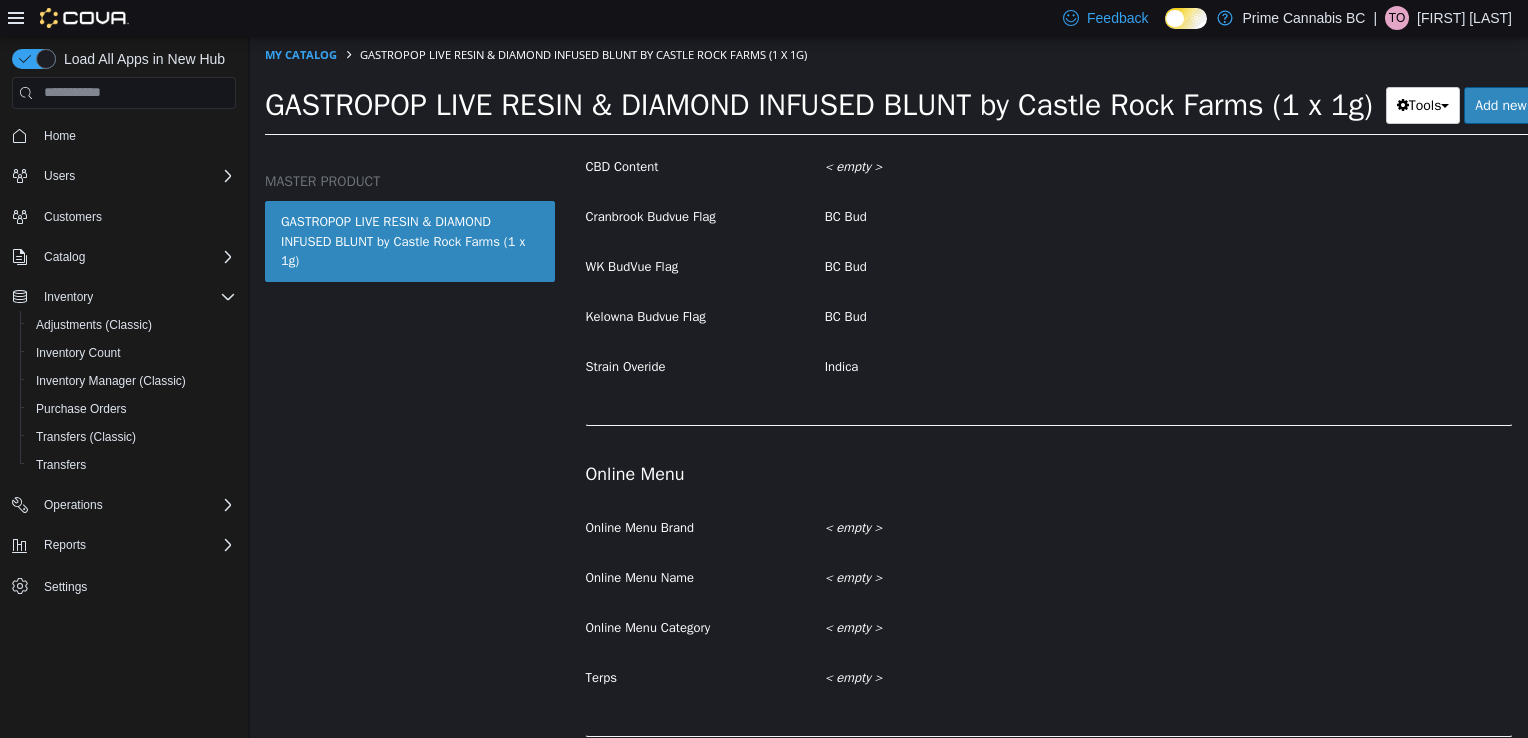 scroll, scrollTop: 1470, scrollLeft: 0, axis: vertical 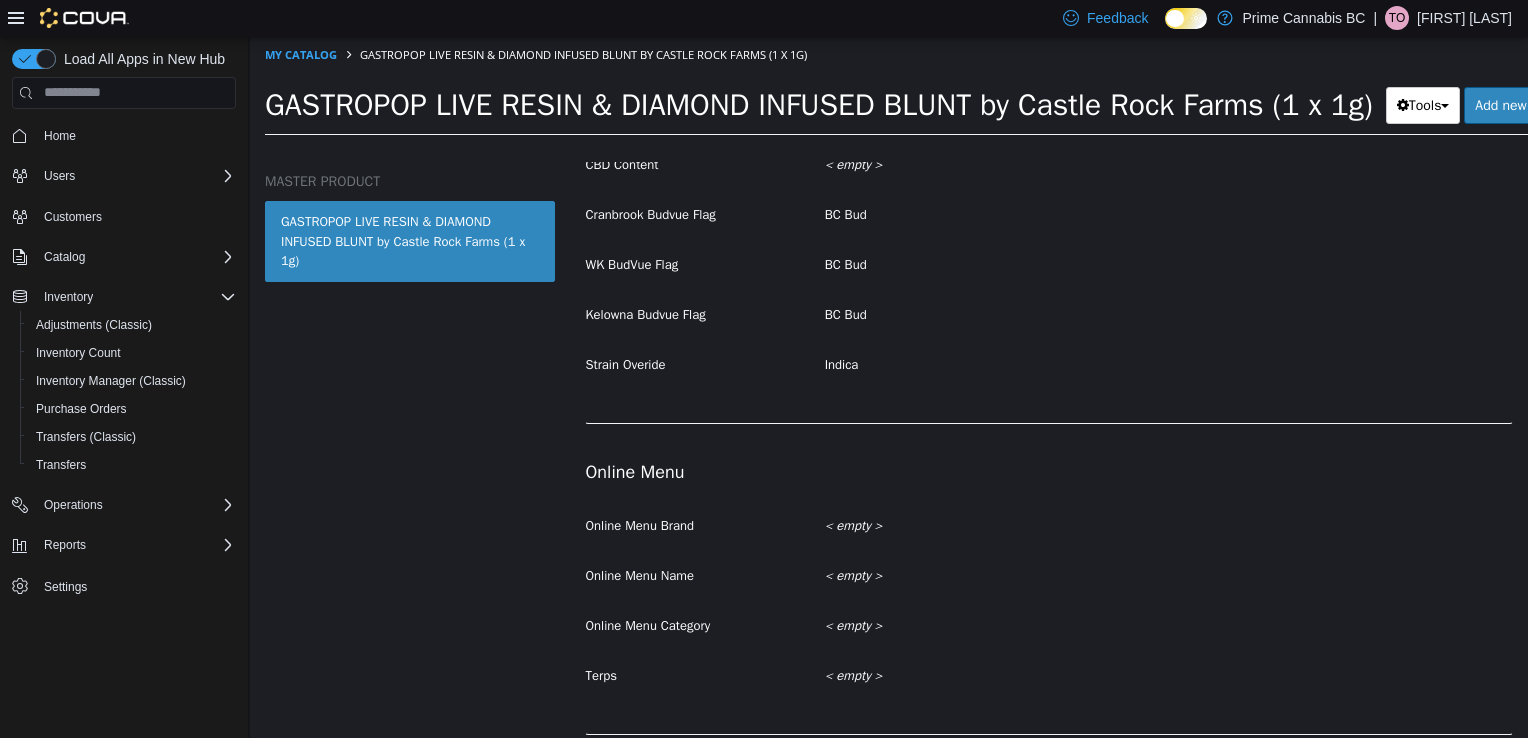 click on "Kelowna Budvue Flag" at bounding box center [646, 313] 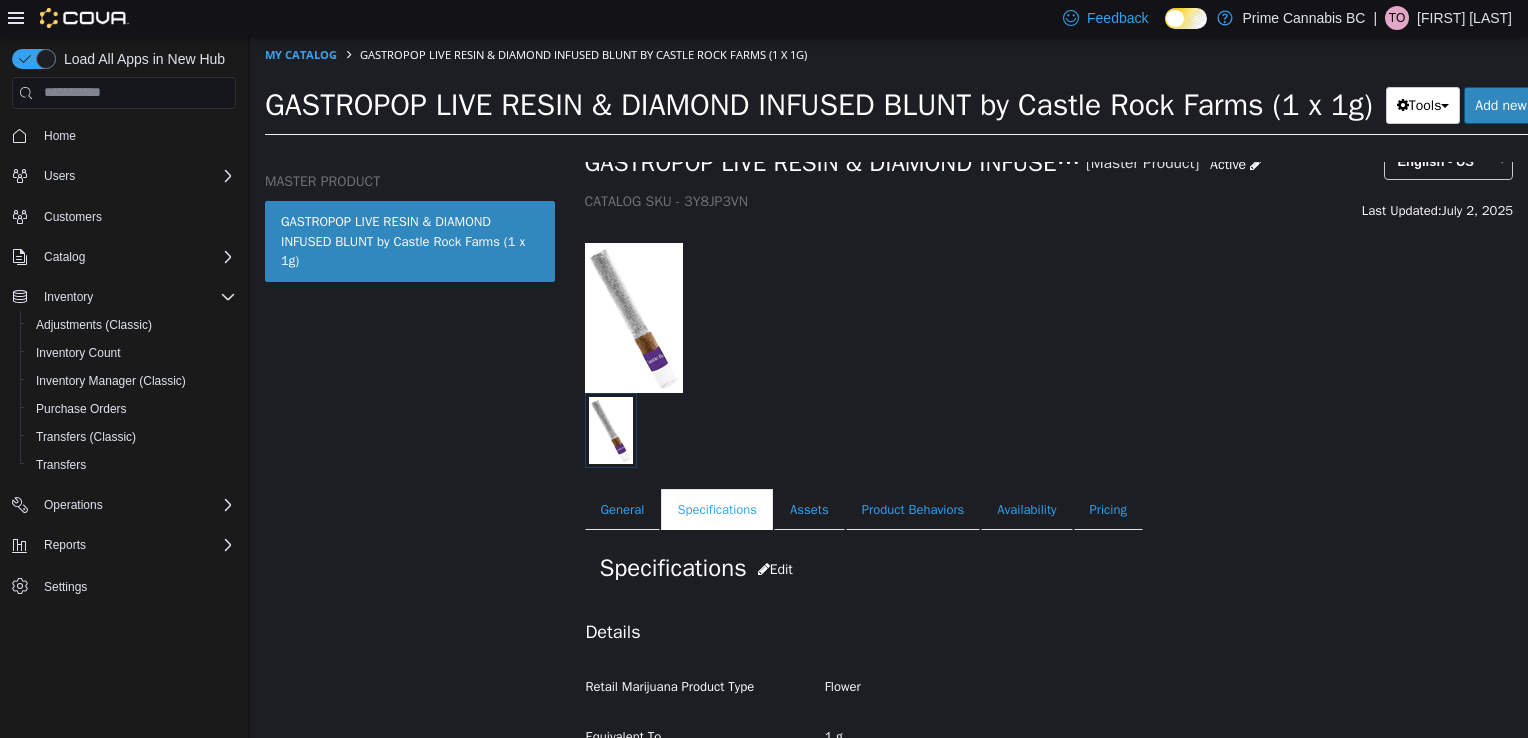 scroll, scrollTop: 0, scrollLeft: 0, axis: both 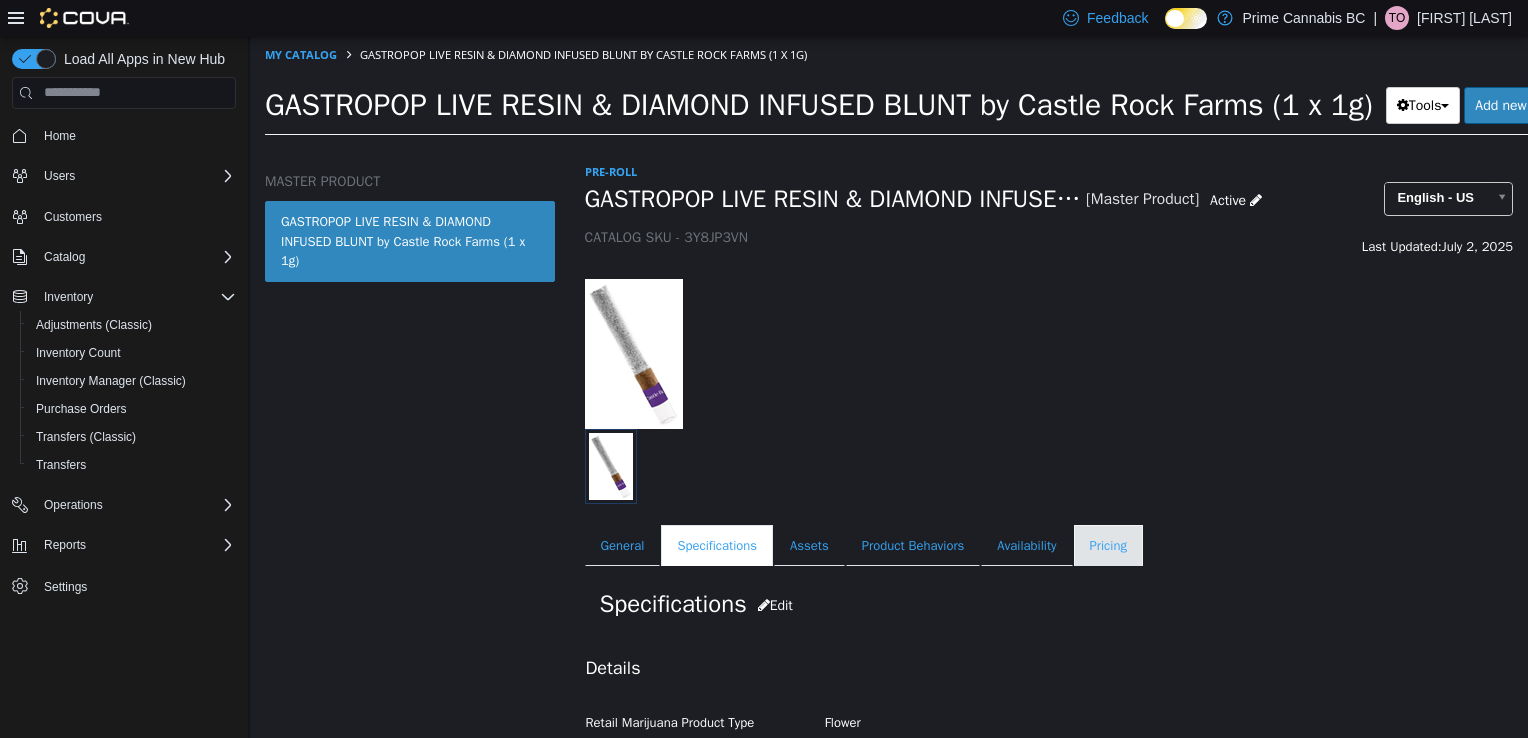 click on "Pricing" at bounding box center (1108, 545) 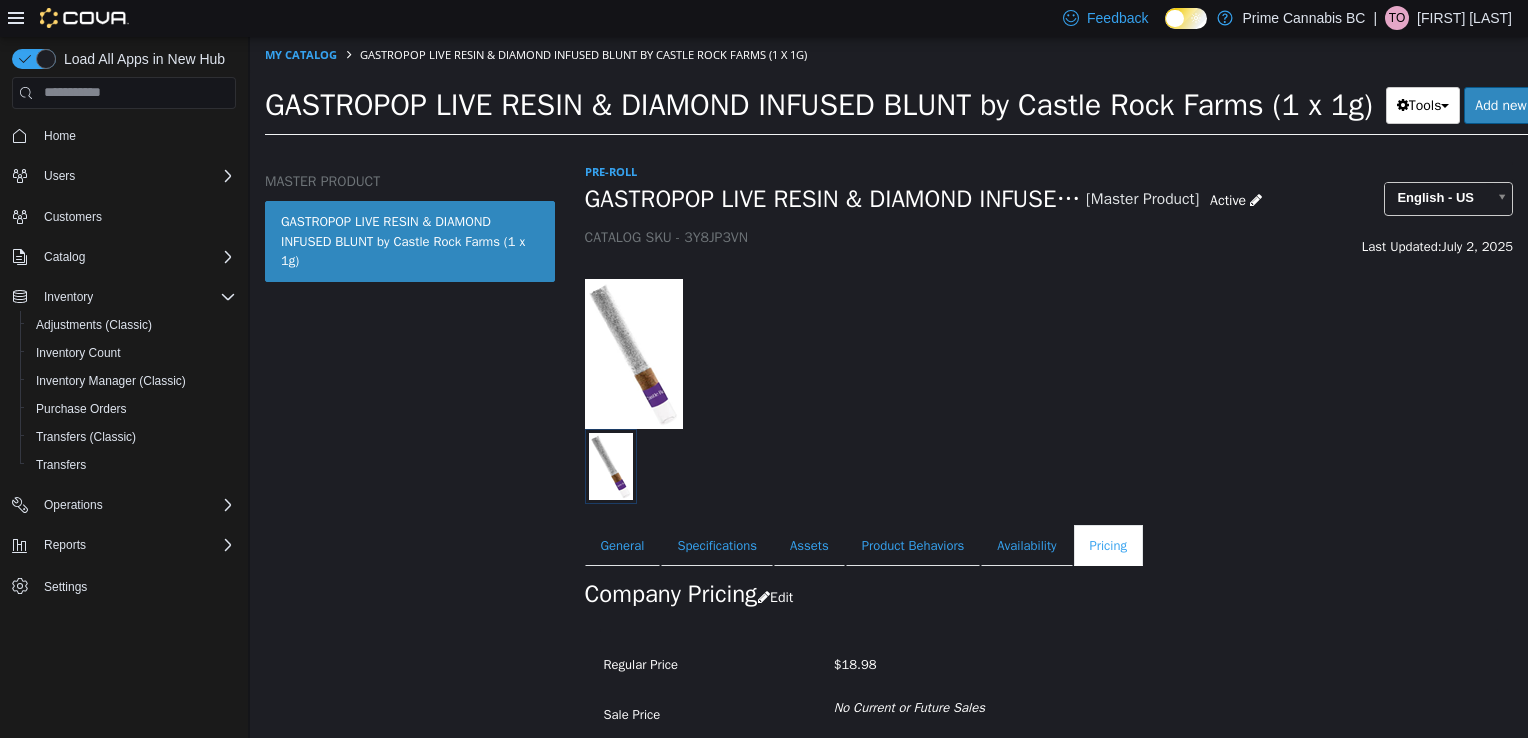scroll, scrollTop: 153, scrollLeft: 0, axis: vertical 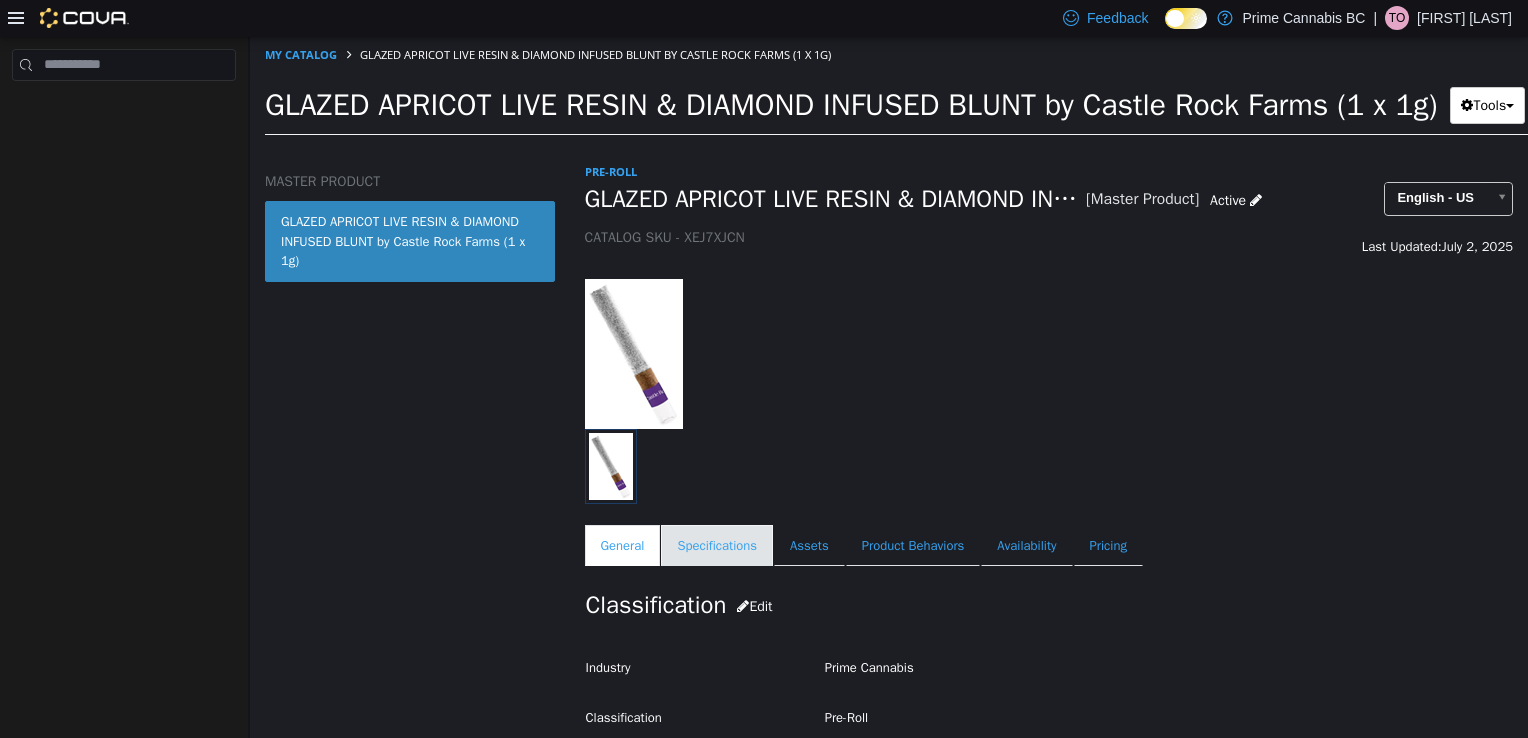 click on "Specifications" at bounding box center [717, 545] 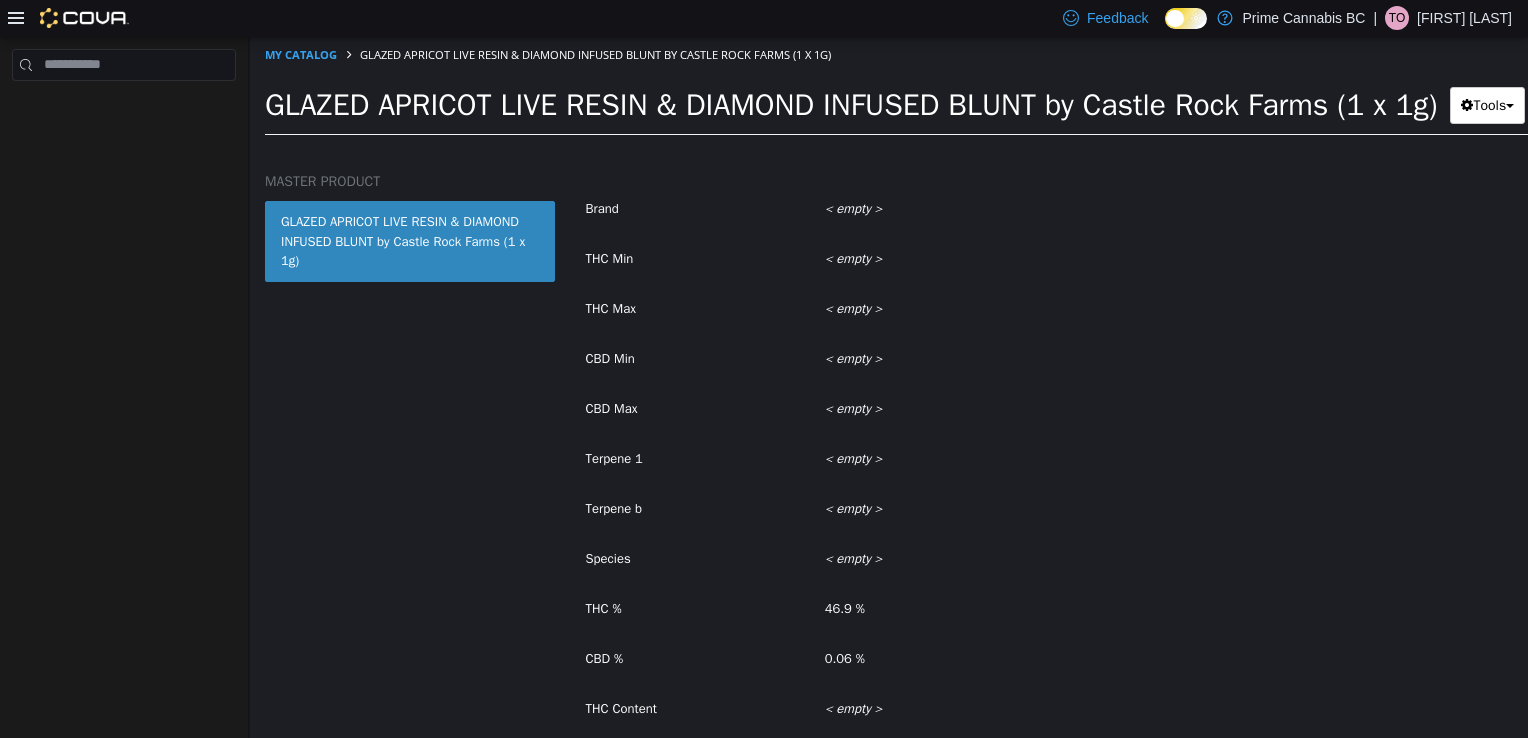 scroll, scrollTop: 872, scrollLeft: 0, axis: vertical 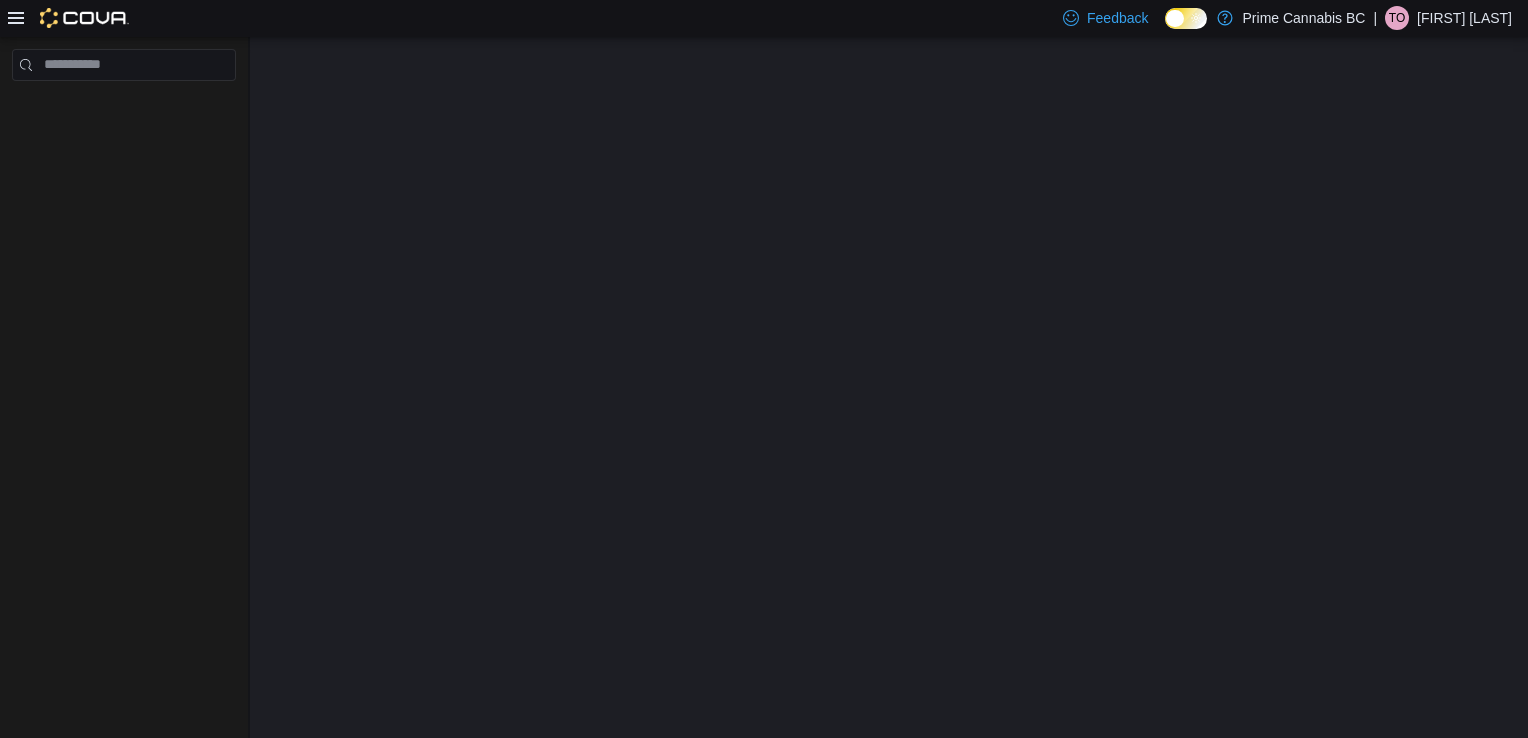 drag, startPoint x: 250, startPoint y: 36, endPoint x: 649, endPoint y: 341, distance: 502.22107 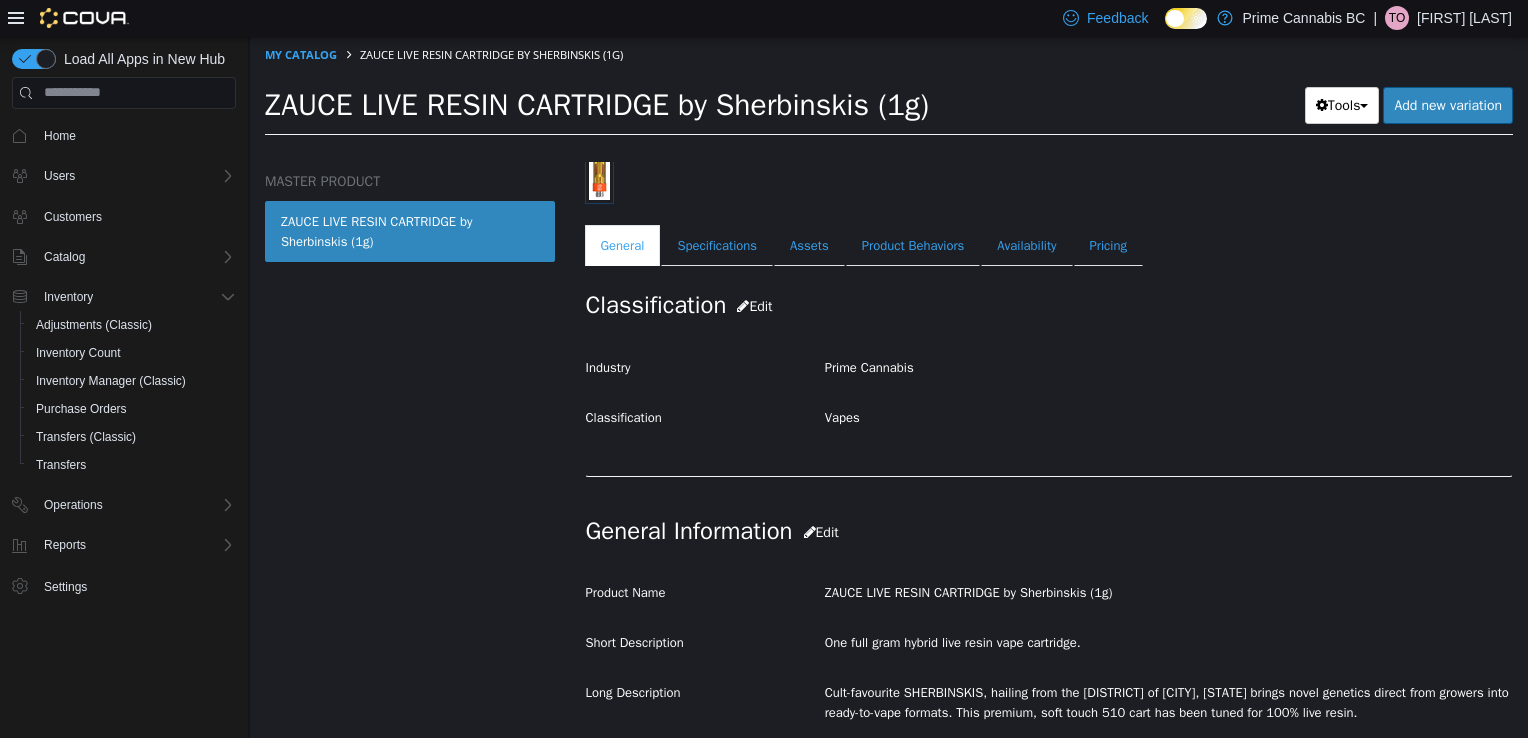 scroll, scrollTop: 300, scrollLeft: 0, axis: vertical 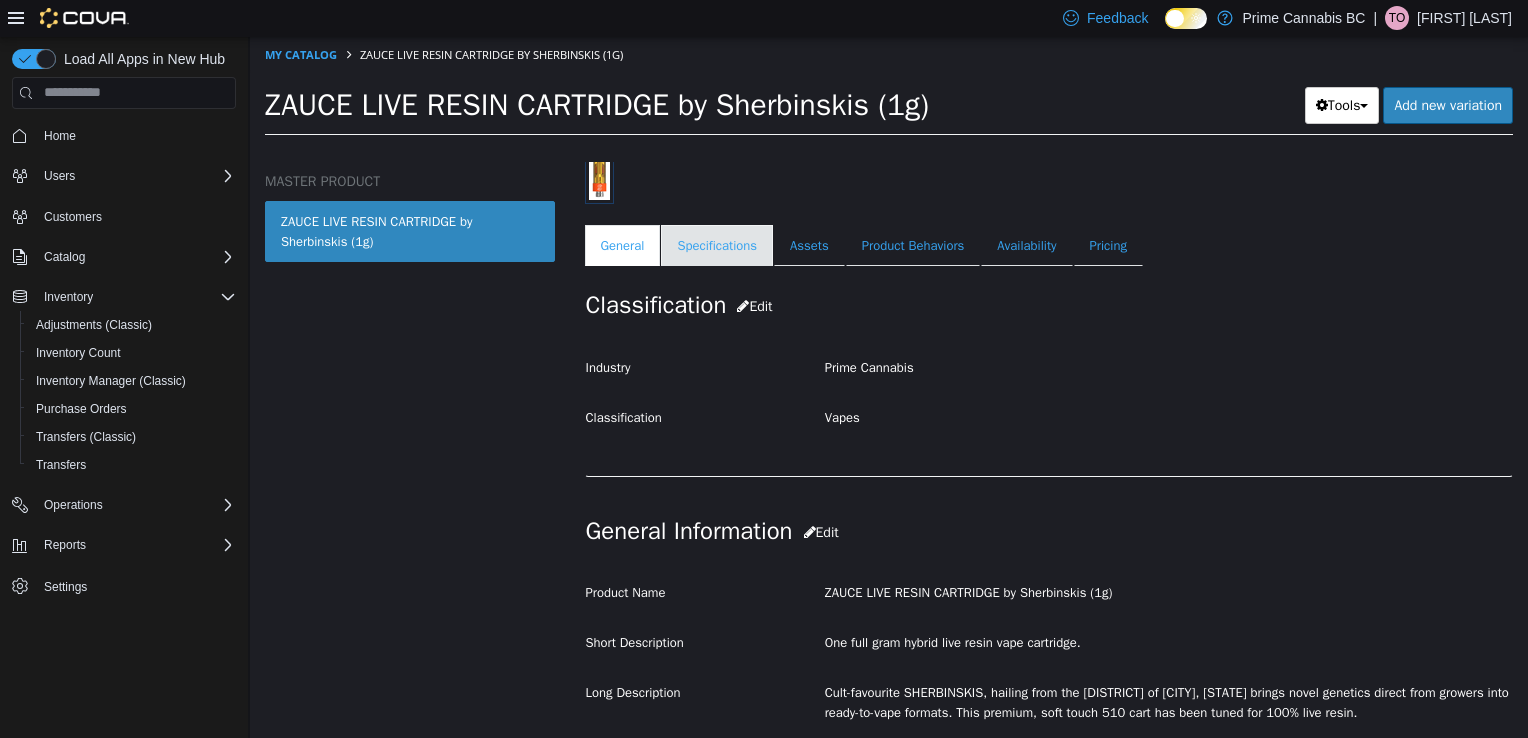 click on "Specifications" at bounding box center [717, 245] 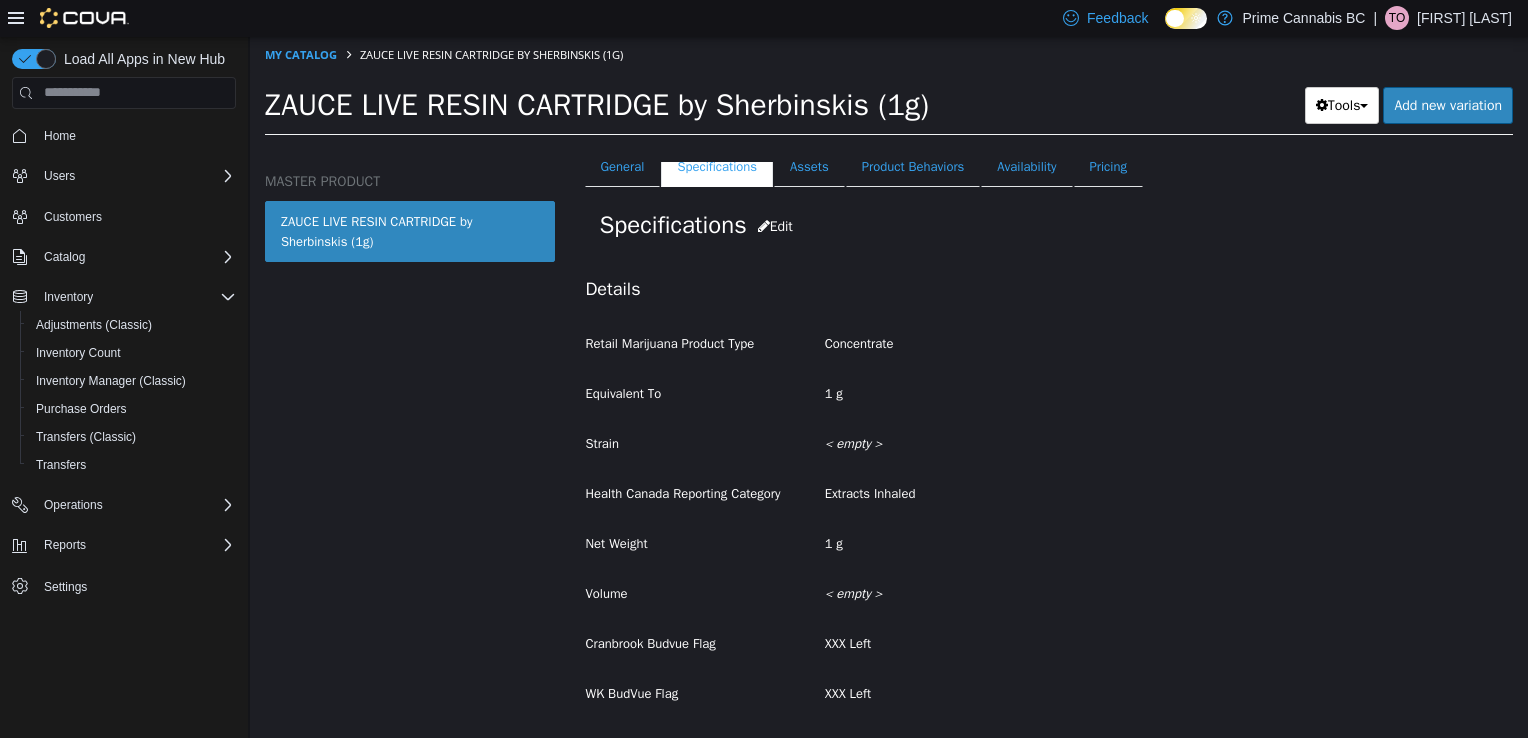 scroll, scrollTop: 0, scrollLeft: 0, axis: both 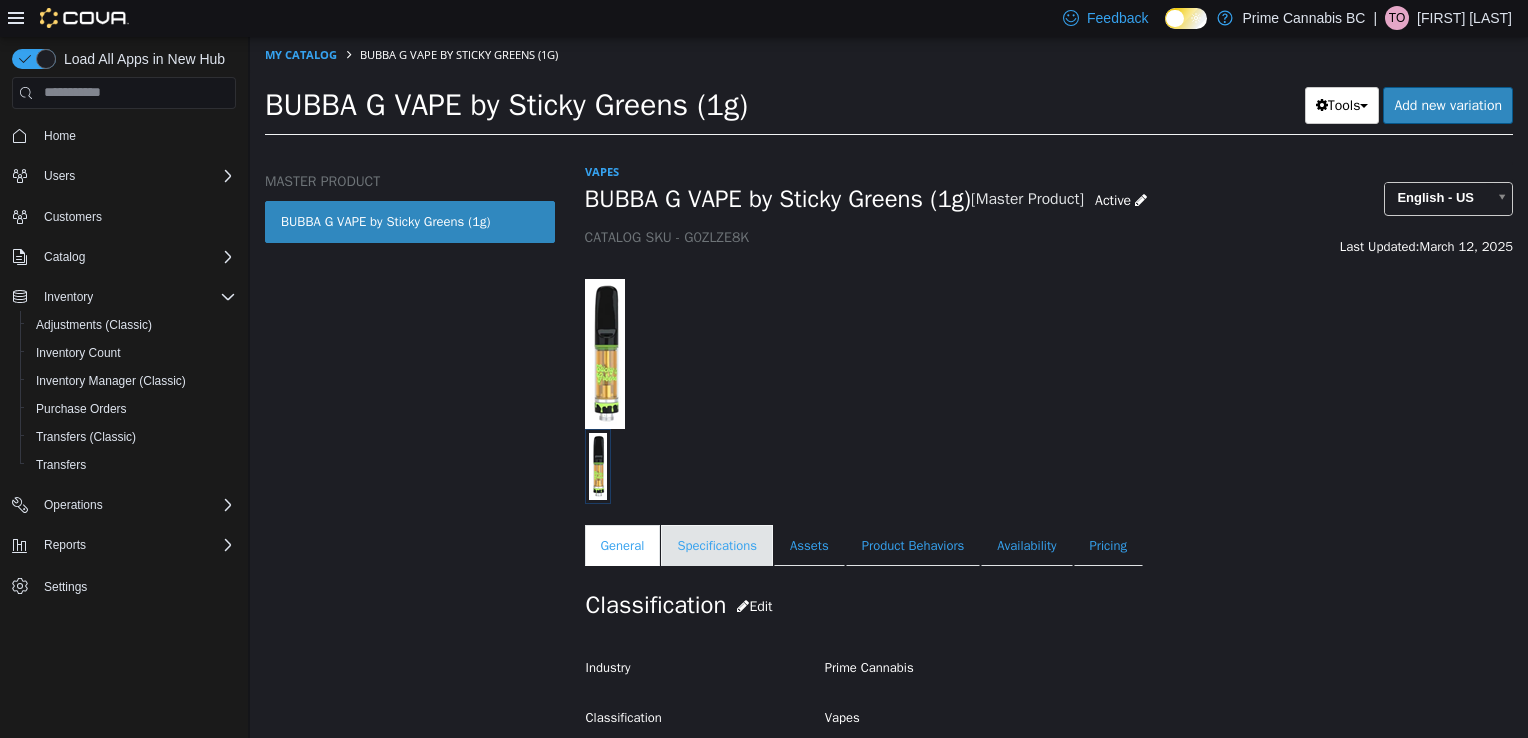 click on "Specifications" at bounding box center (717, 545) 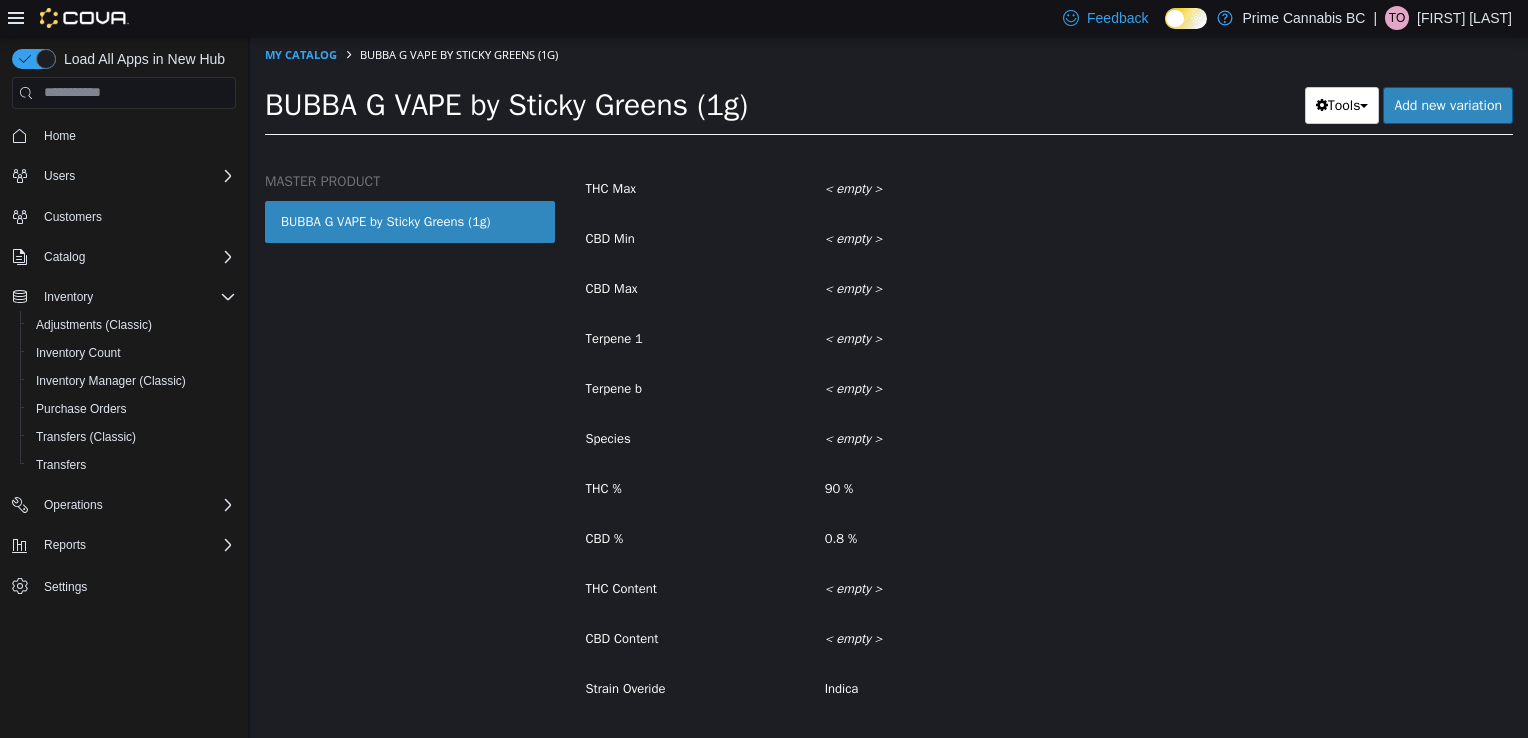 scroll, scrollTop: 1197, scrollLeft: 0, axis: vertical 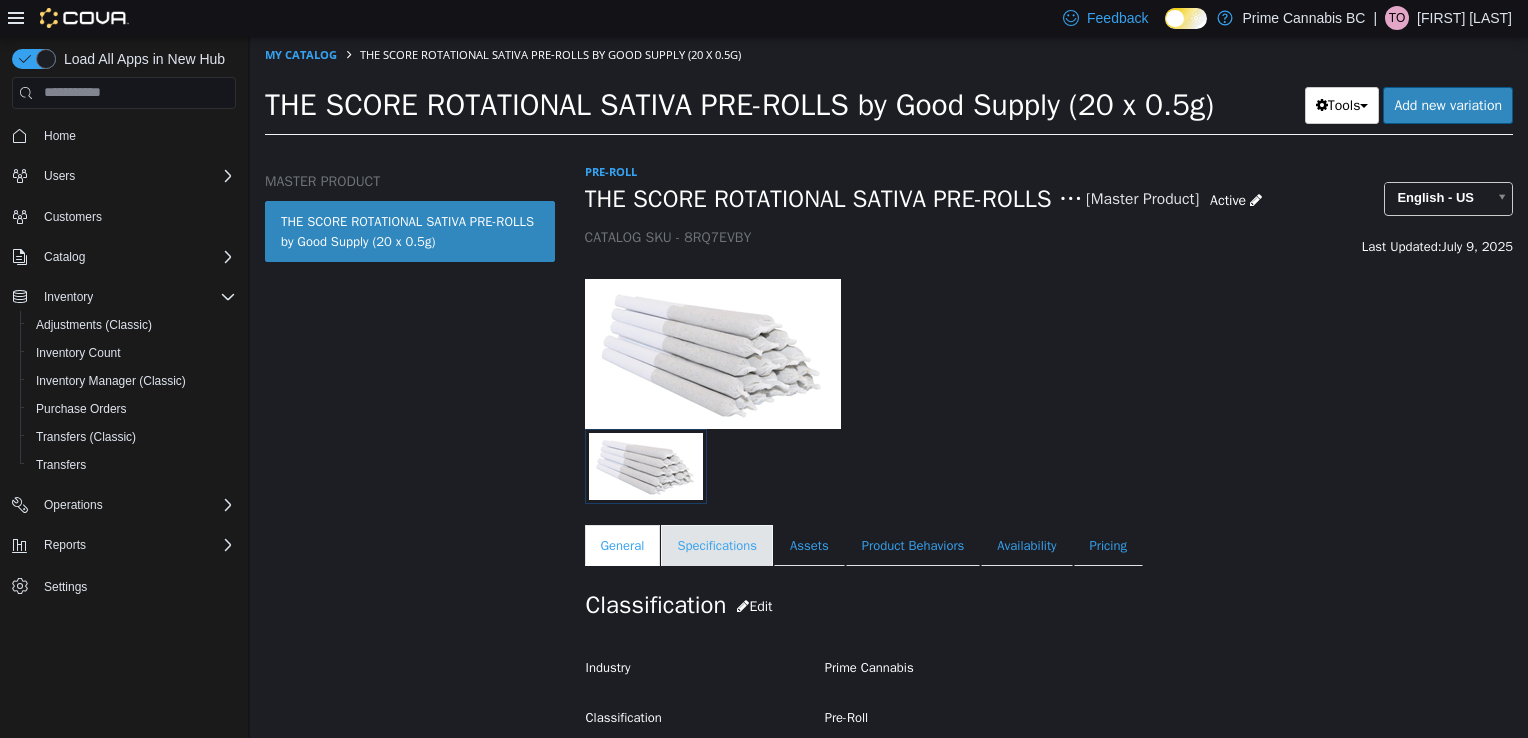 click on "Specifications" at bounding box center [717, 545] 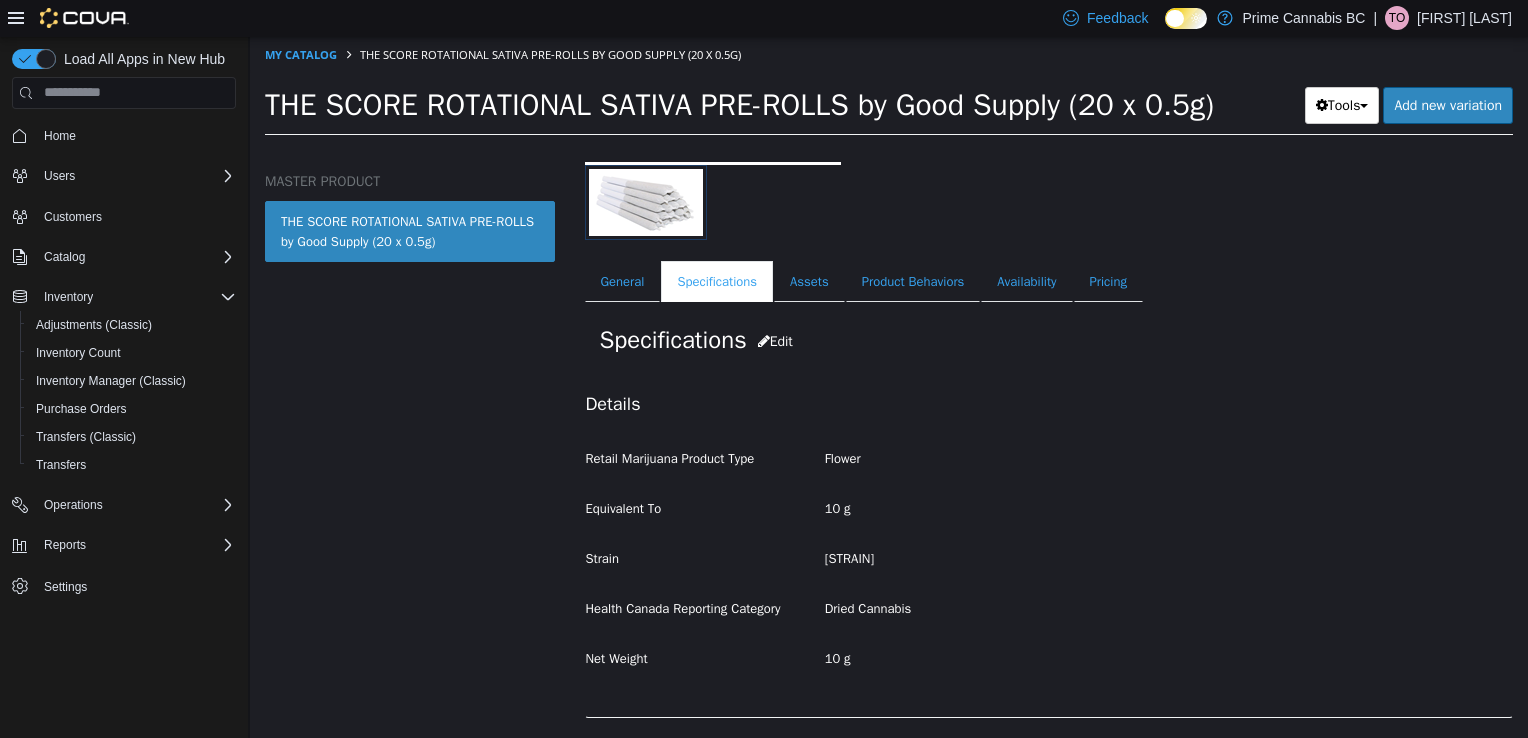 scroll, scrollTop: 0, scrollLeft: 0, axis: both 